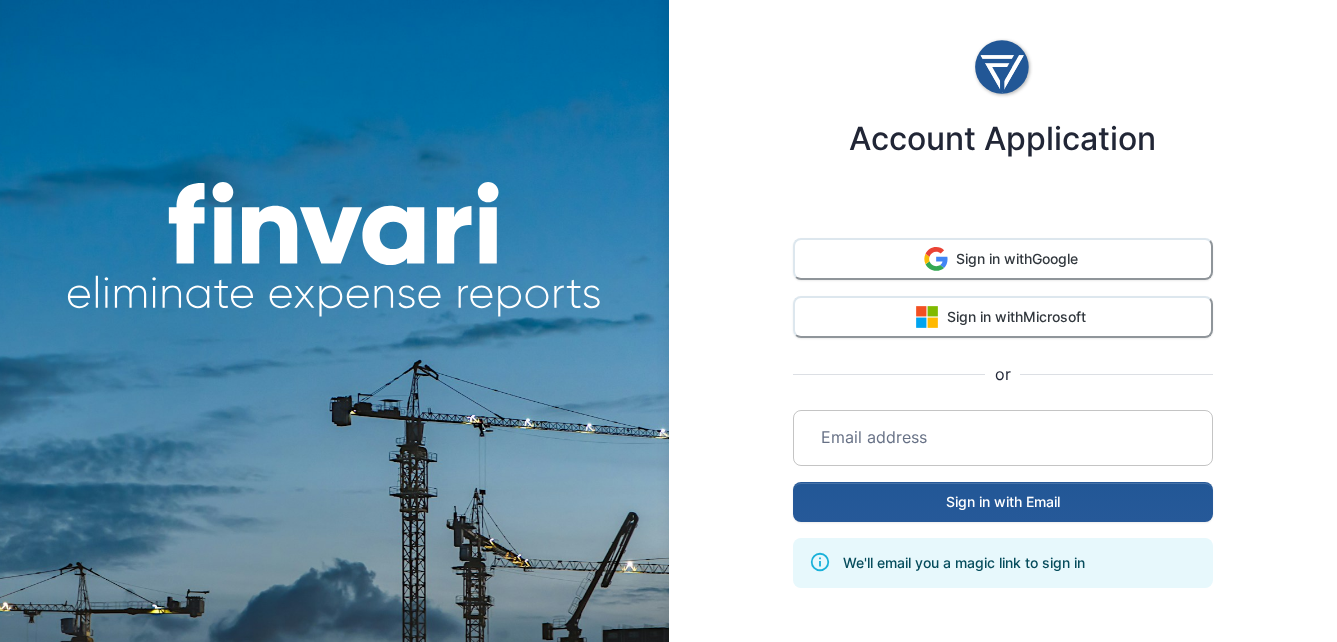 scroll, scrollTop: 0, scrollLeft: 0, axis: both 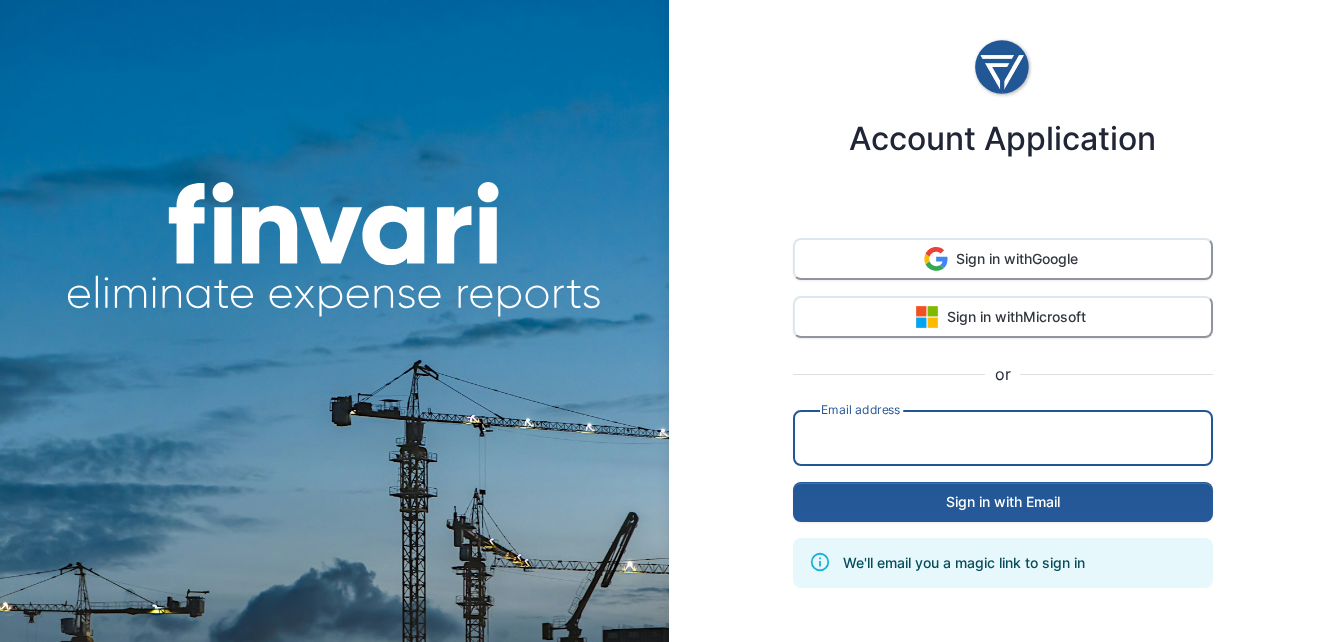 type on "**********" 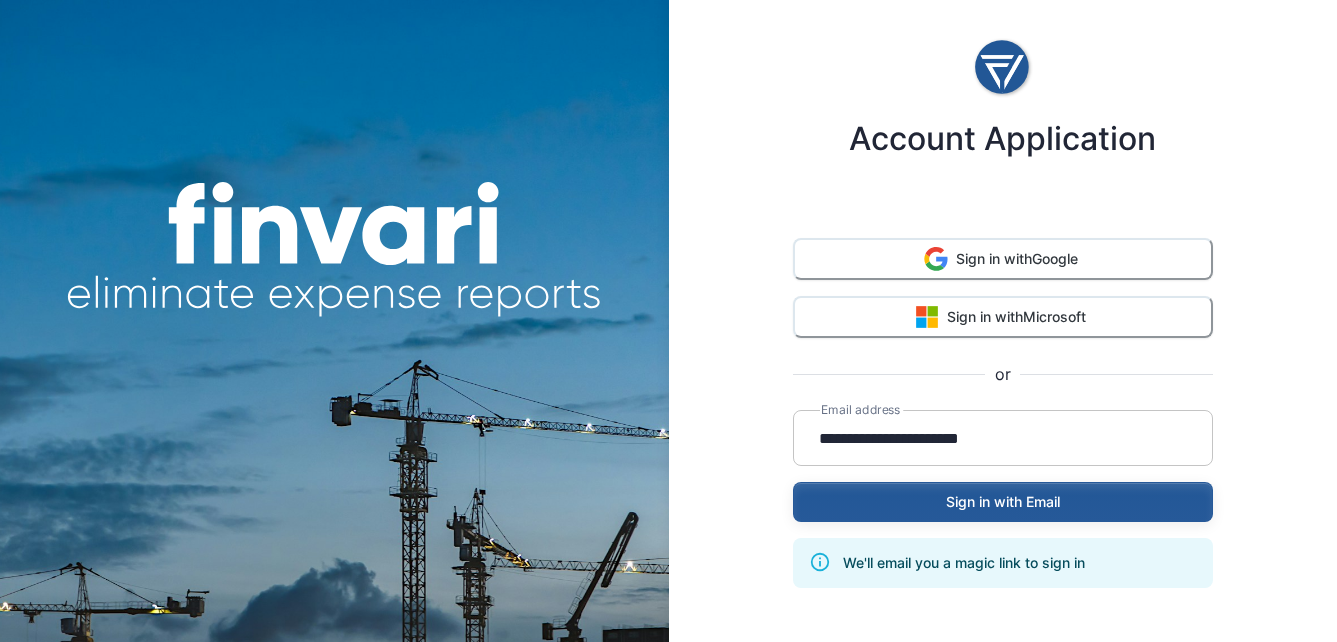 click on "Sign in with Email" at bounding box center (1003, 502) 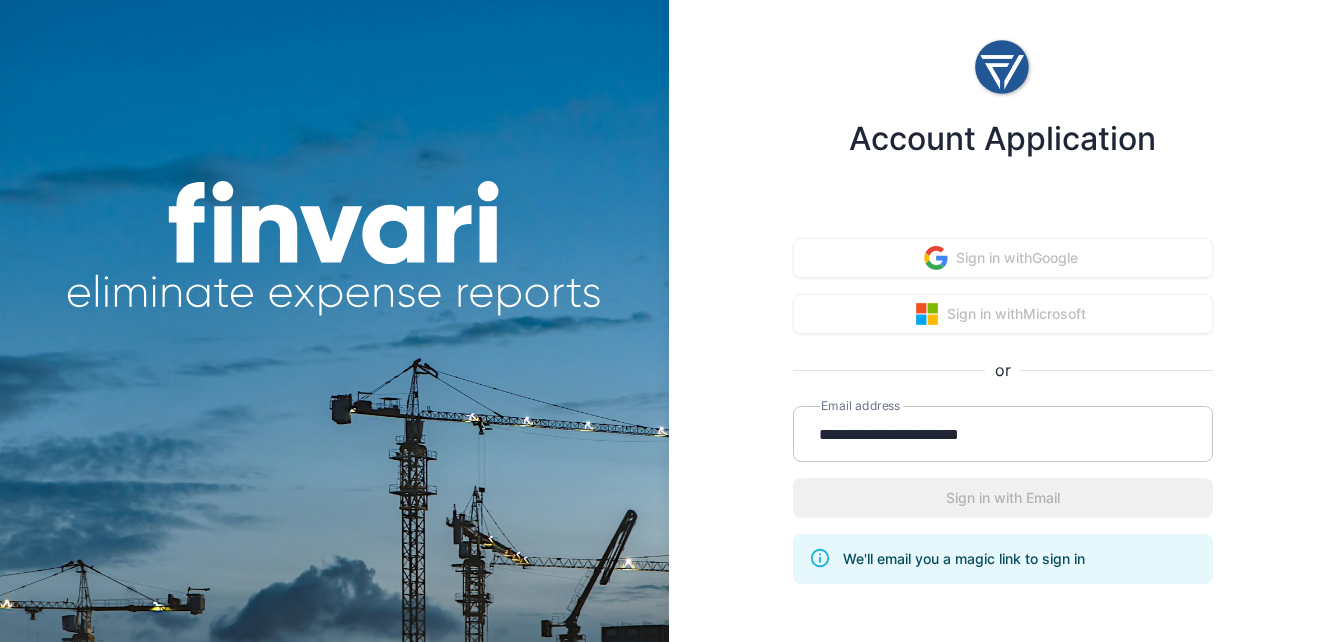 type 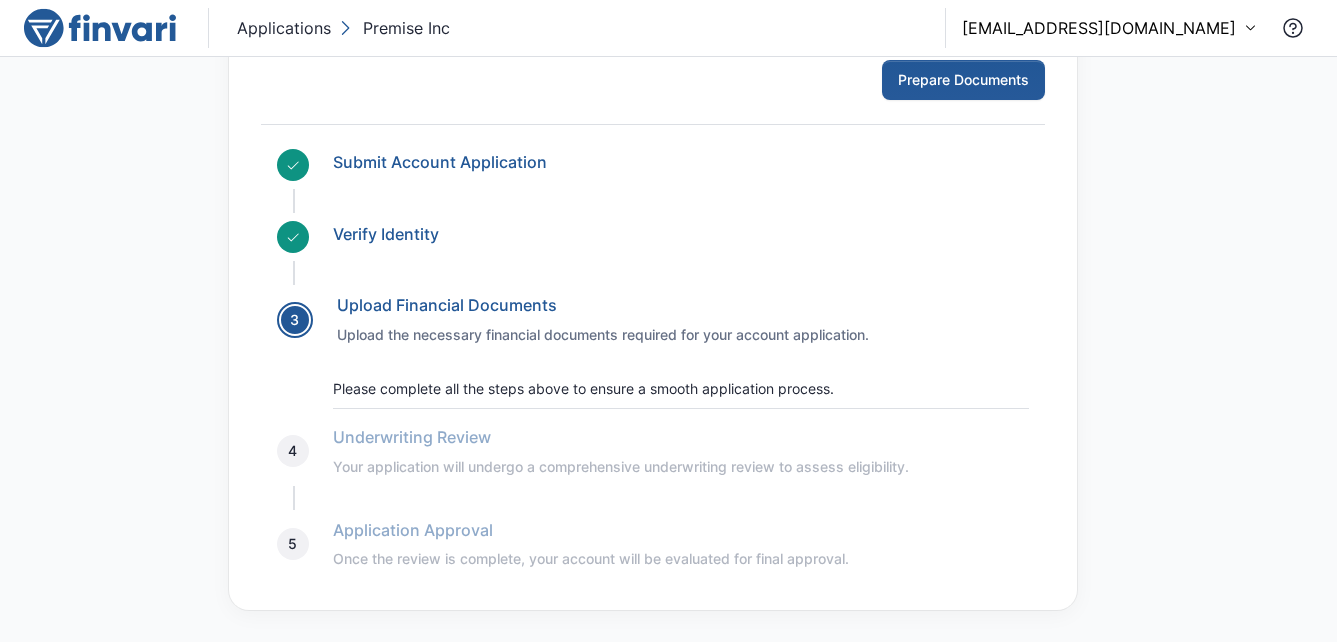 scroll, scrollTop: 0, scrollLeft: 0, axis: both 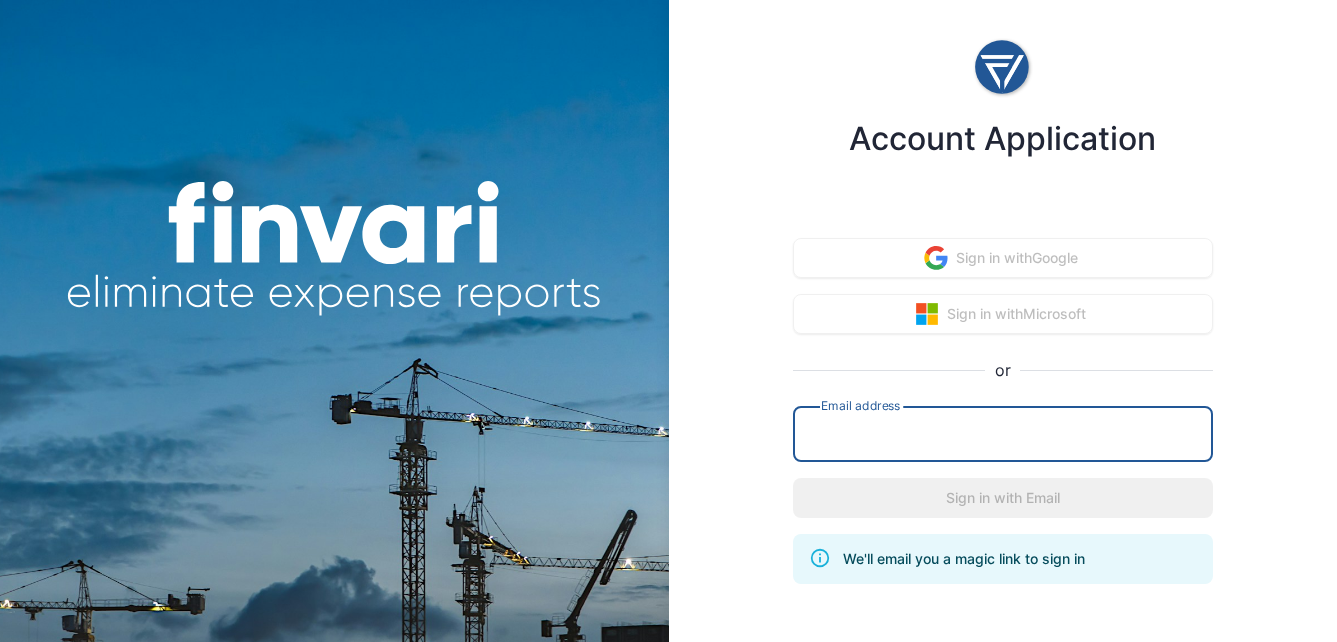 click at bounding box center [1003, 434] 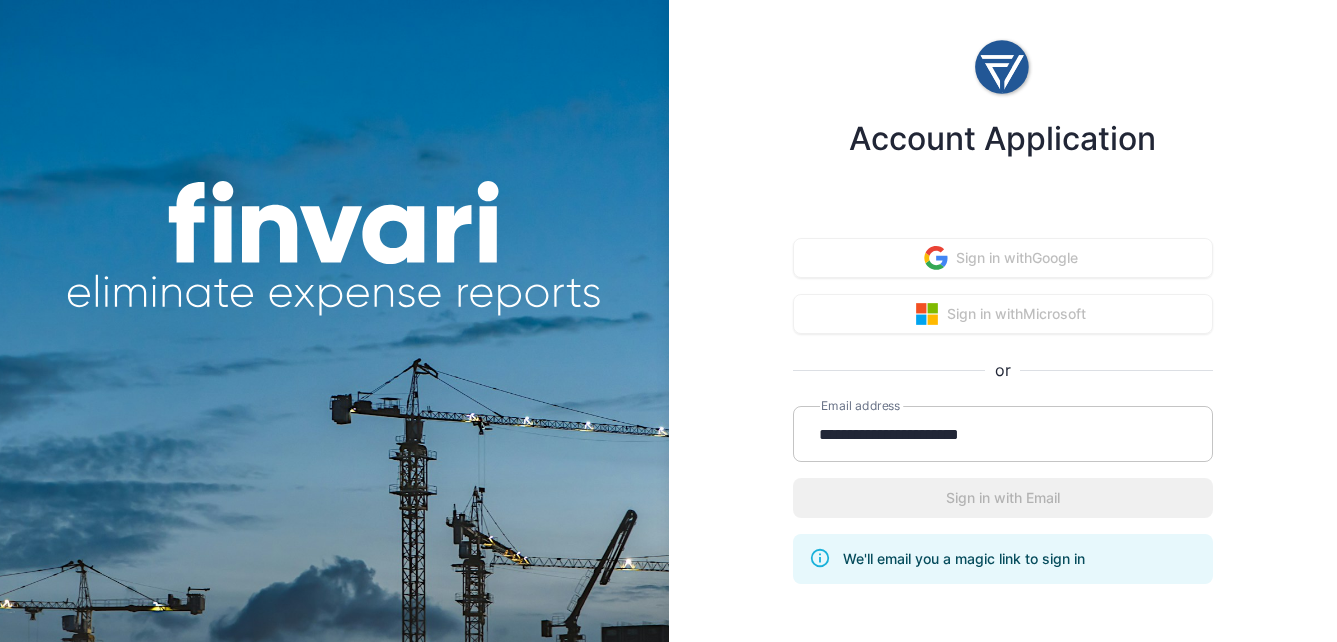 click on "**********" at bounding box center [1003, 448] 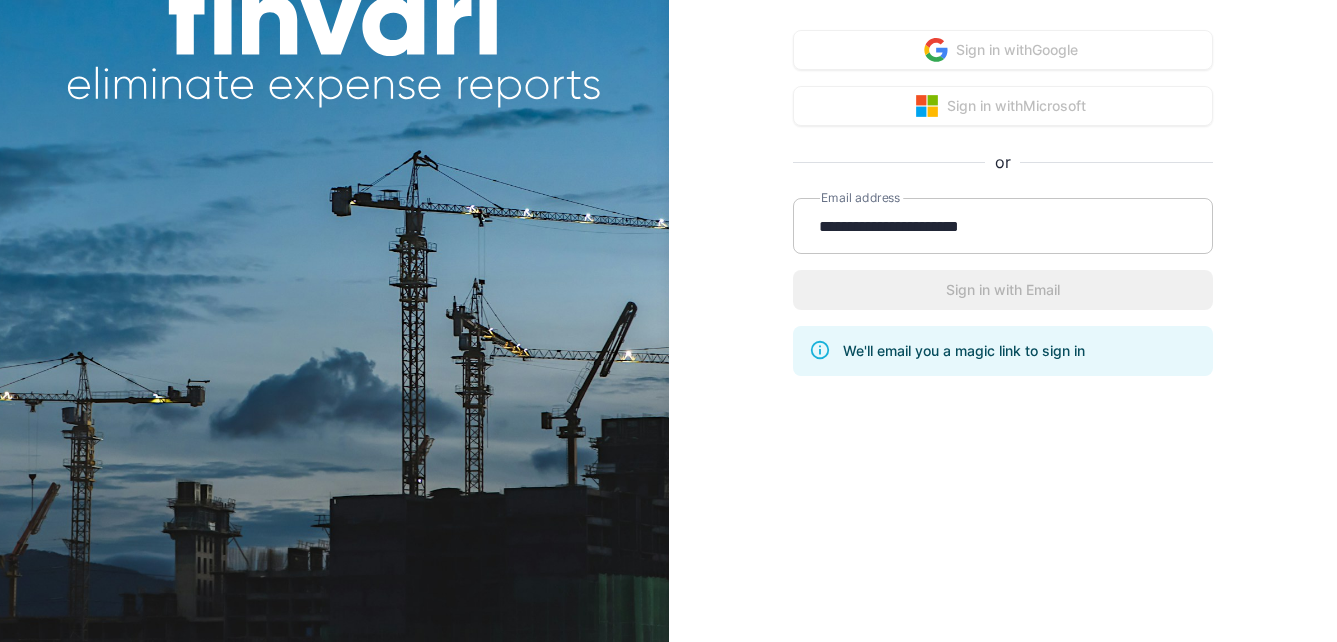 scroll, scrollTop: 238, scrollLeft: 0, axis: vertical 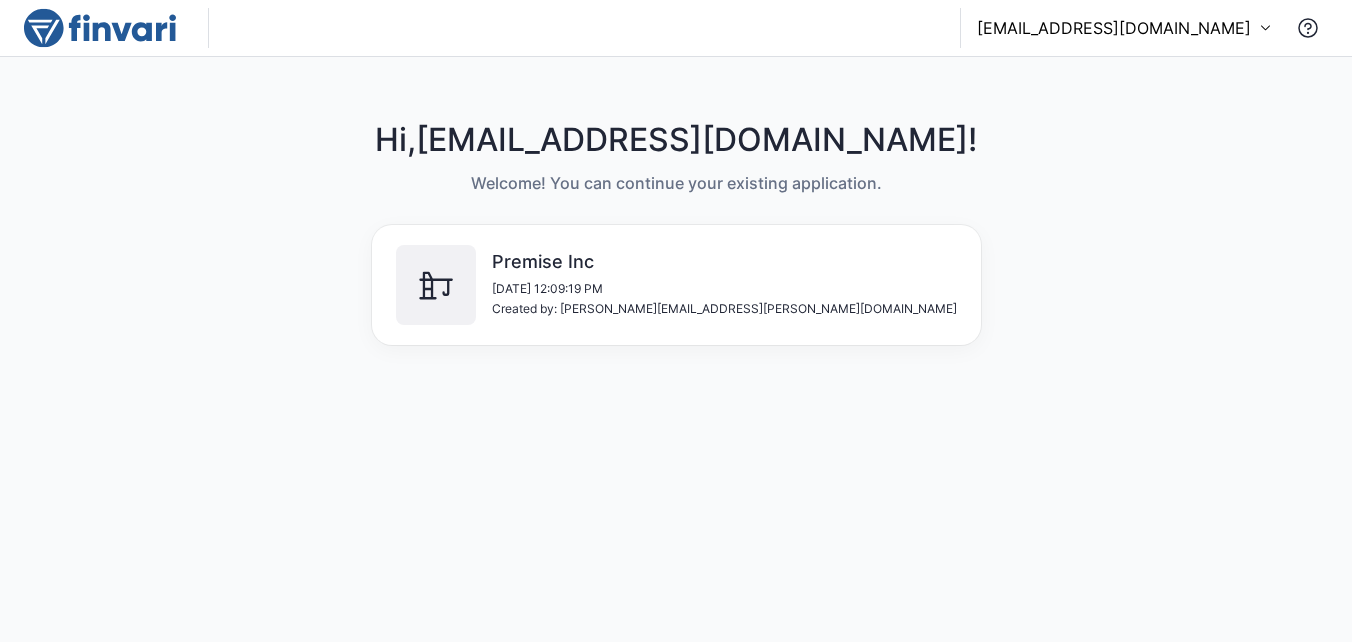 click on "Created by: [PERSON_NAME][EMAIL_ADDRESS][PERSON_NAME][DOMAIN_NAME]" at bounding box center (724, 309) 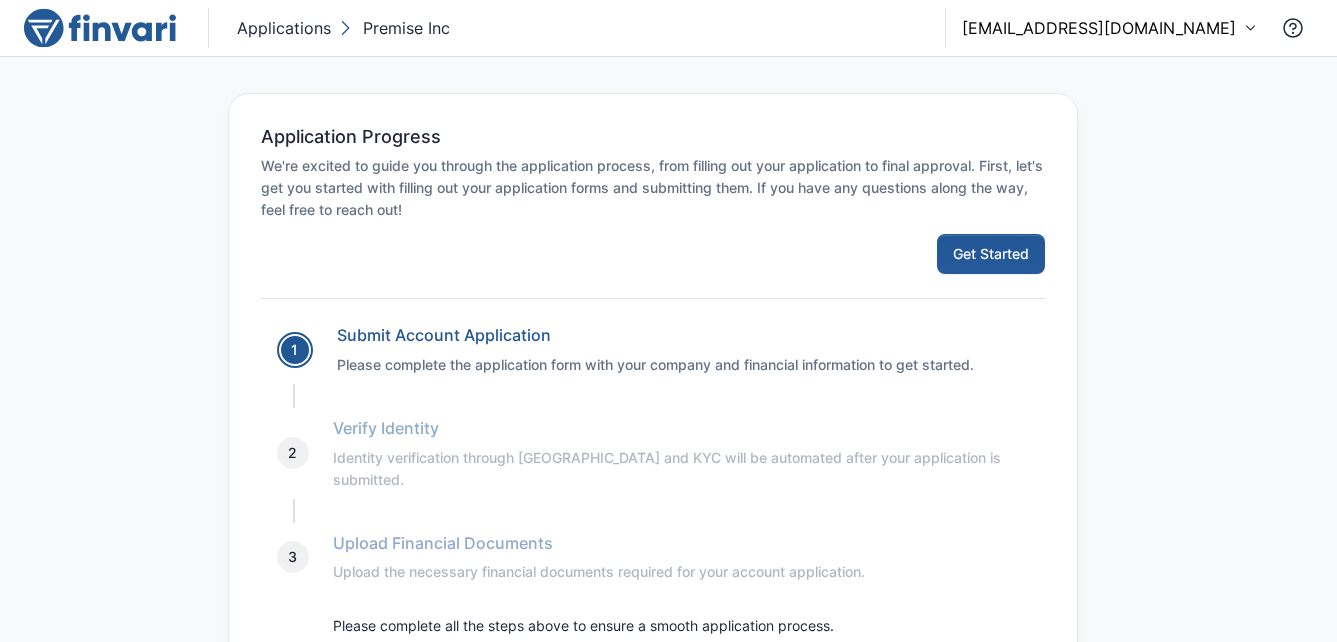 scroll, scrollTop: 0, scrollLeft: 0, axis: both 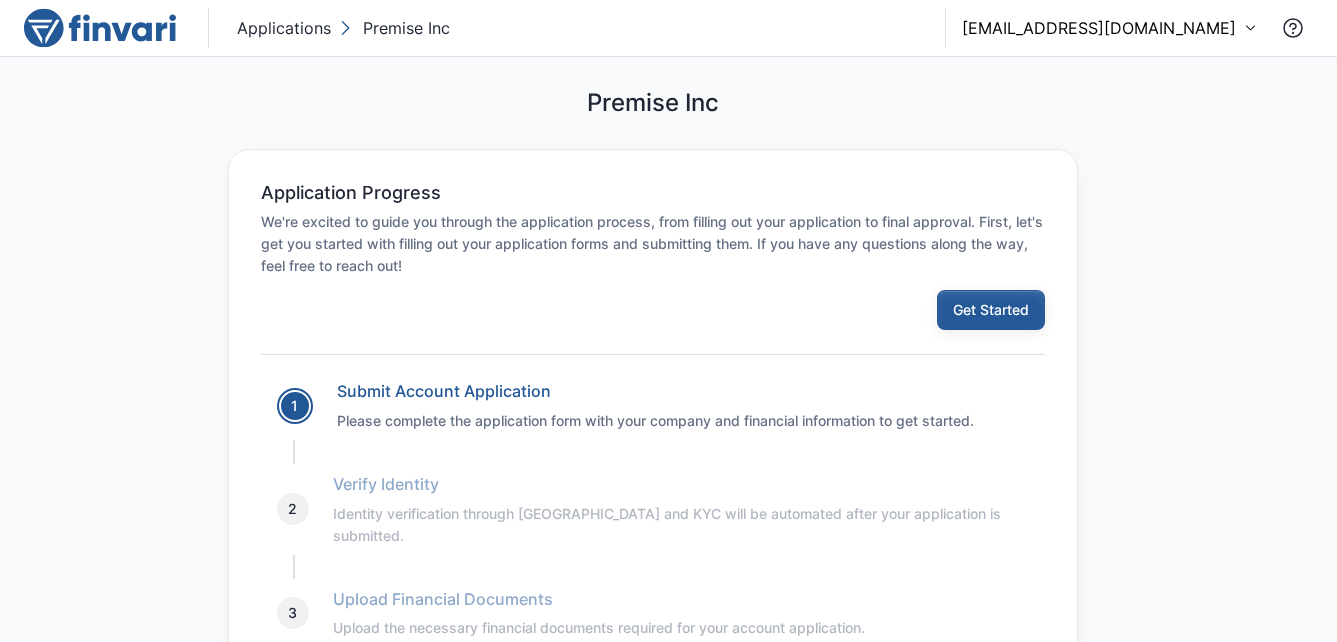 click on "Get Started" at bounding box center [991, 310] 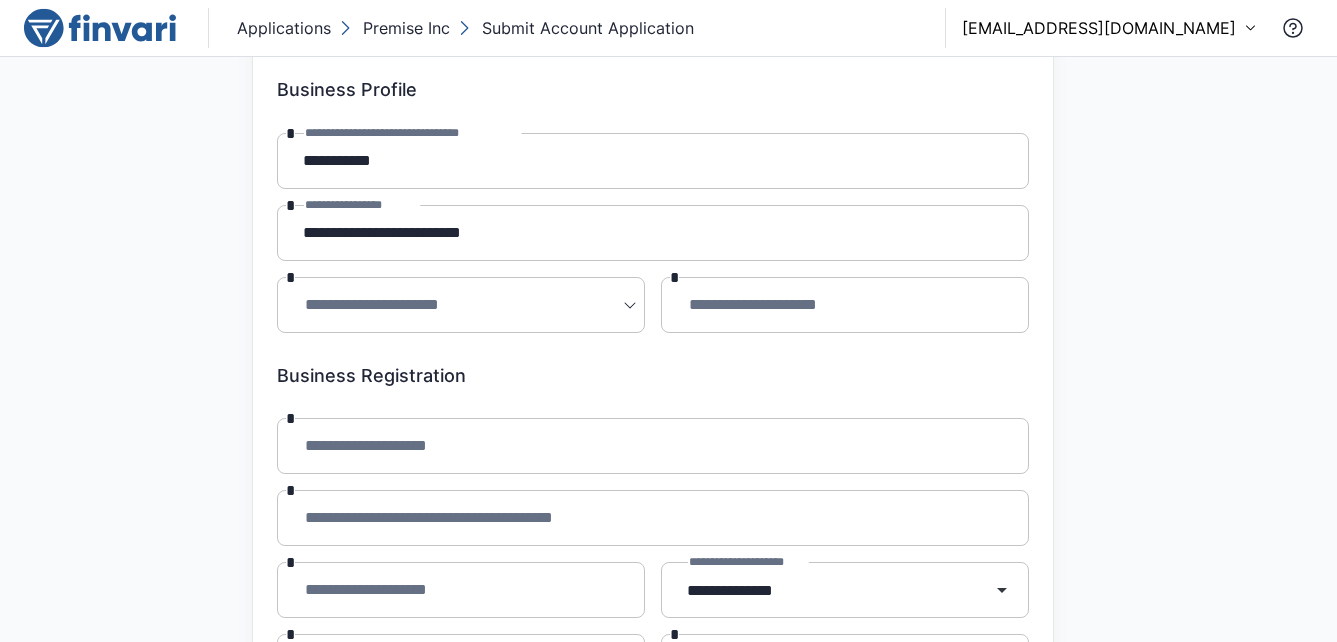 scroll, scrollTop: 200, scrollLeft: 0, axis: vertical 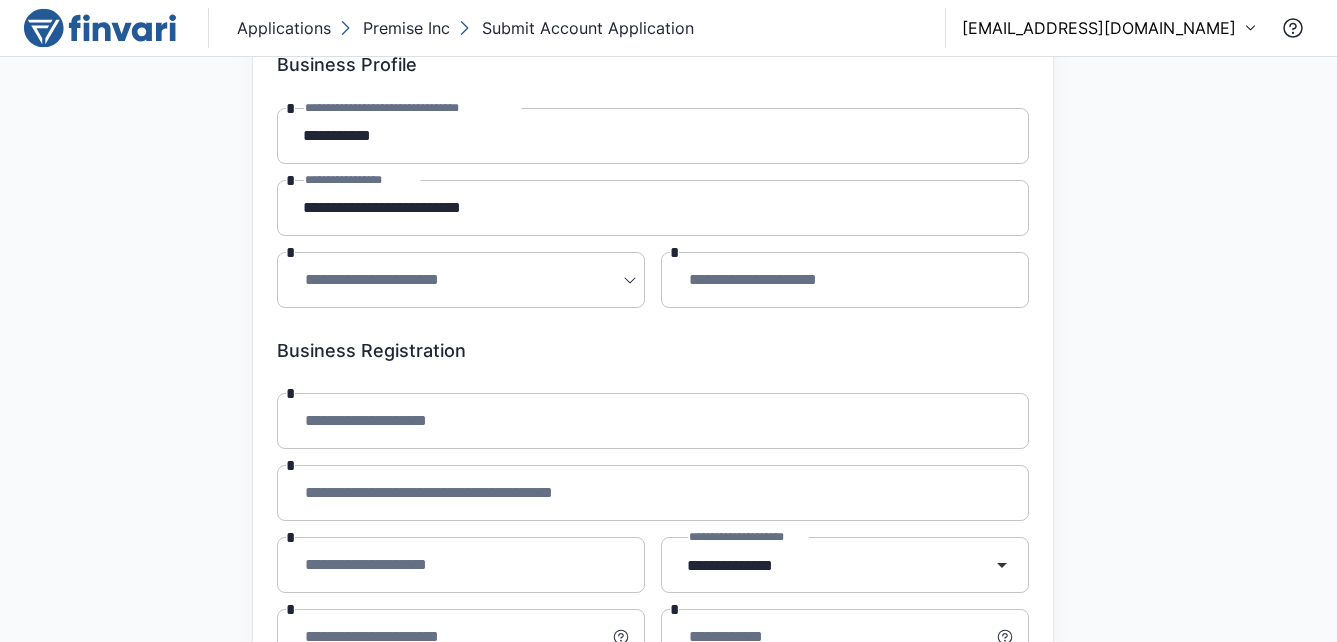 click on "**********" at bounding box center [668, 121] 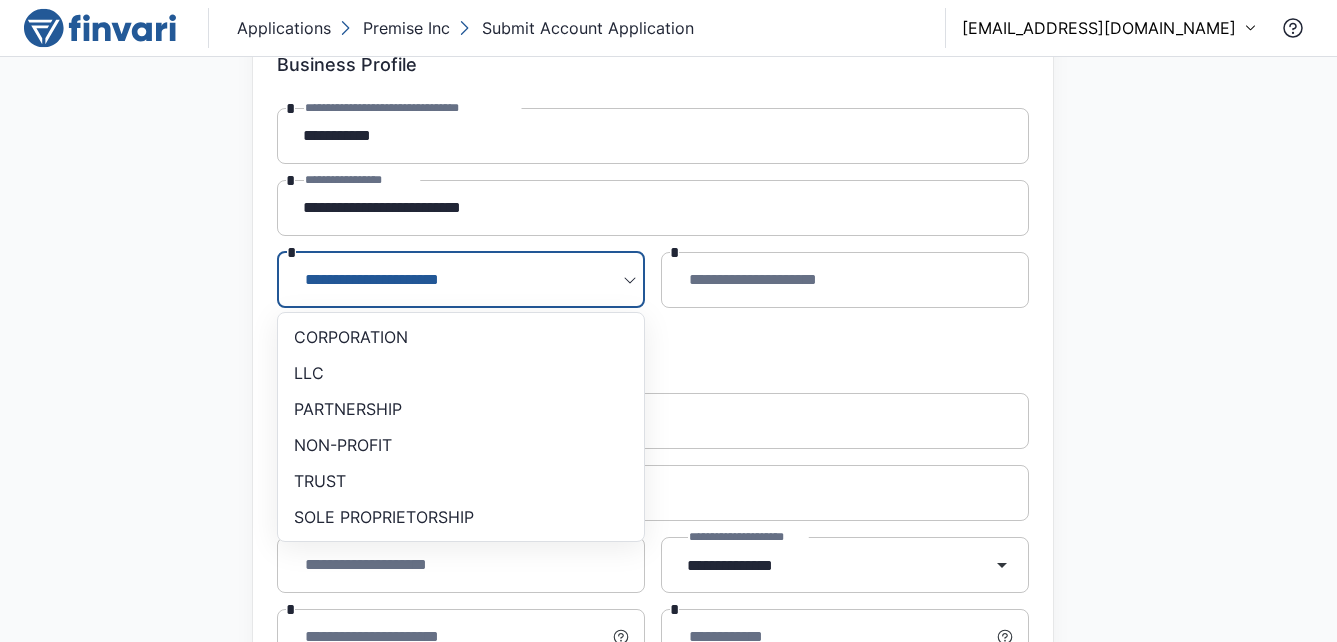 click on "CORPORATION" at bounding box center (461, 337) 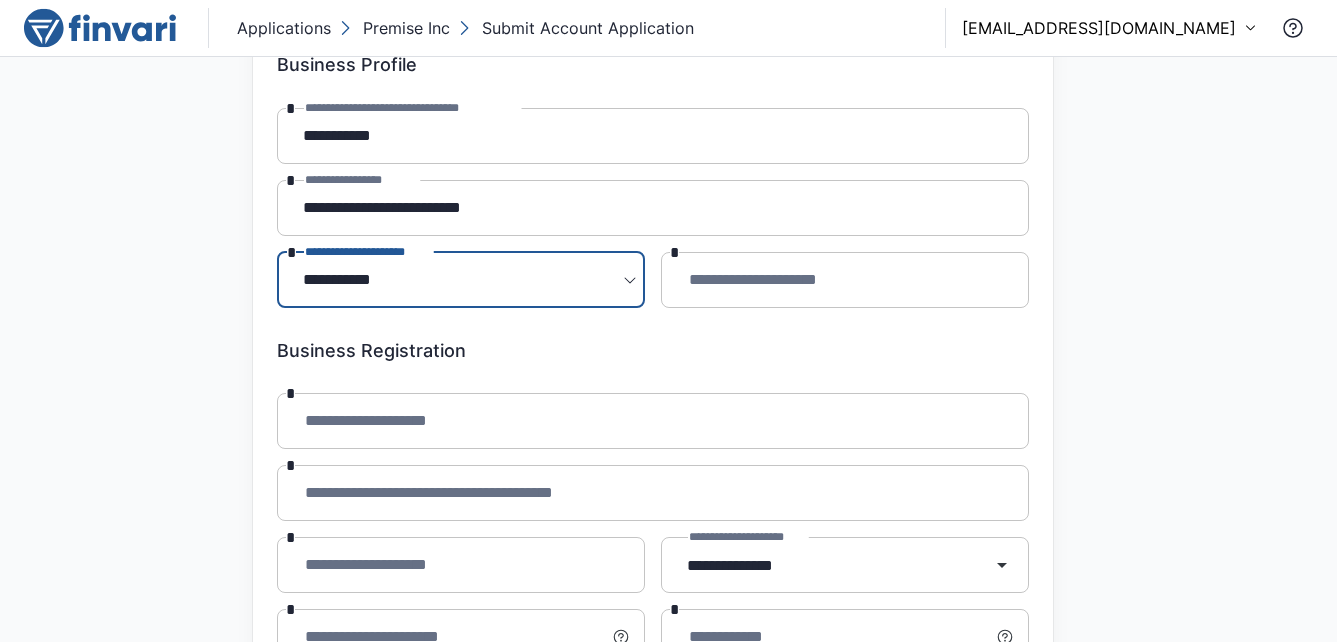 click on "**********" at bounding box center (845, 280) 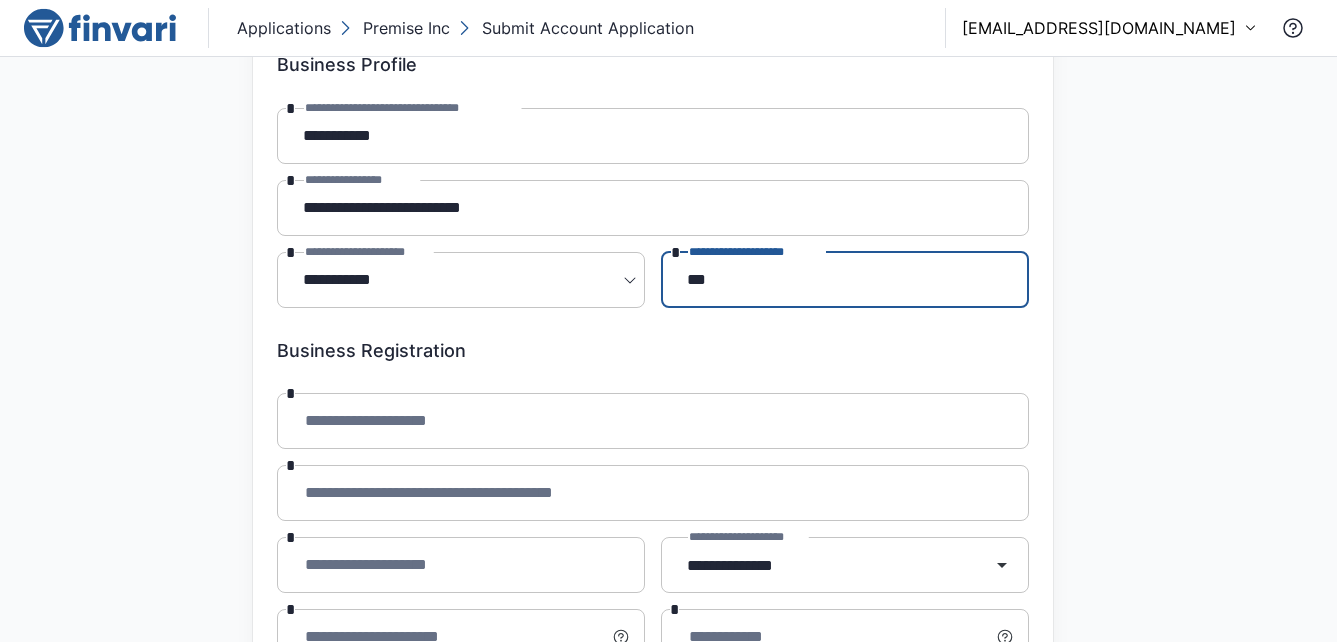 type on "***" 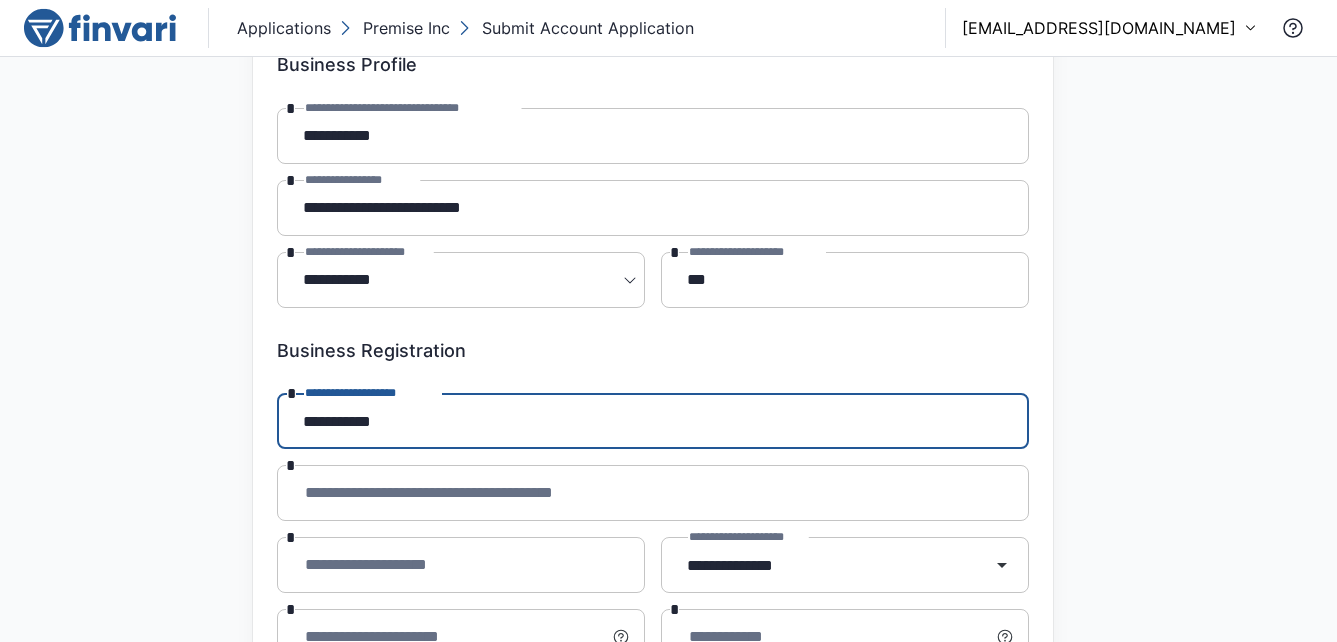 type on "**********" 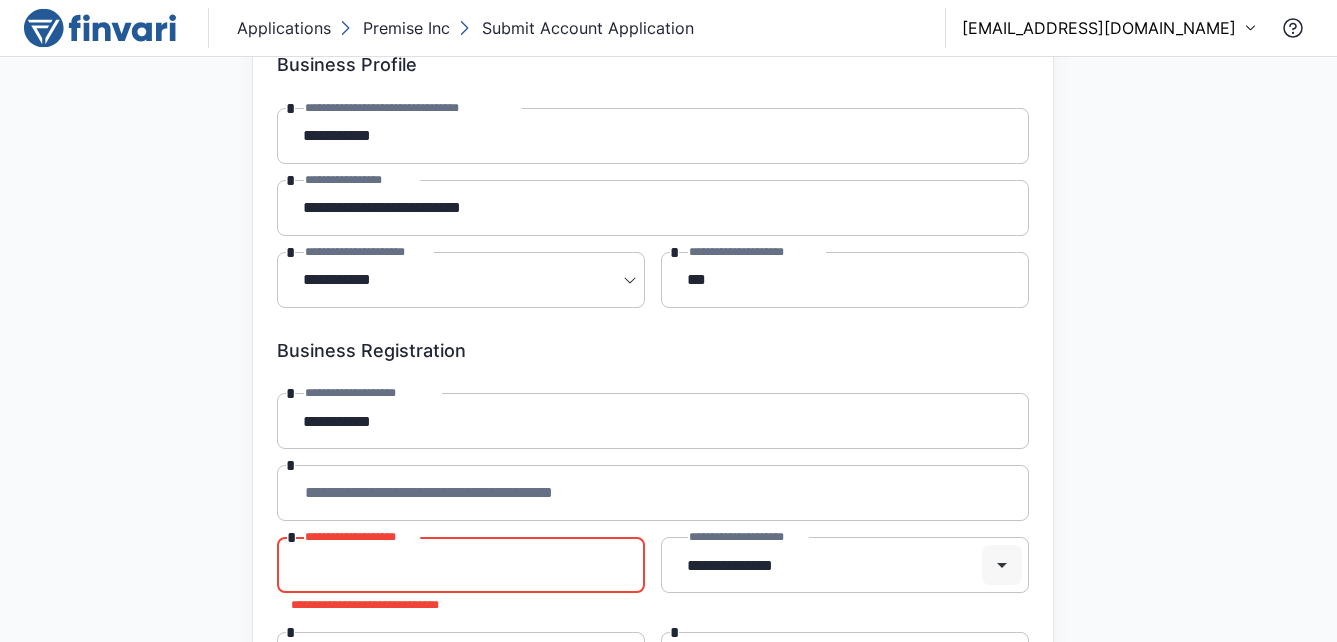 click at bounding box center (1002, 565) 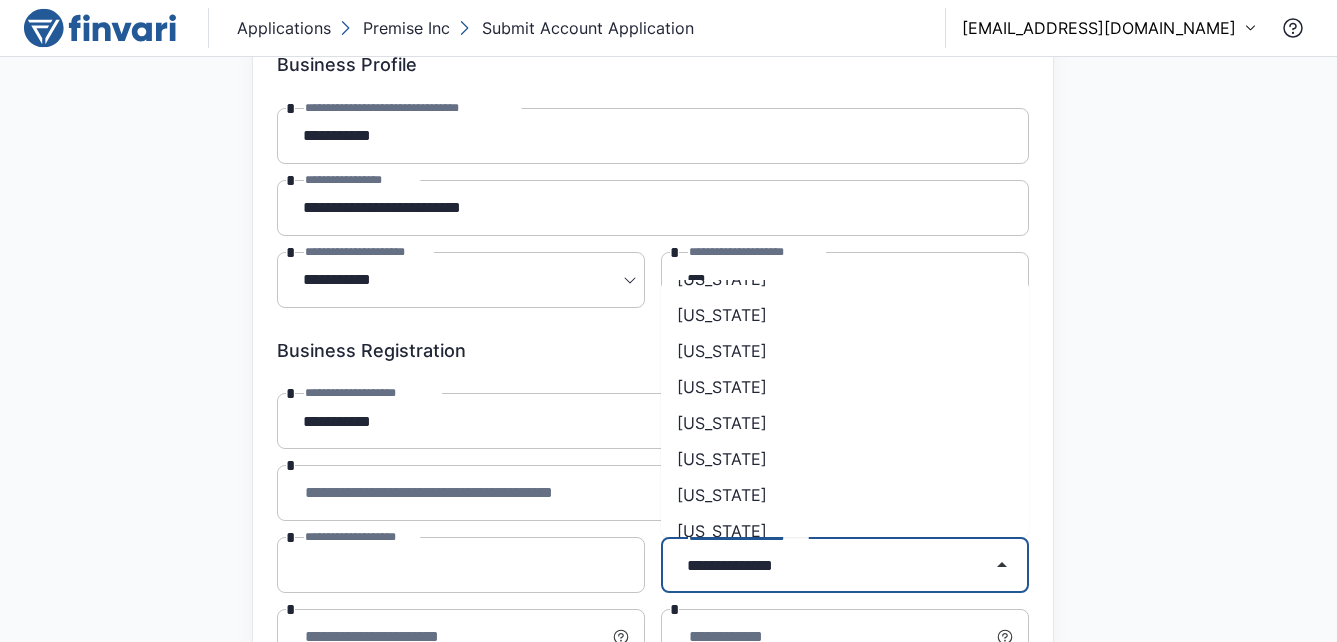 scroll, scrollTop: 1000, scrollLeft: 0, axis: vertical 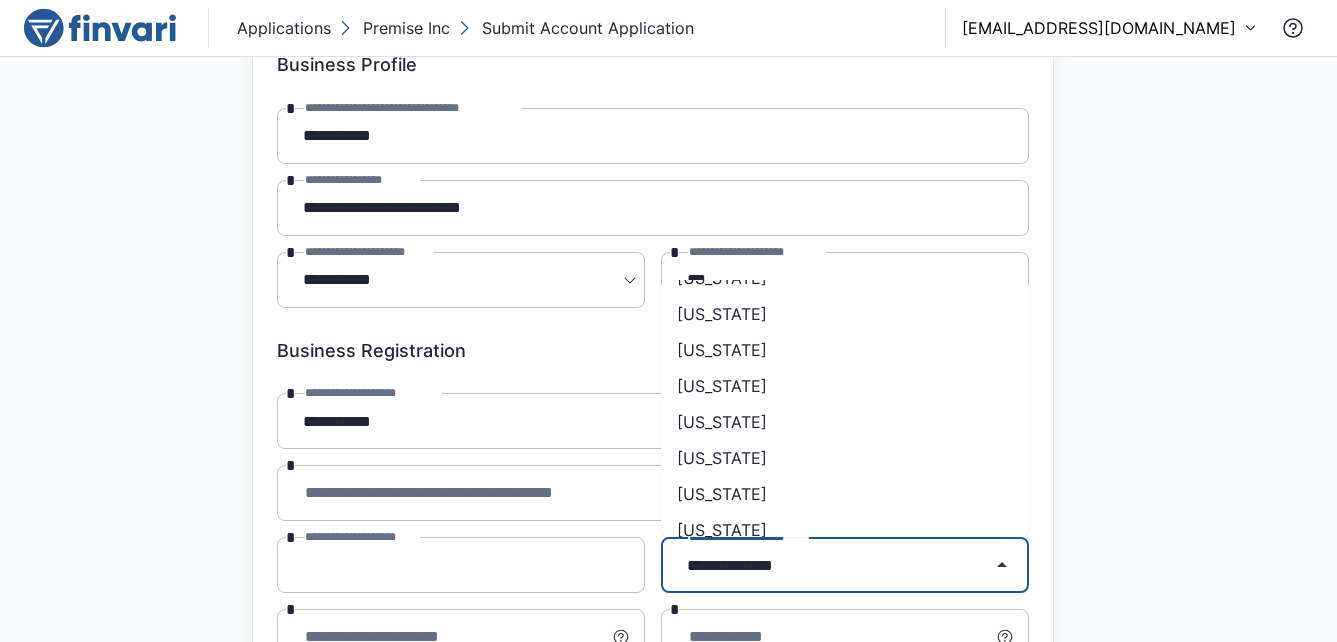 click on "Minnesota" at bounding box center (845, 314) 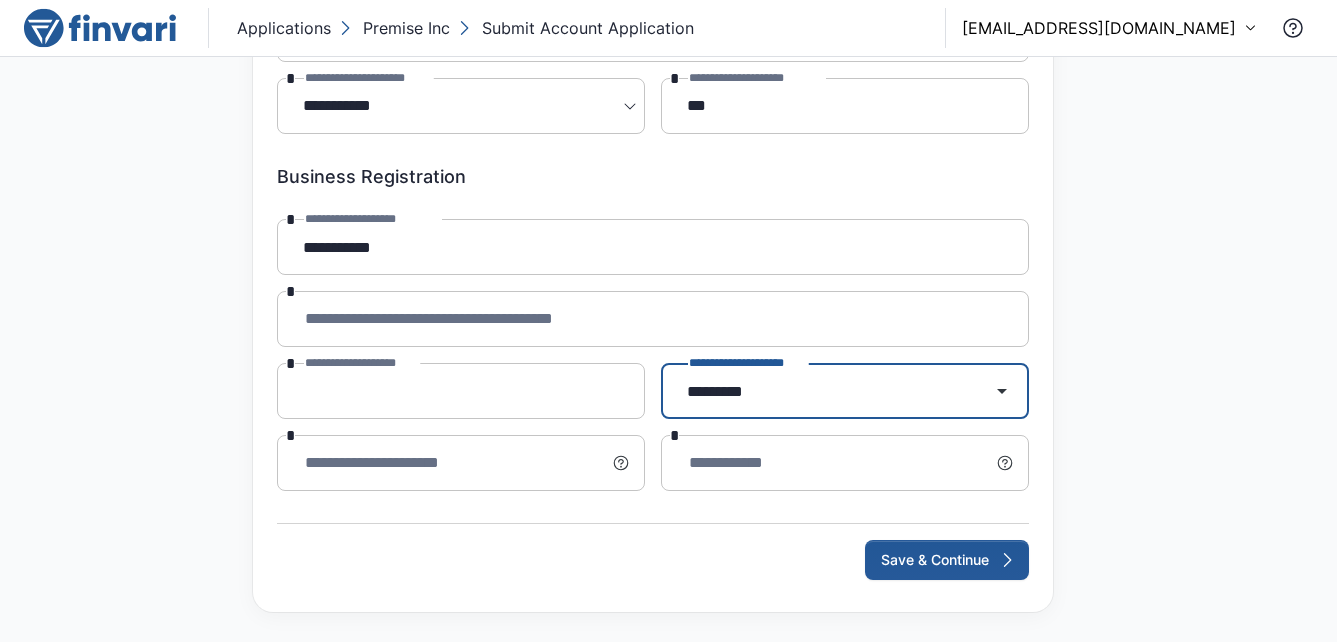 scroll, scrollTop: 376, scrollLeft: 0, axis: vertical 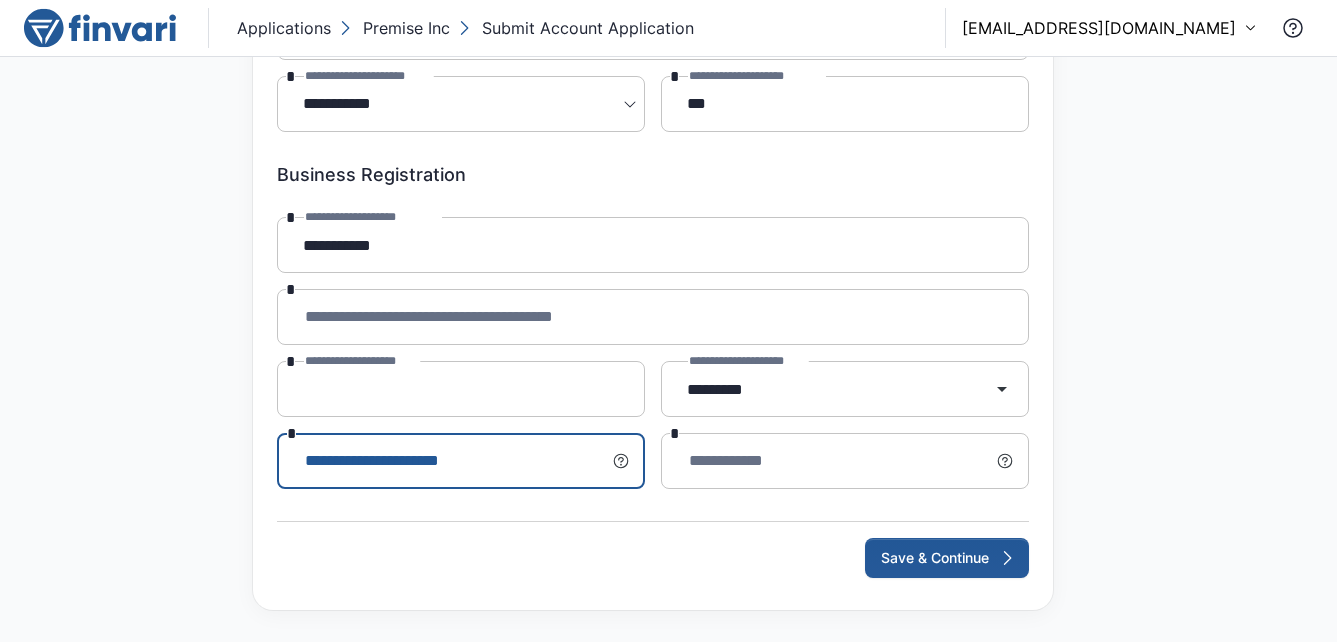 click on "**********" at bounding box center [448, 461] 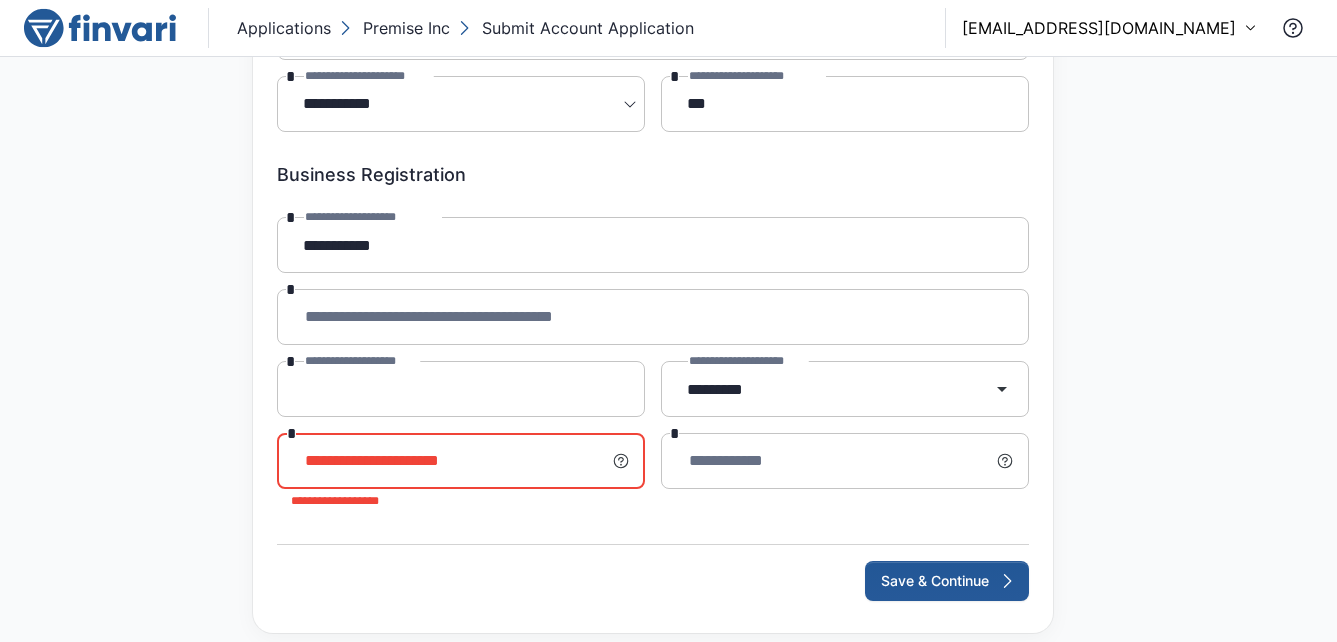 click on "**********" at bounding box center (448, 461) 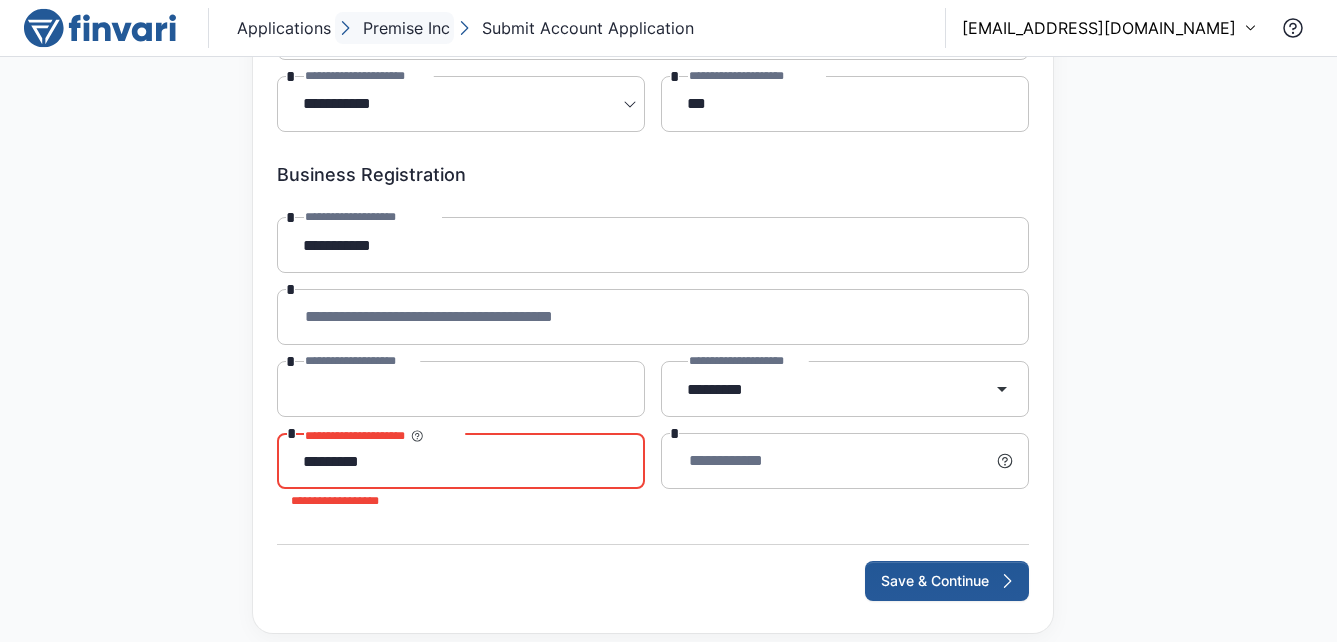 type on "*********" 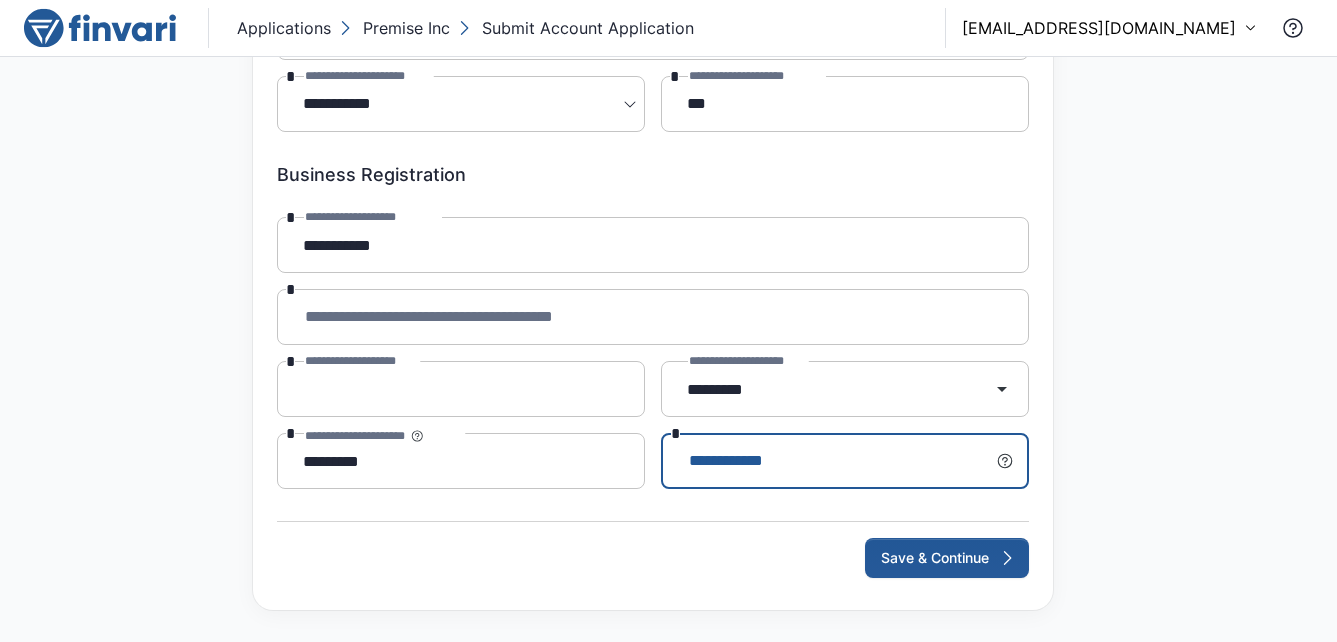 click on "**********" at bounding box center (832, 461) 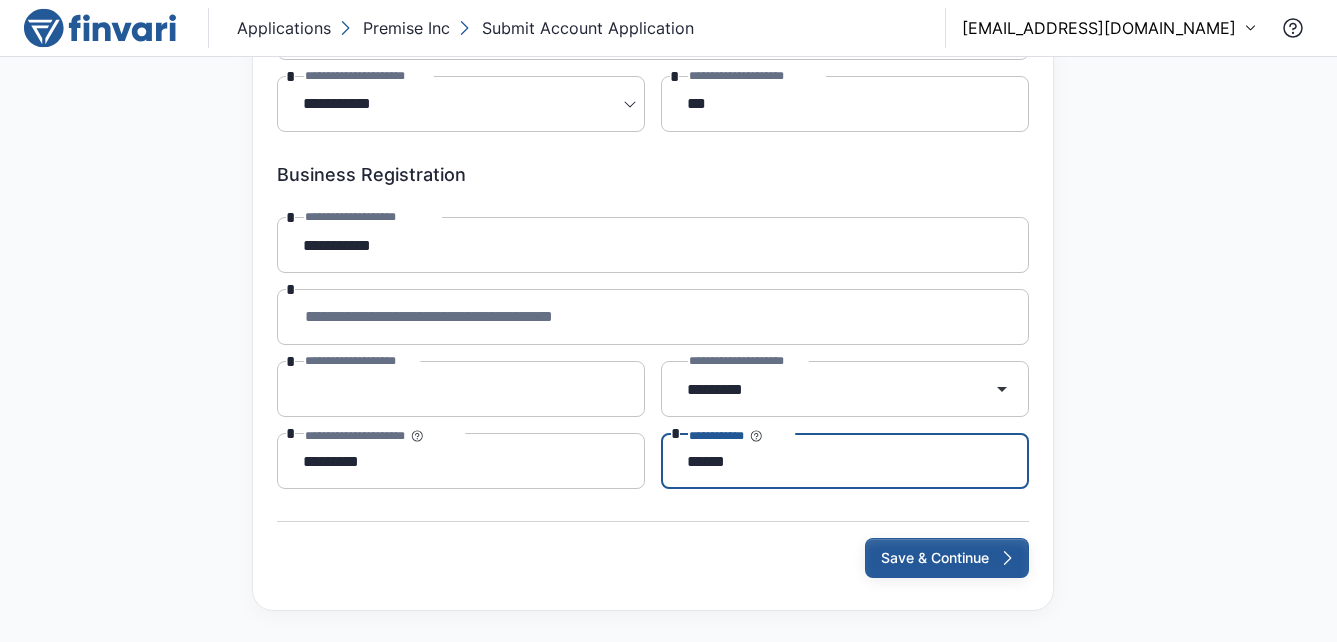 type on "******" 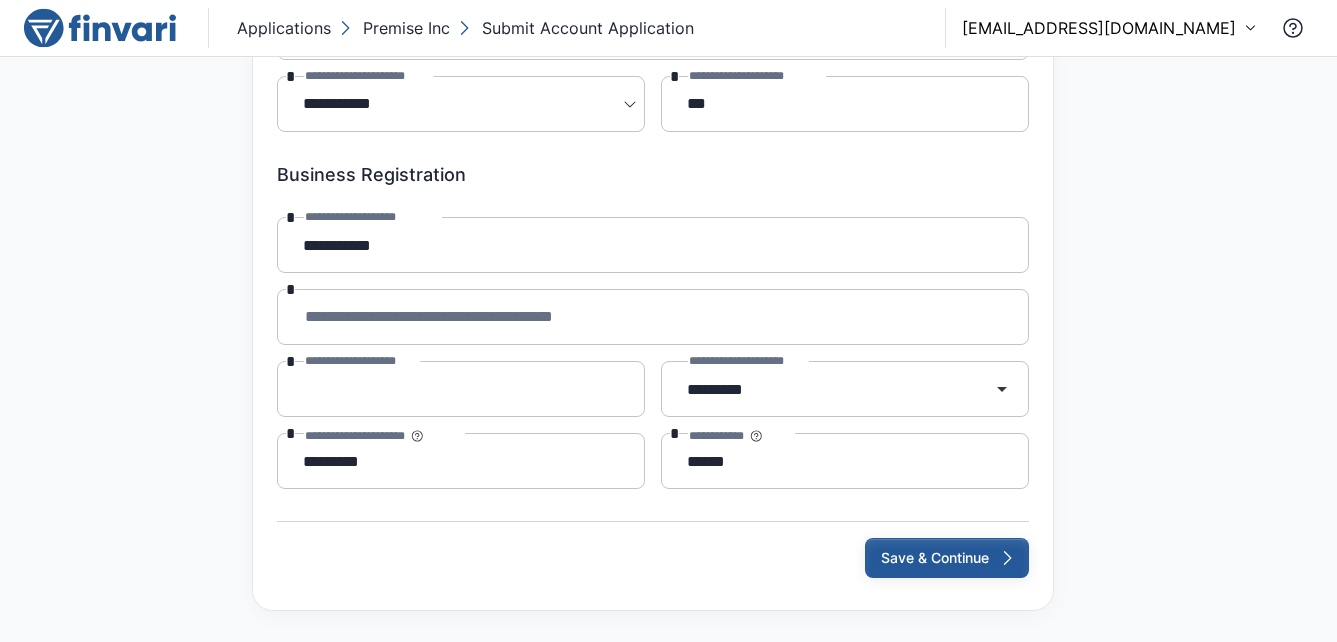 click on "Save & Continue" at bounding box center [947, 558] 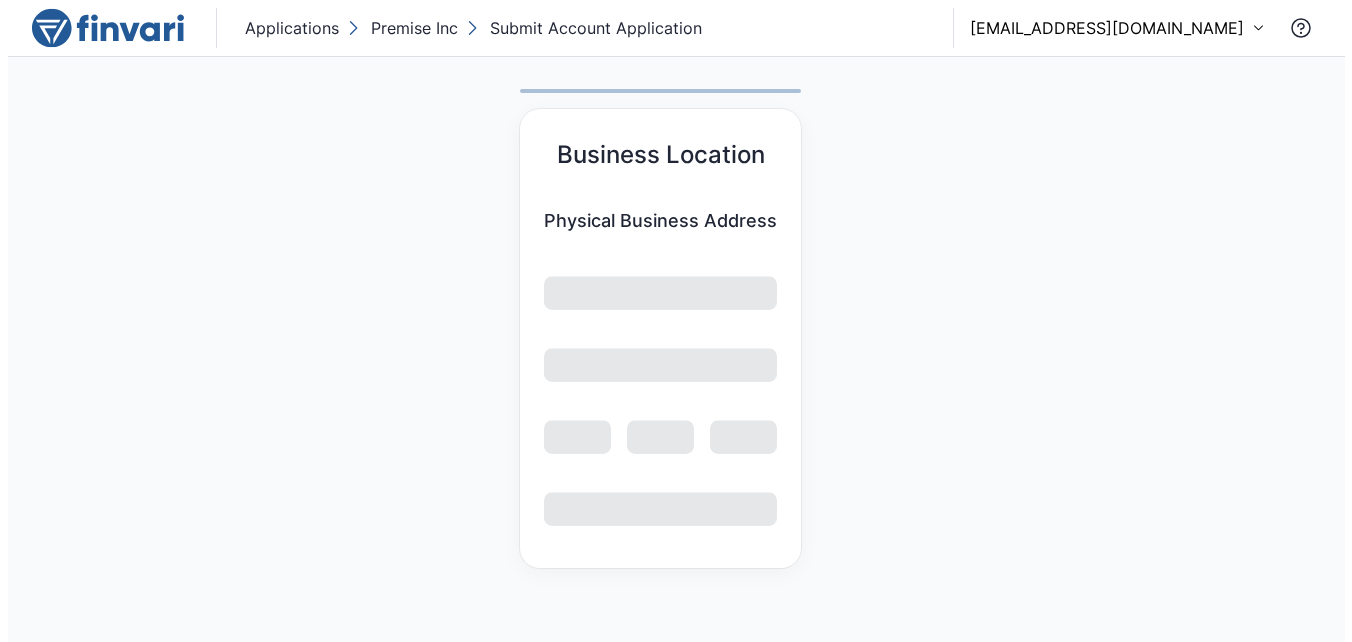 scroll, scrollTop: 0, scrollLeft: 0, axis: both 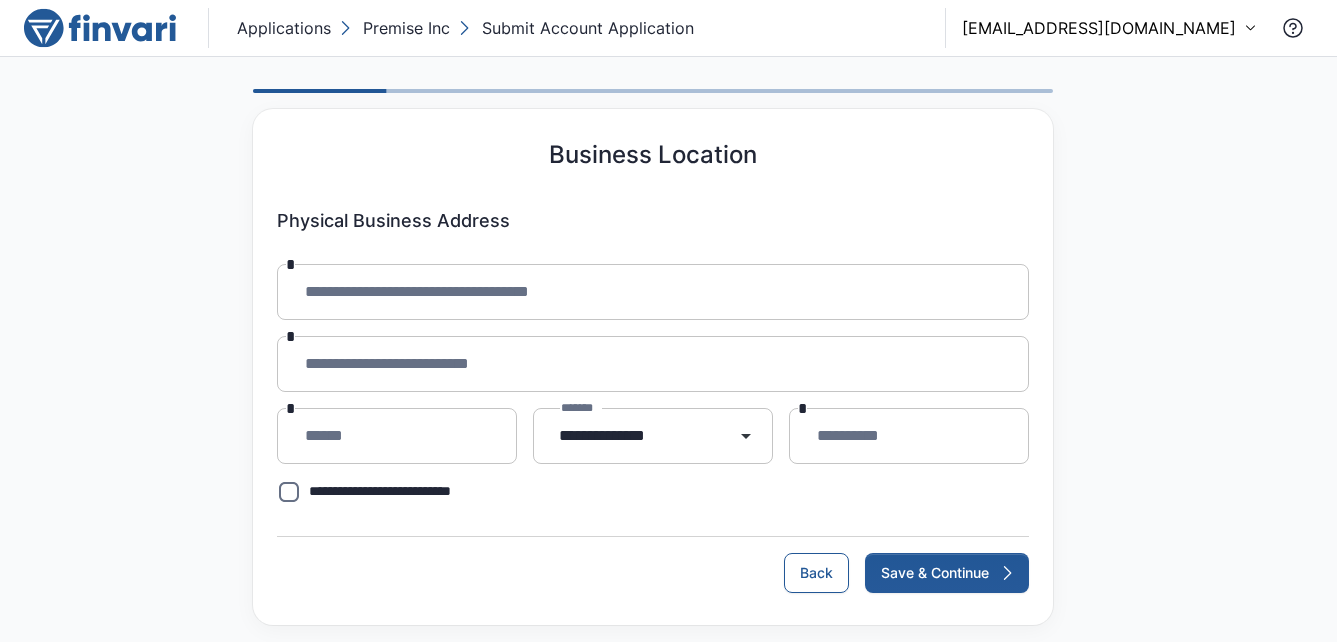 click on "**********" at bounding box center [653, 292] 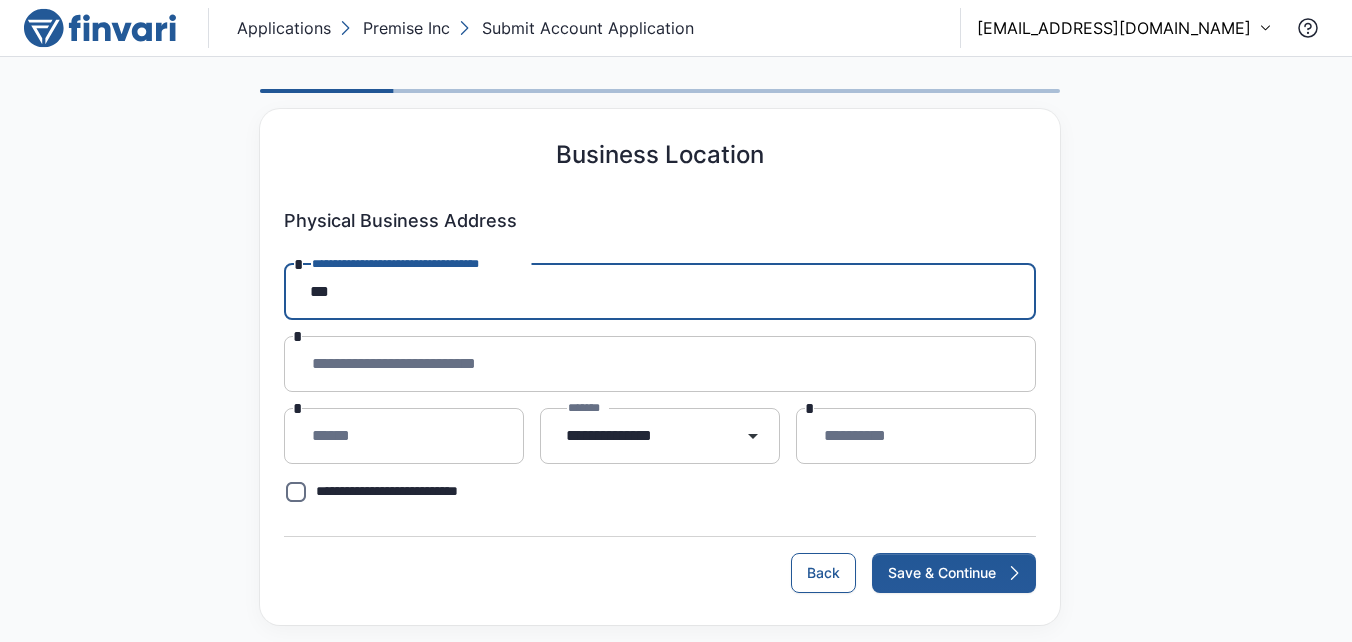 type on "**********" 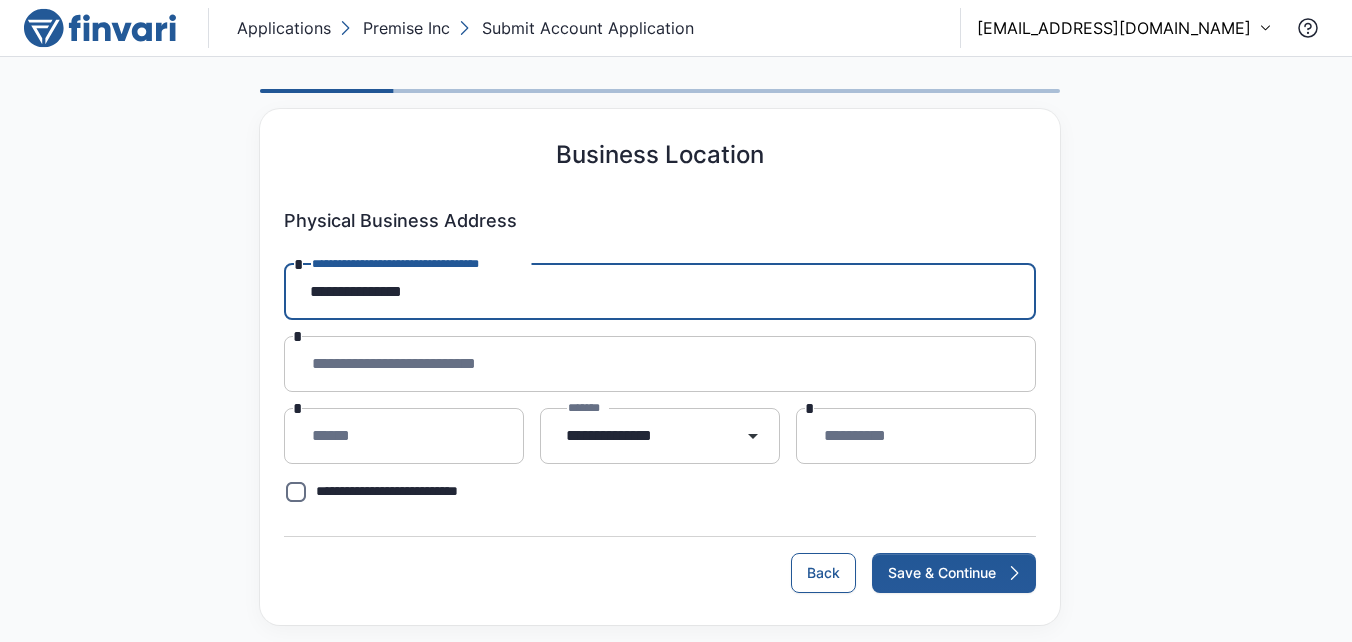 type on "**********" 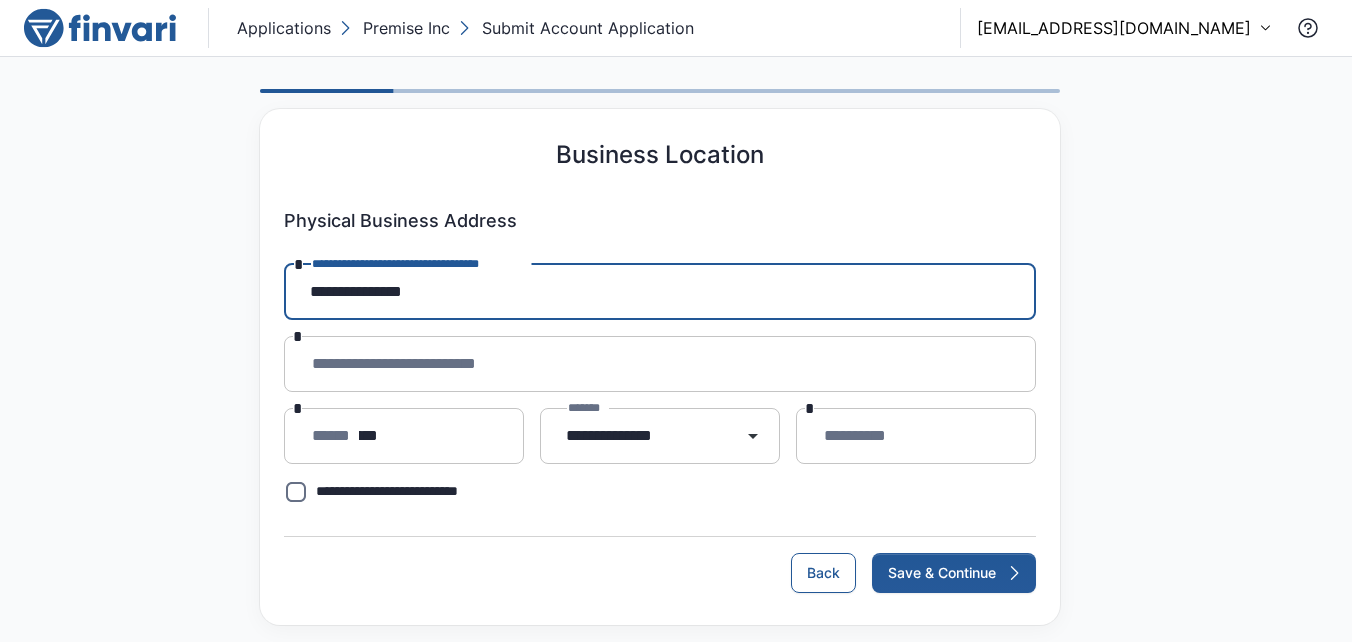 type on "*****" 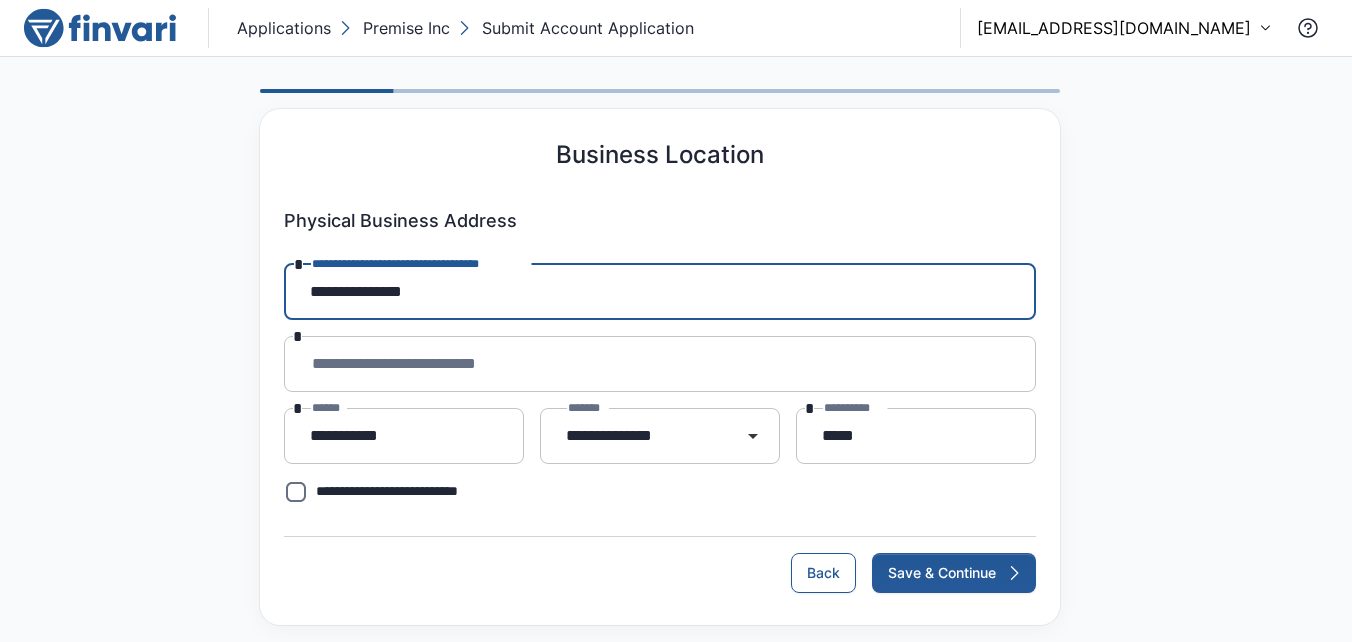 click on "**********" at bounding box center (645, 436) 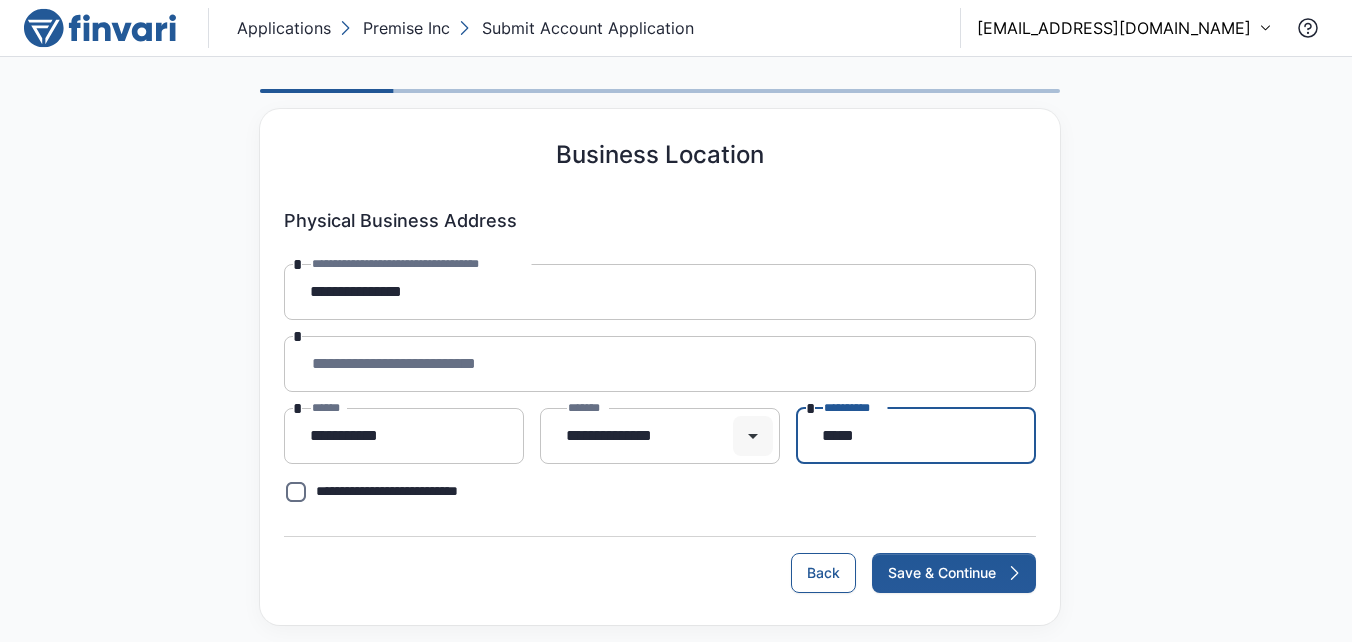 click 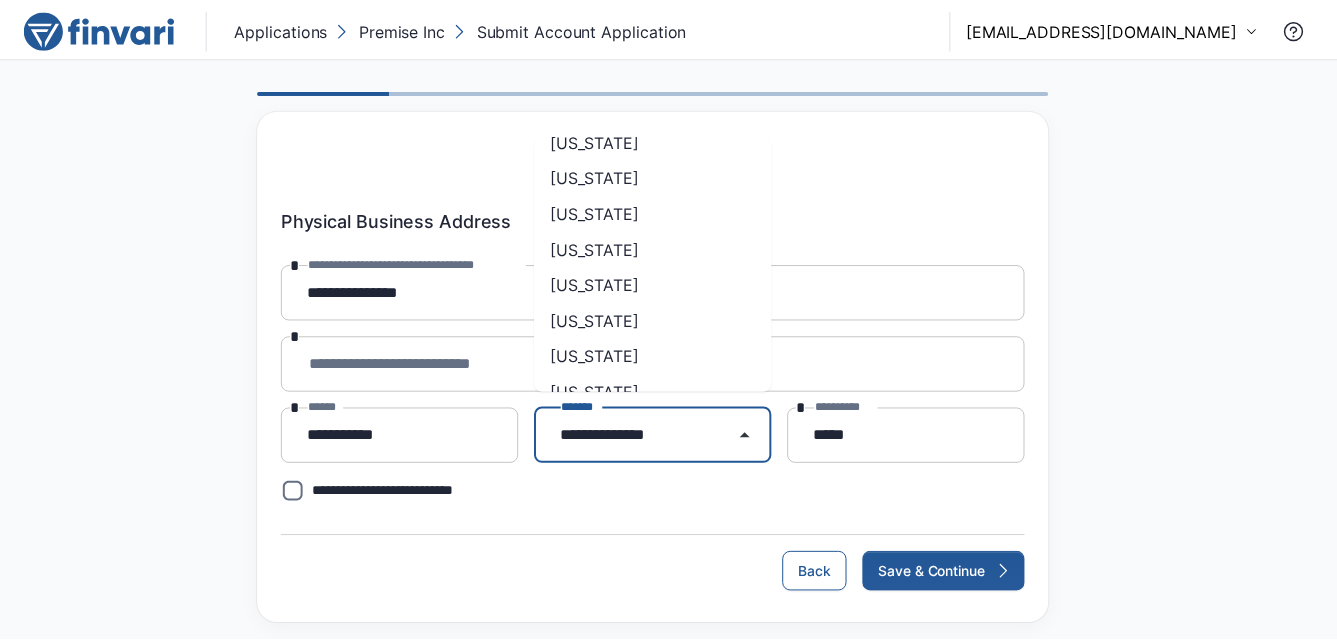 scroll, scrollTop: 1024, scrollLeft: 0, axis: vertical 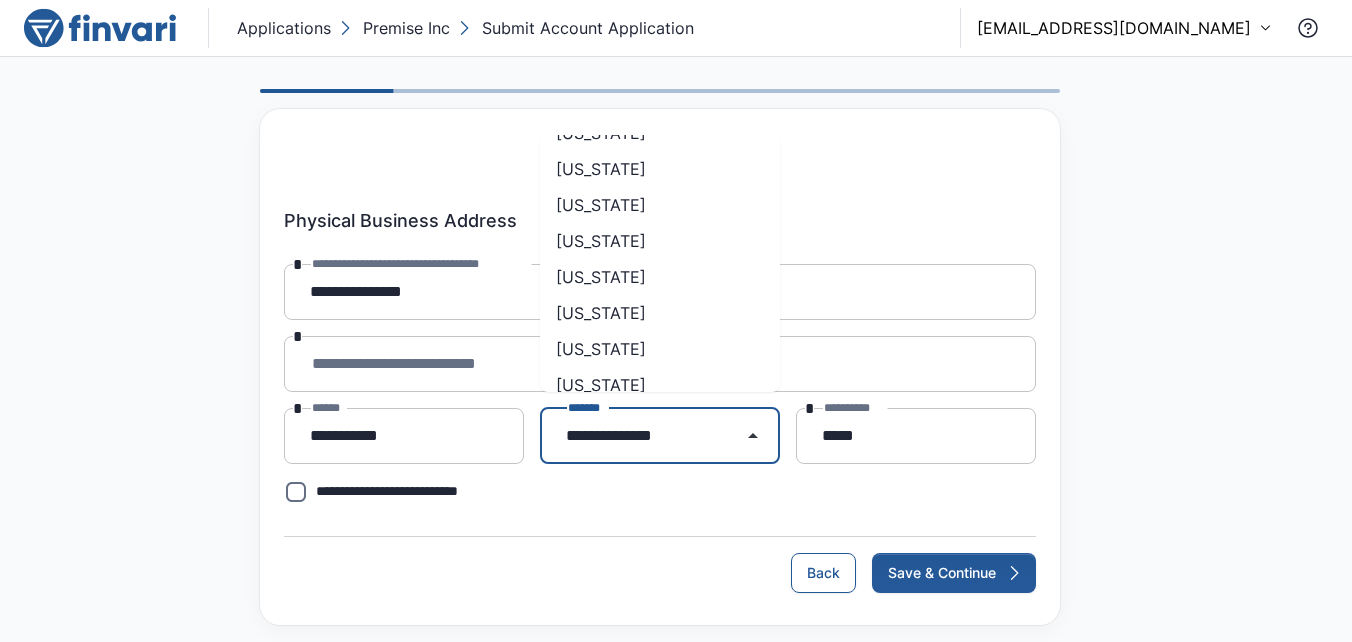 click on "Minnesota" at bounding box center [660, 169] 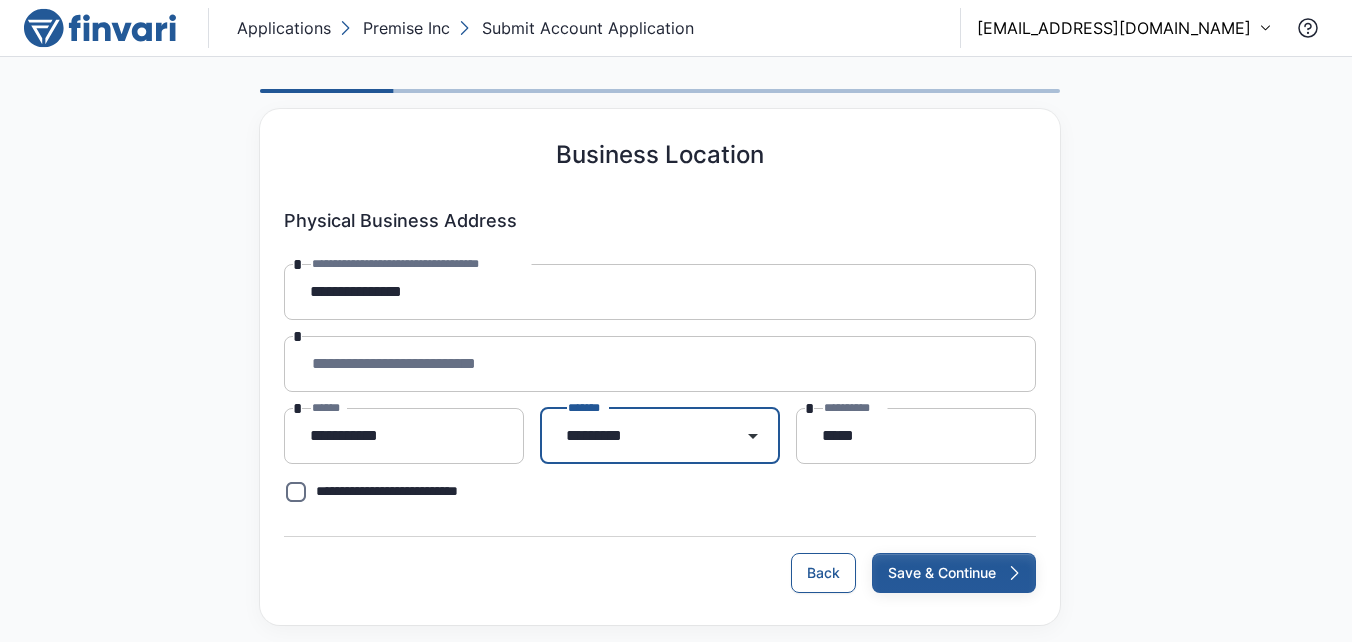 click on "Save & Continue" at bounding box center (954, 573) 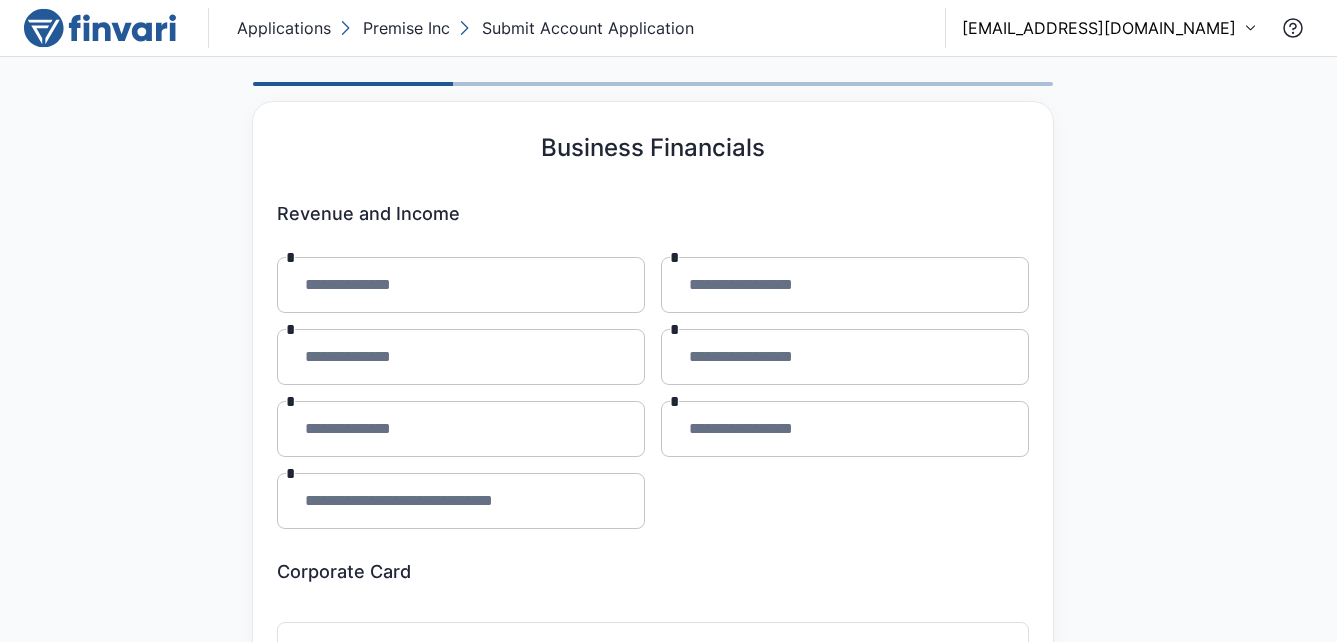 scroll, scrollTop: 0, scrollLeft: 0, axis: both 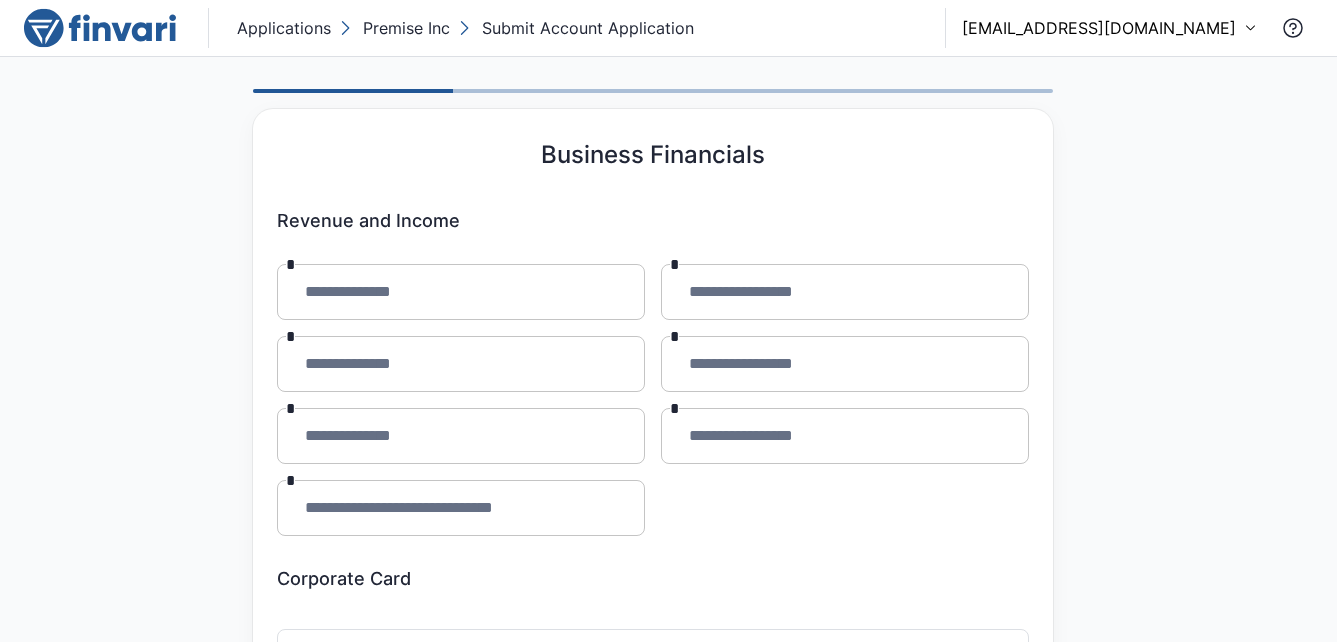 click on "**********" at bounding box center [461, 292] 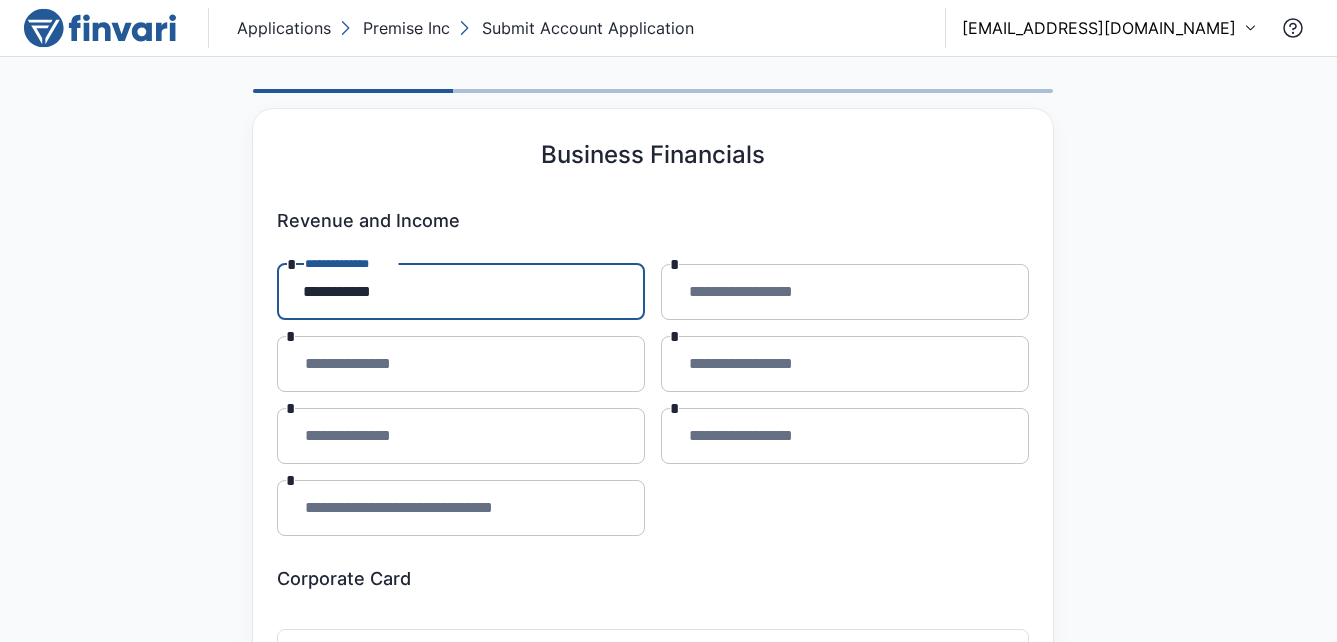type on "**********" 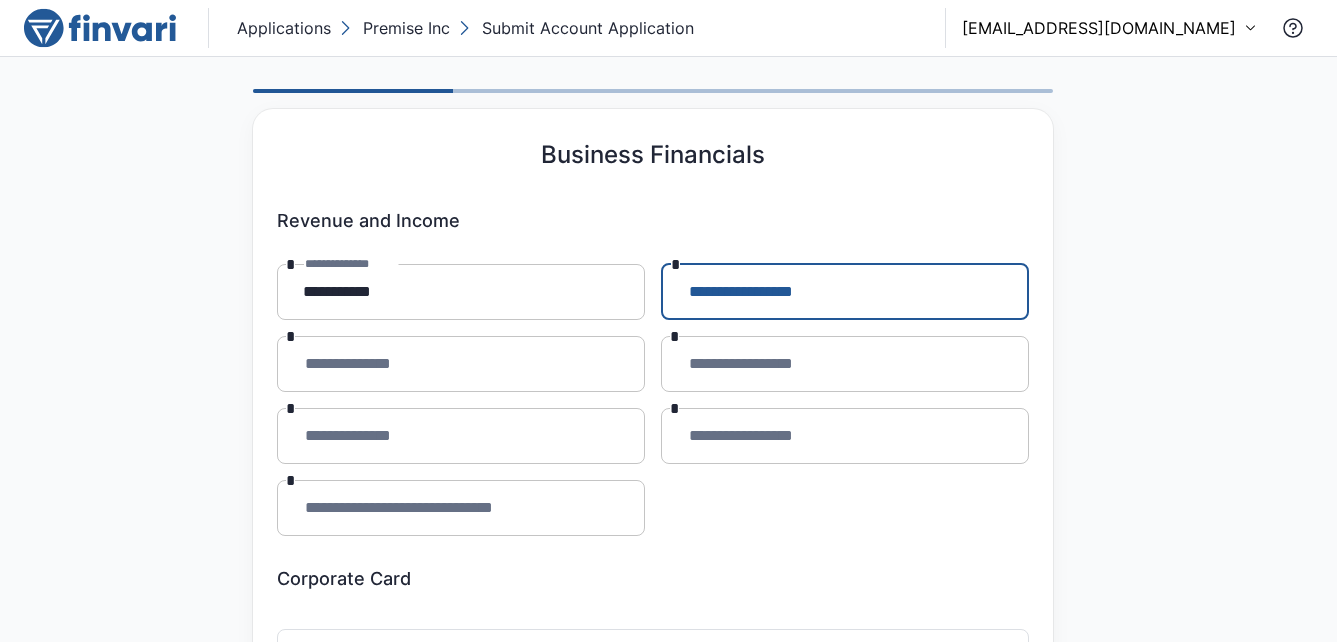click on "**********" at bounding box center (845, 292) 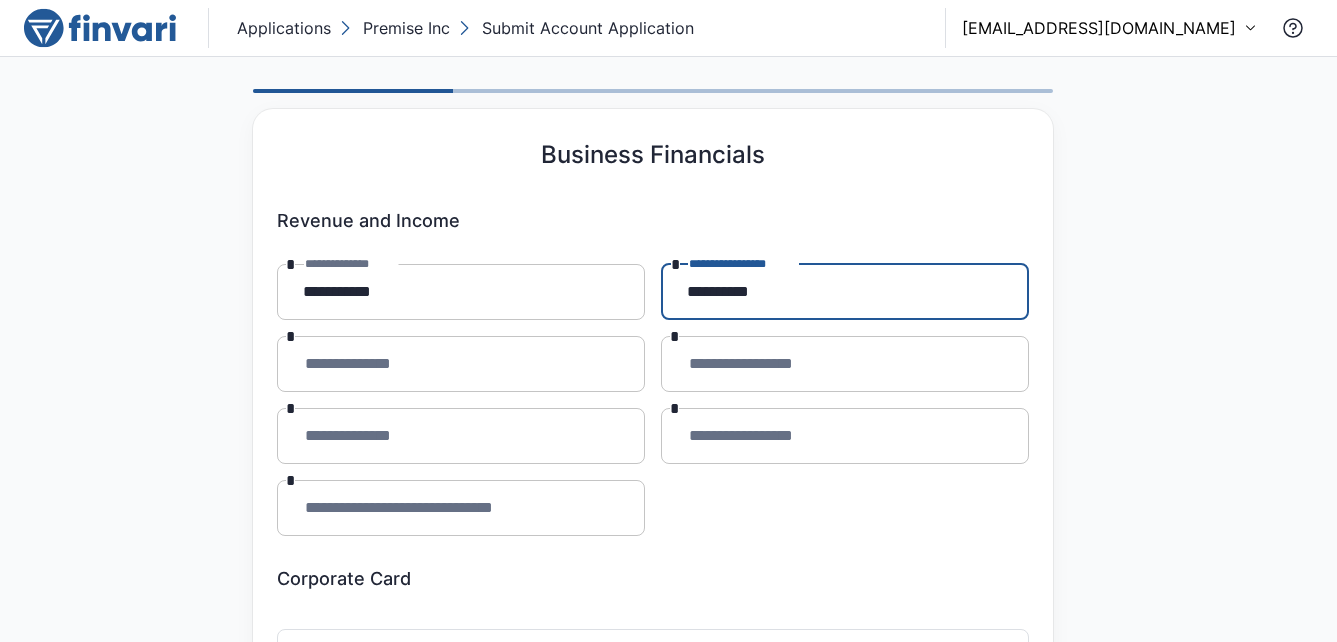type on "**********" 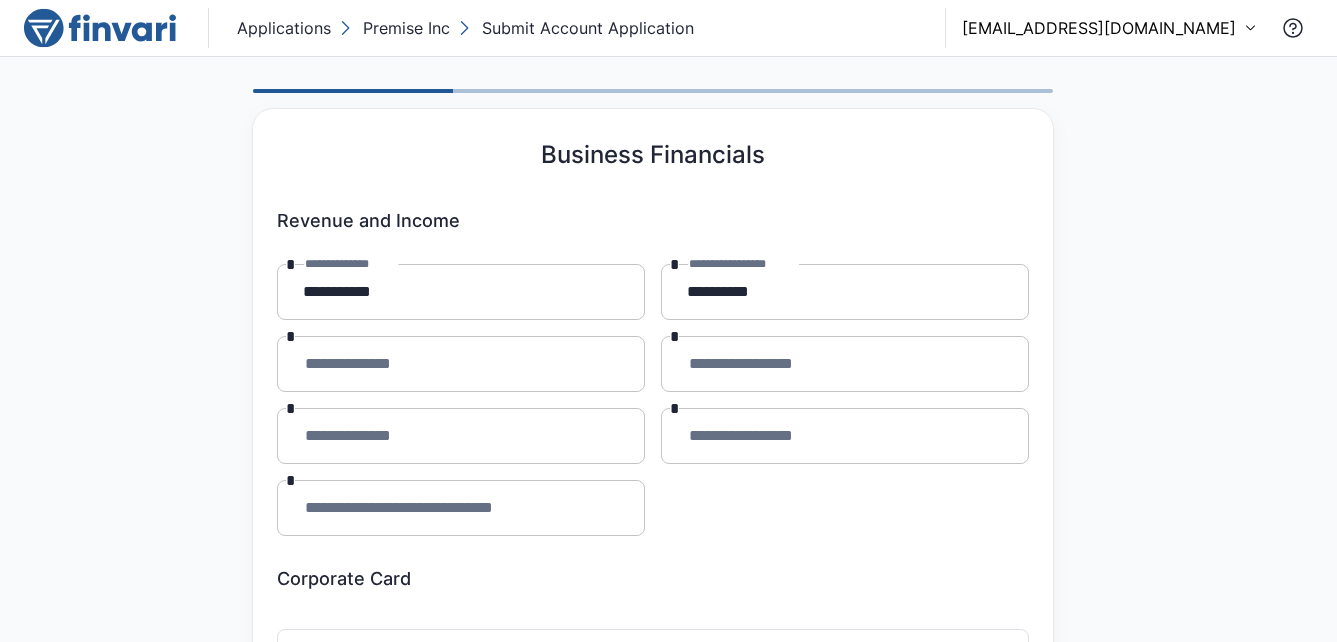 click on "**********" at bounding box center (461, 364) 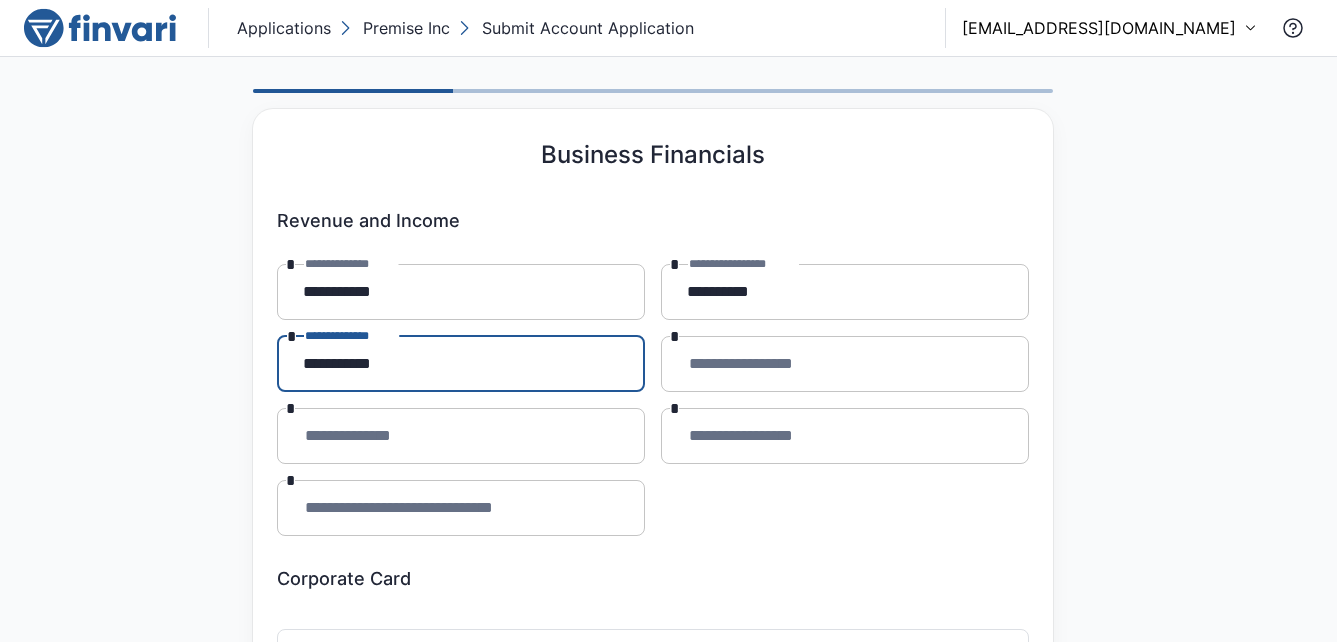 type on "**********" 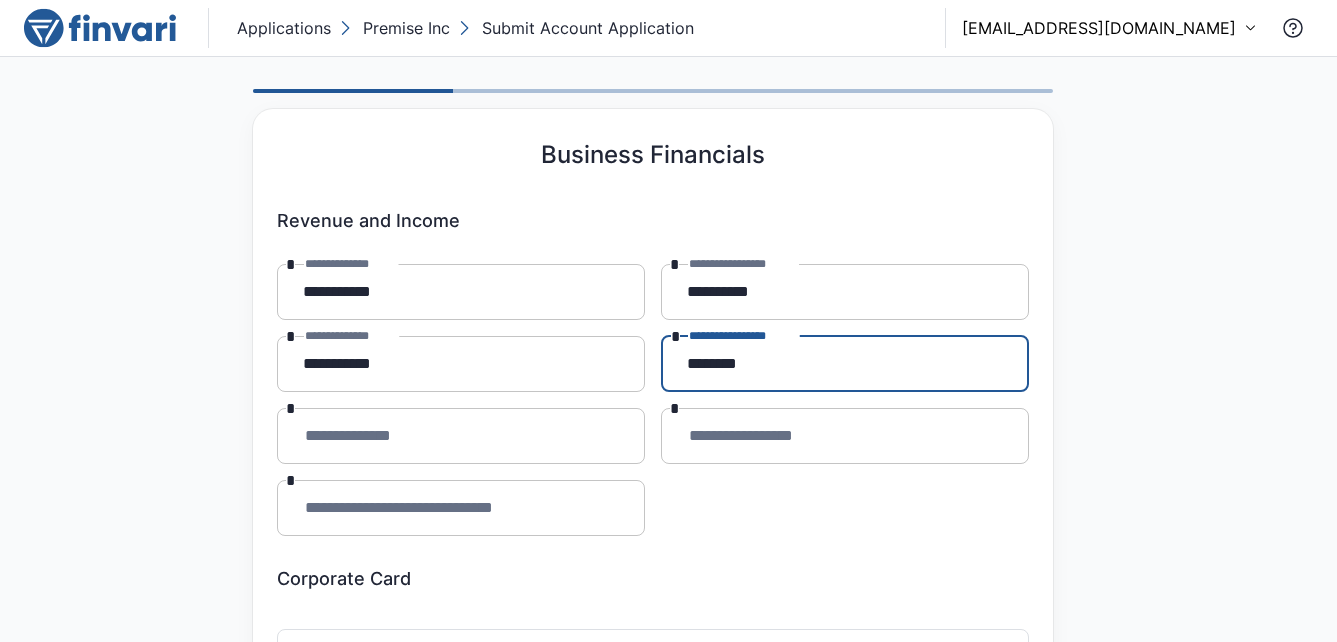 type on "********" 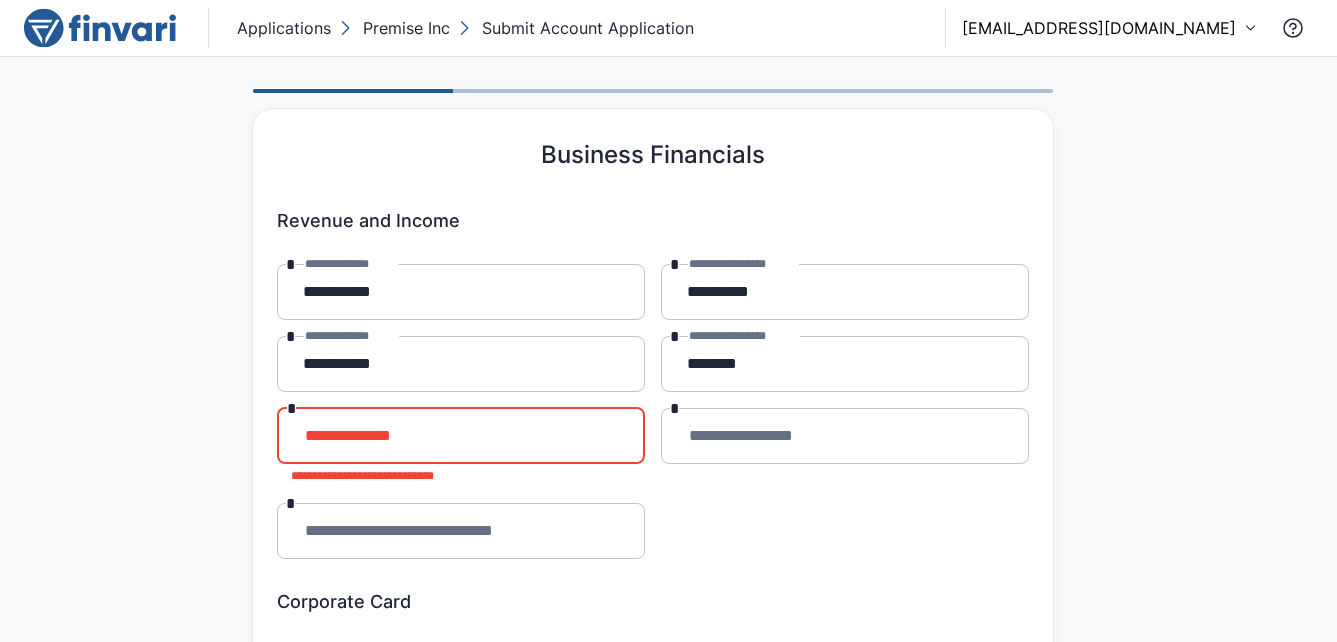 click on "**********" at bounding box center [845, 436] 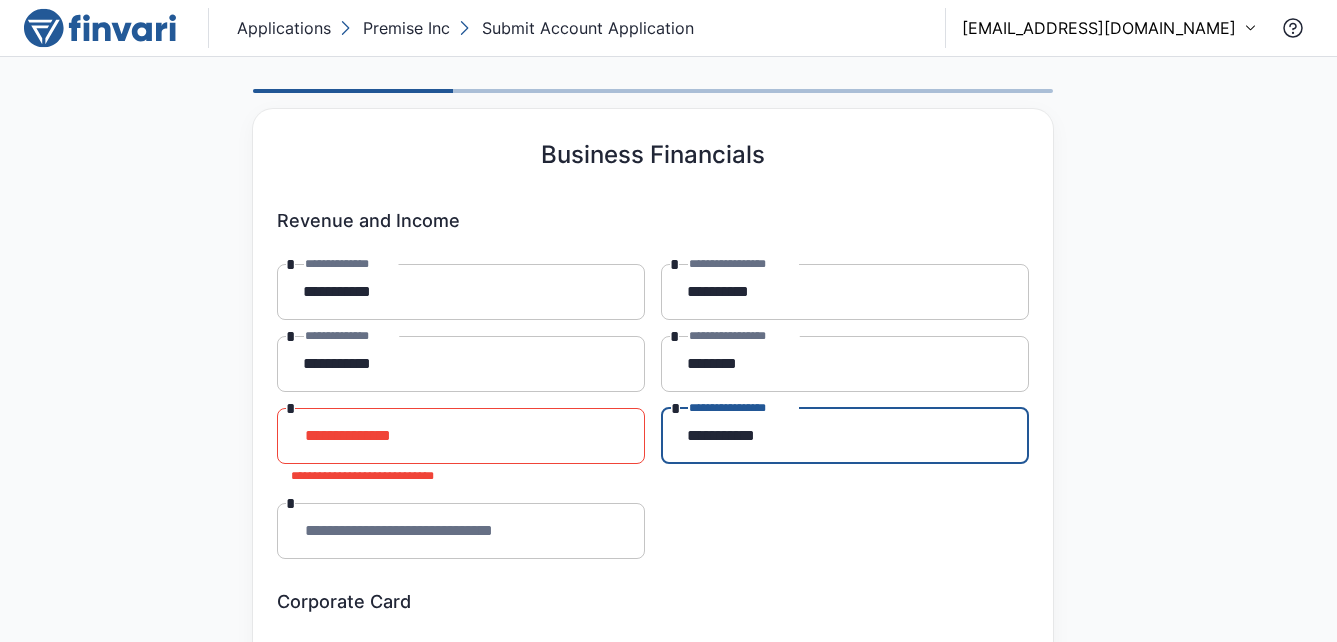 type on "**********" 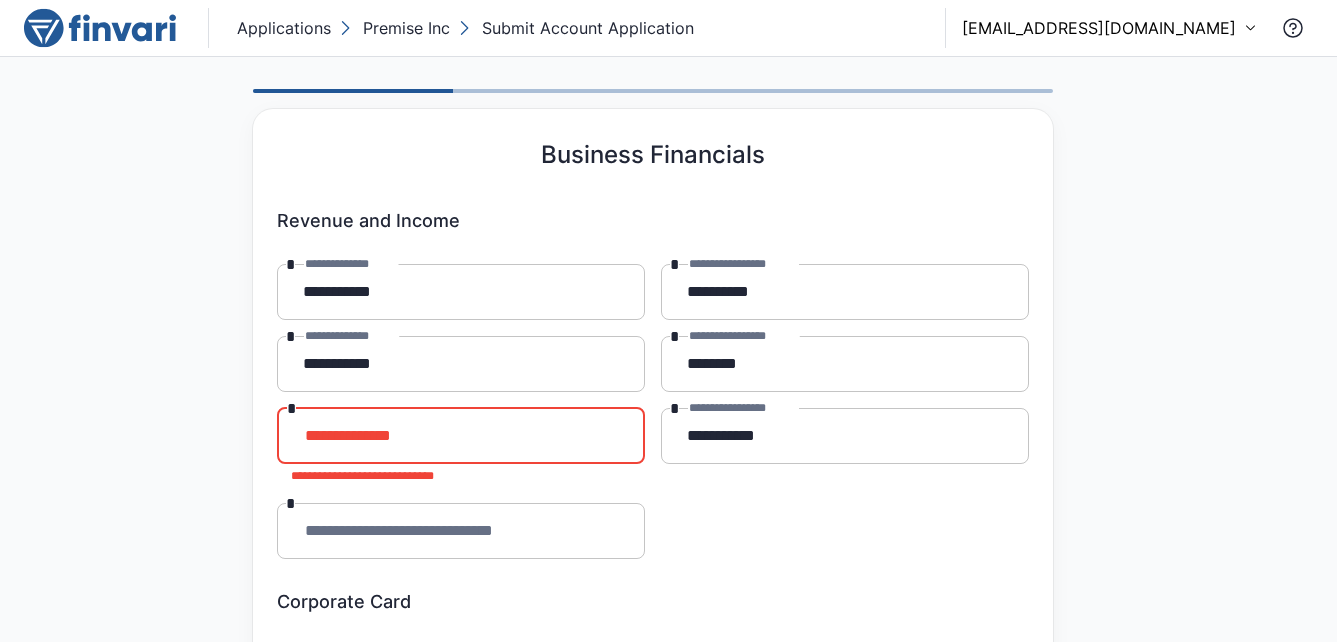 click on "**********" at bounding box center (461, 436) 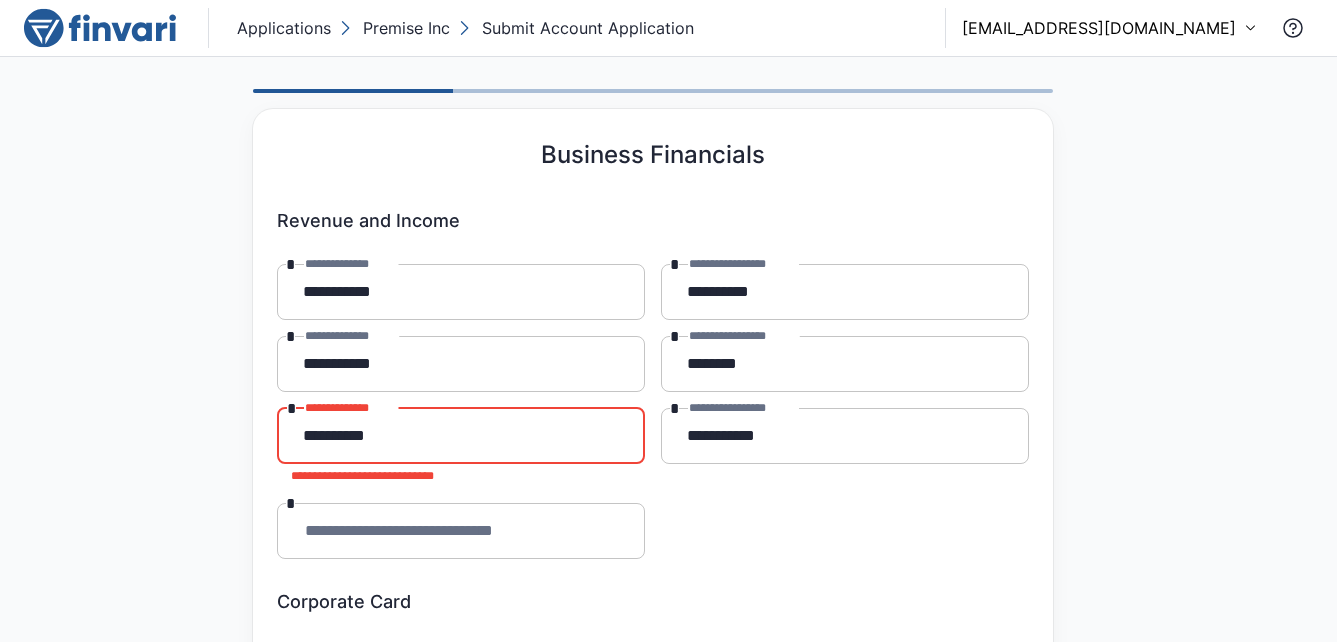 drag, startPoint x: 415, startPoint y: 440, endPoint x: 158, endPoint y: 426, distance: 257.38104 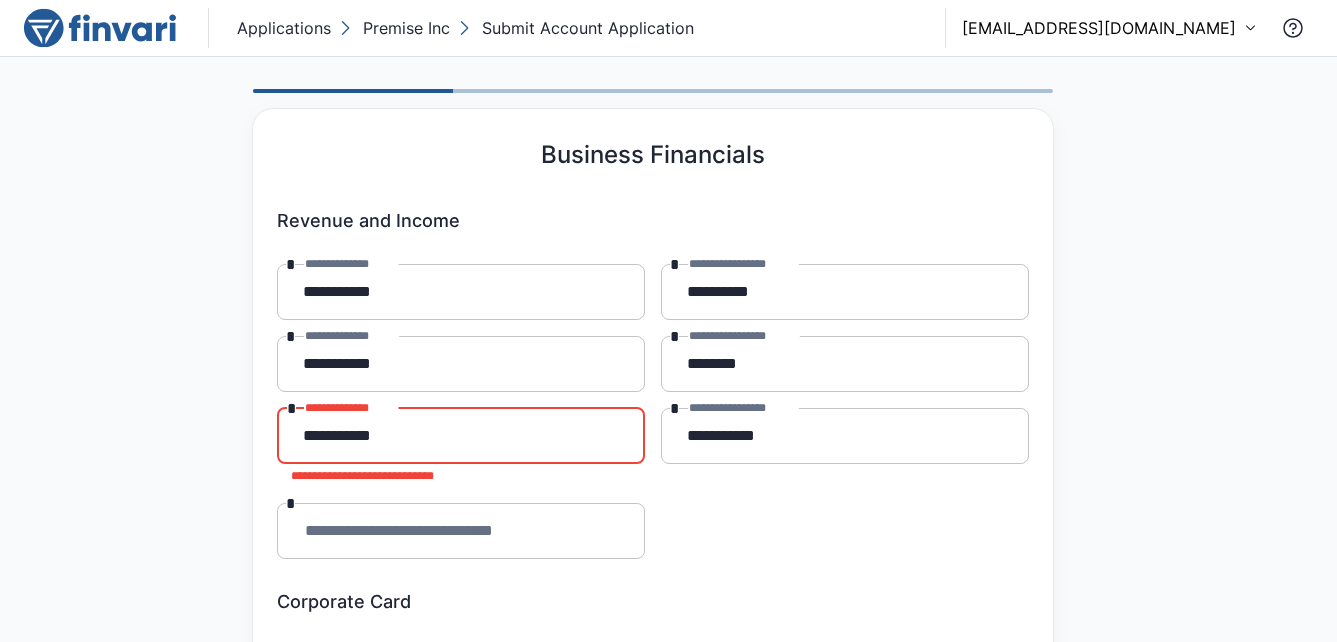 type on "**********" 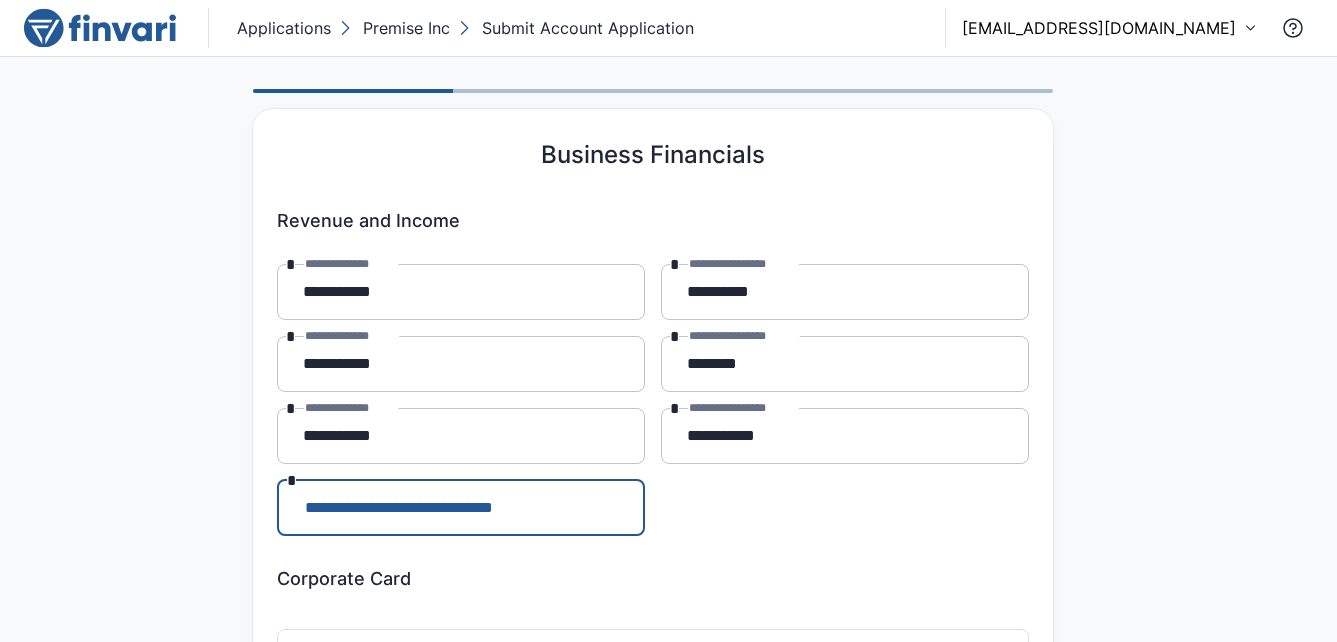 click on "**********" at bounding box center [653, 606] 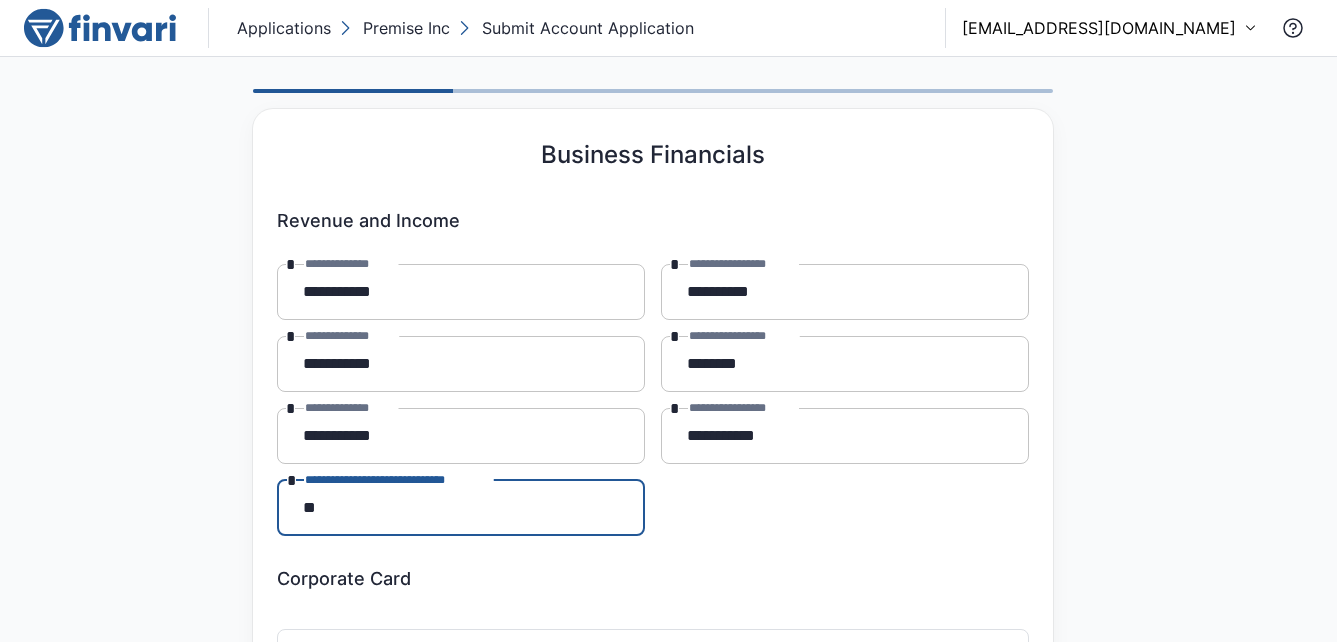 type on "**" 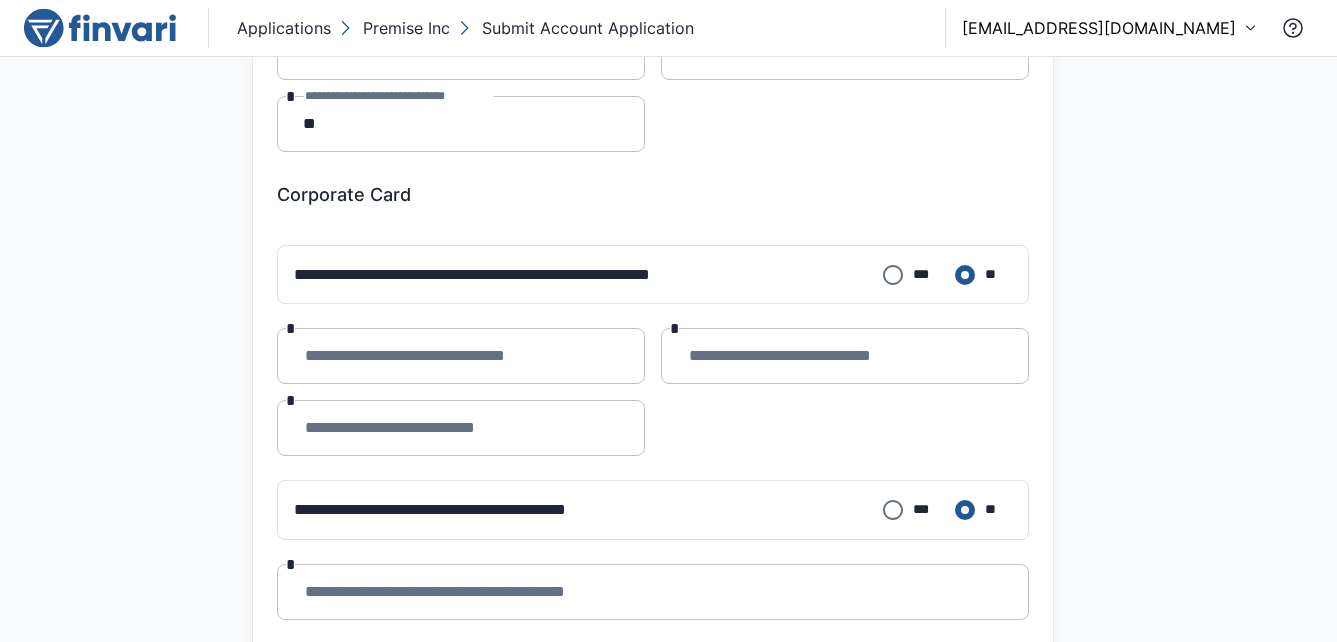 scroll, scrollTop: 400, scrollLeft: 0, axis: vertical 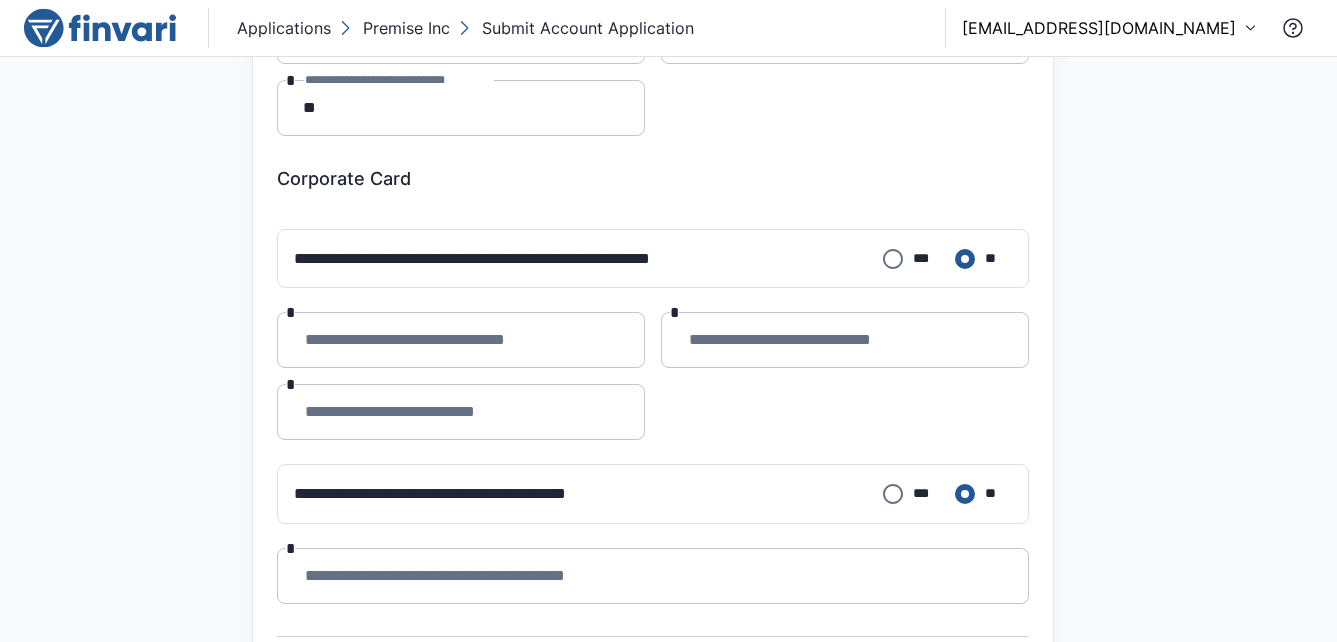 drag, startPoint x: 510, startPoint y: 418, endPoint x: 554, endPoint y: 417, distance: 44.011364 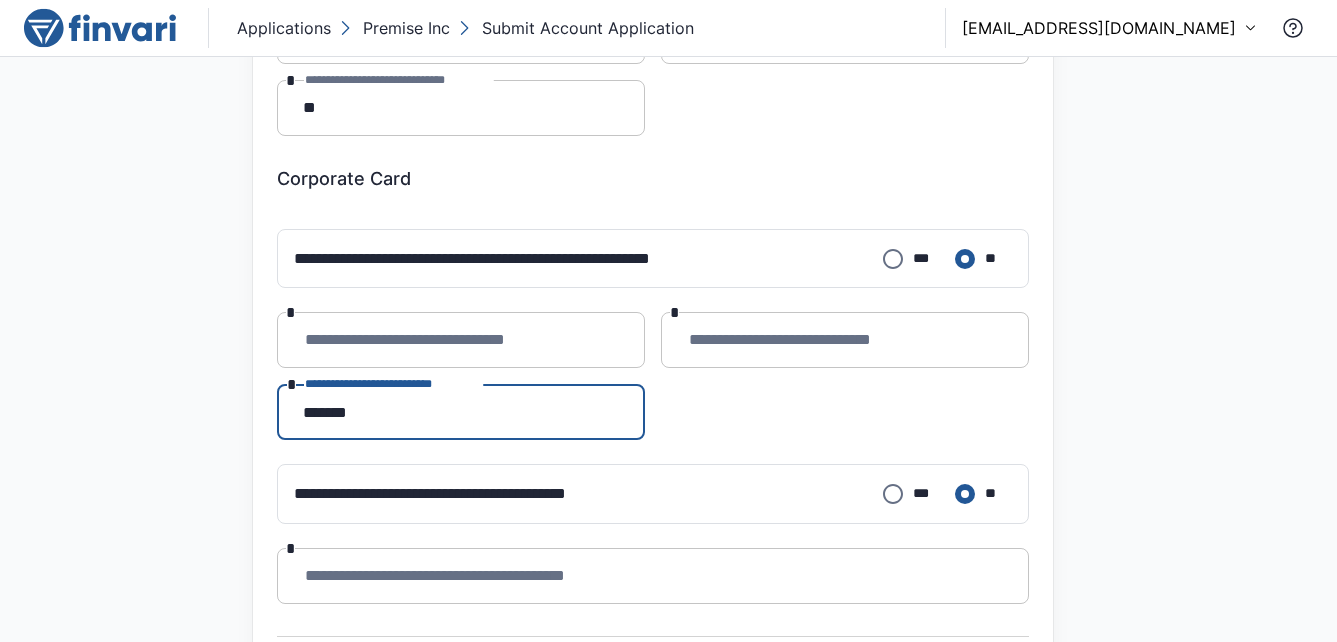 type on "*******" 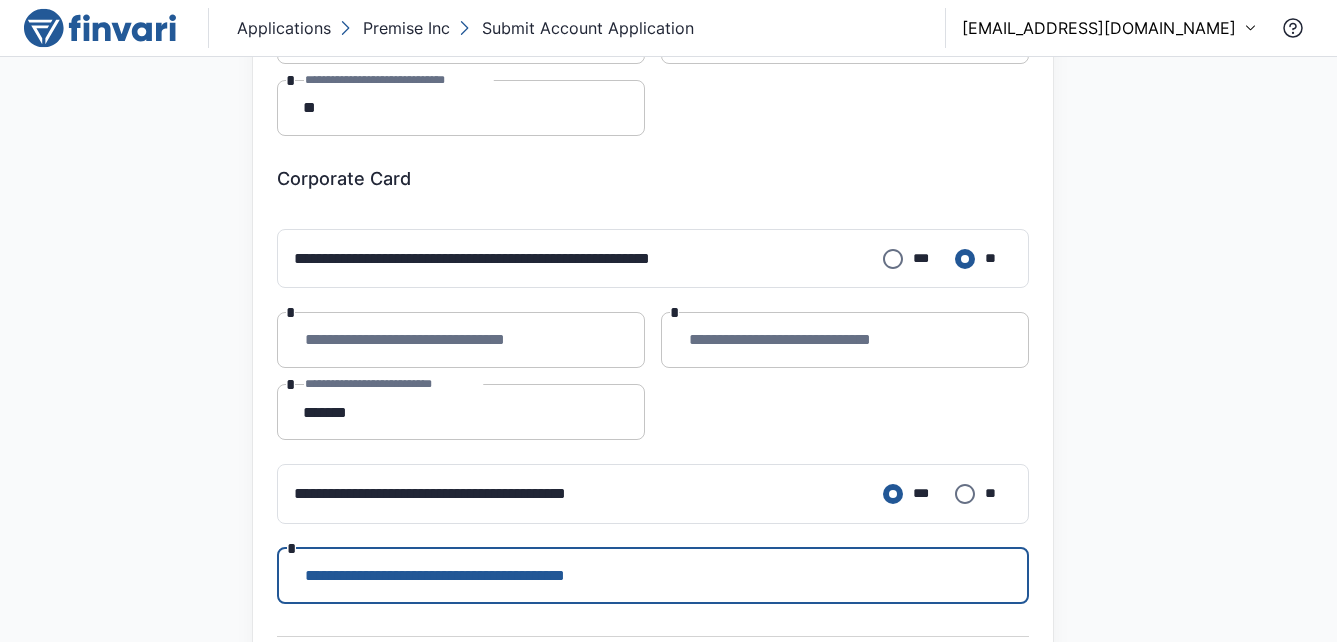 click on "**********" at bounding box center [653, 576] 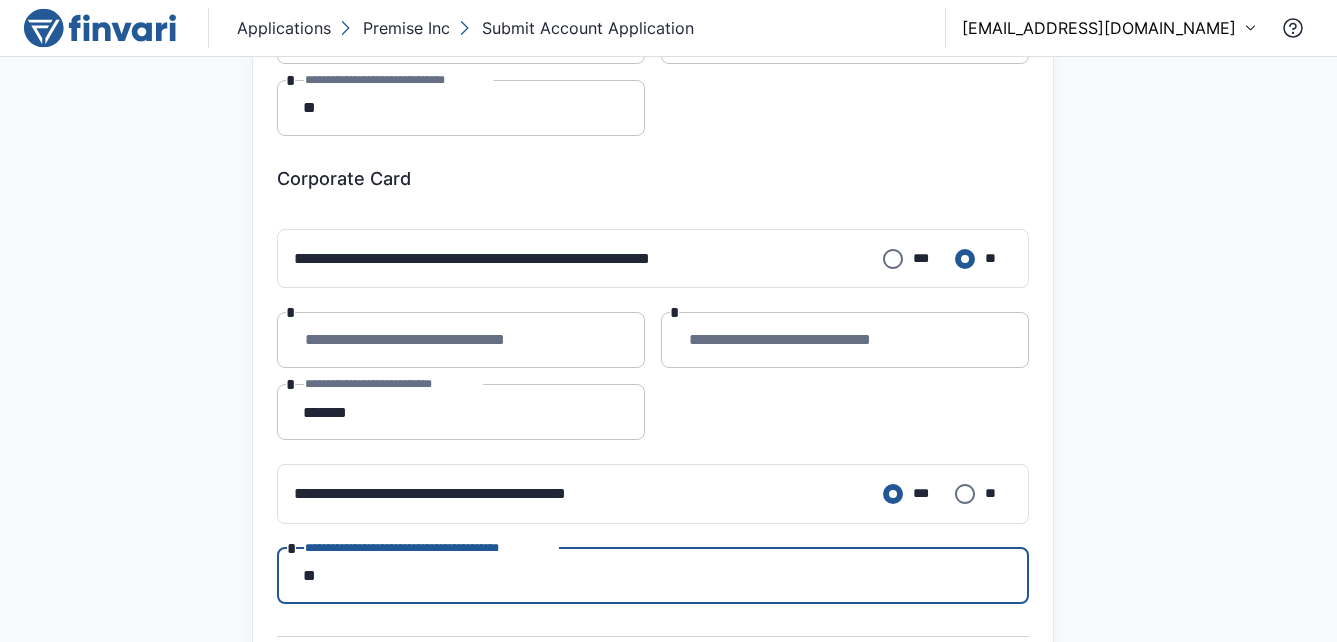 type on "**" 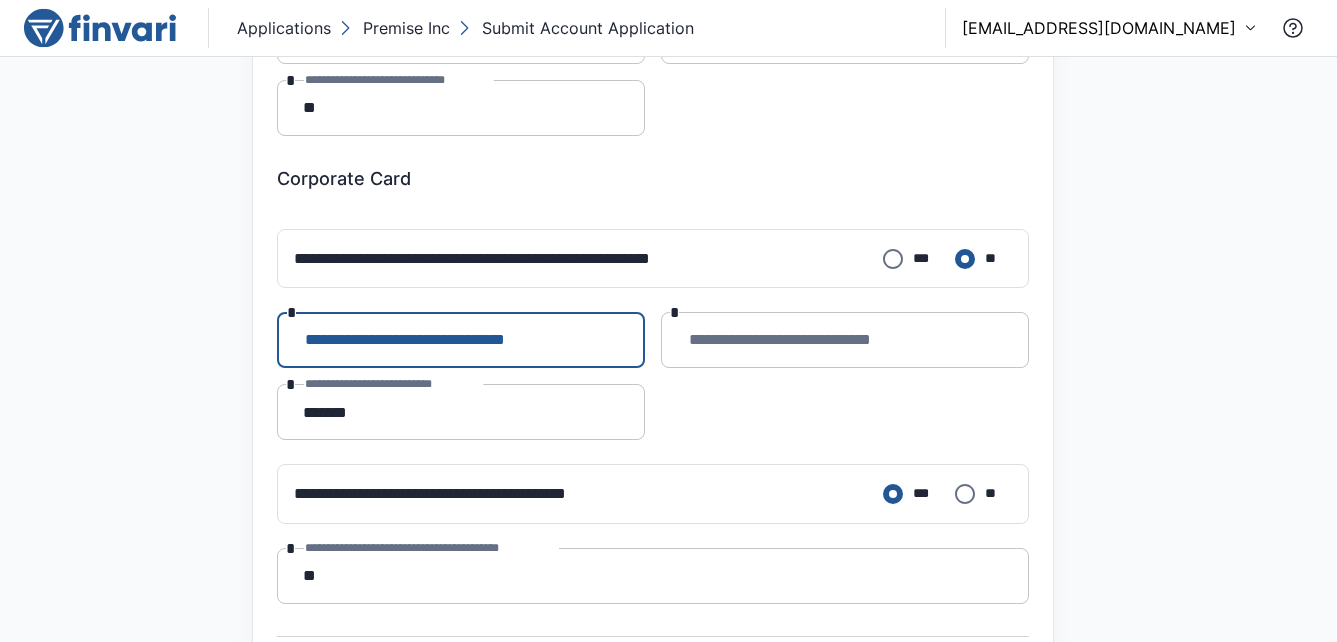 click on "**********" at bounding box center [461, 340] 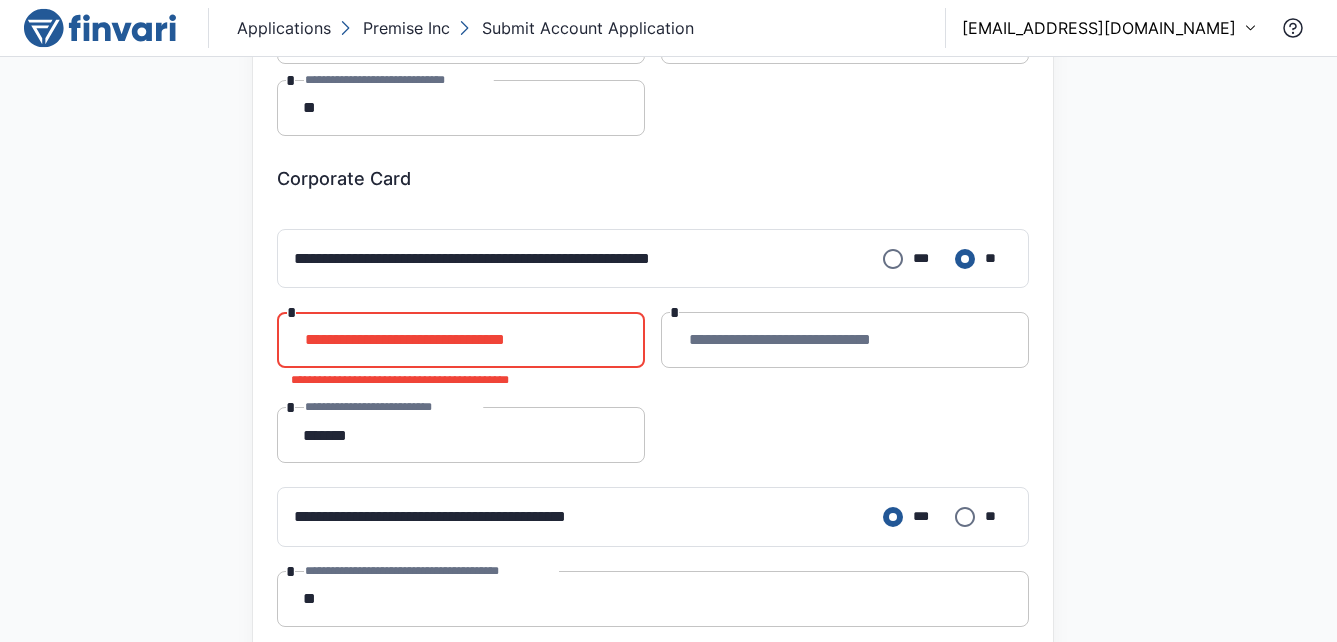 click on "**********" at bounding box center [461, 340] 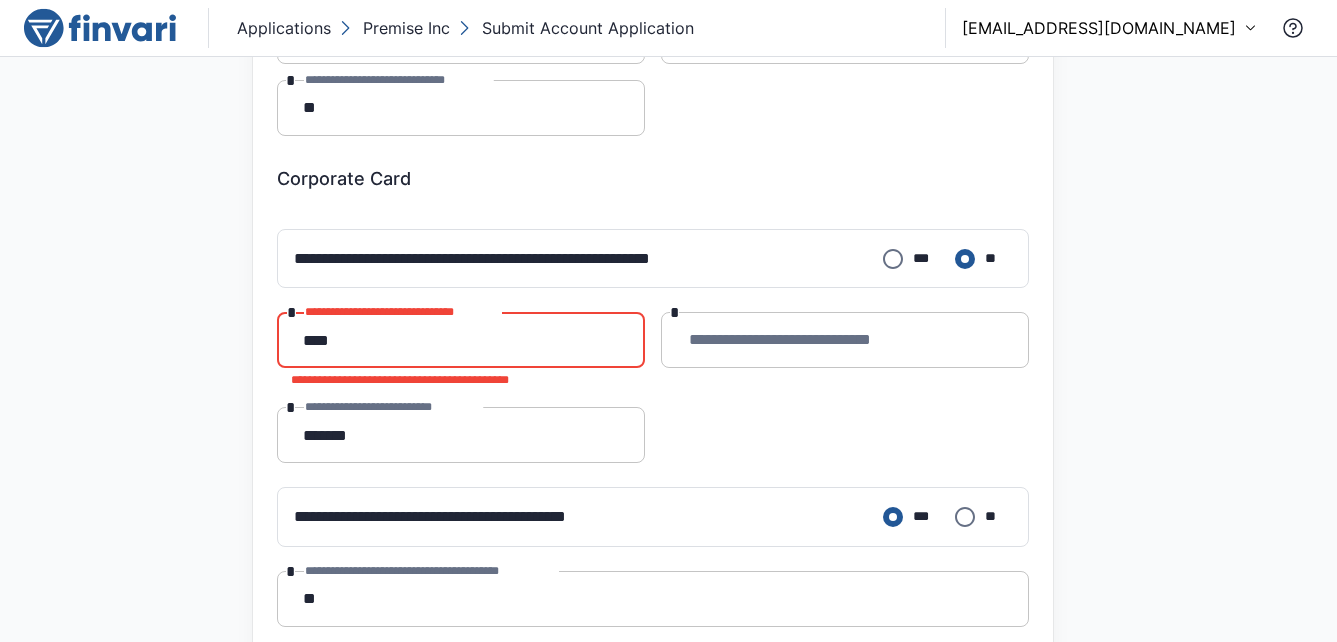 type on "****" 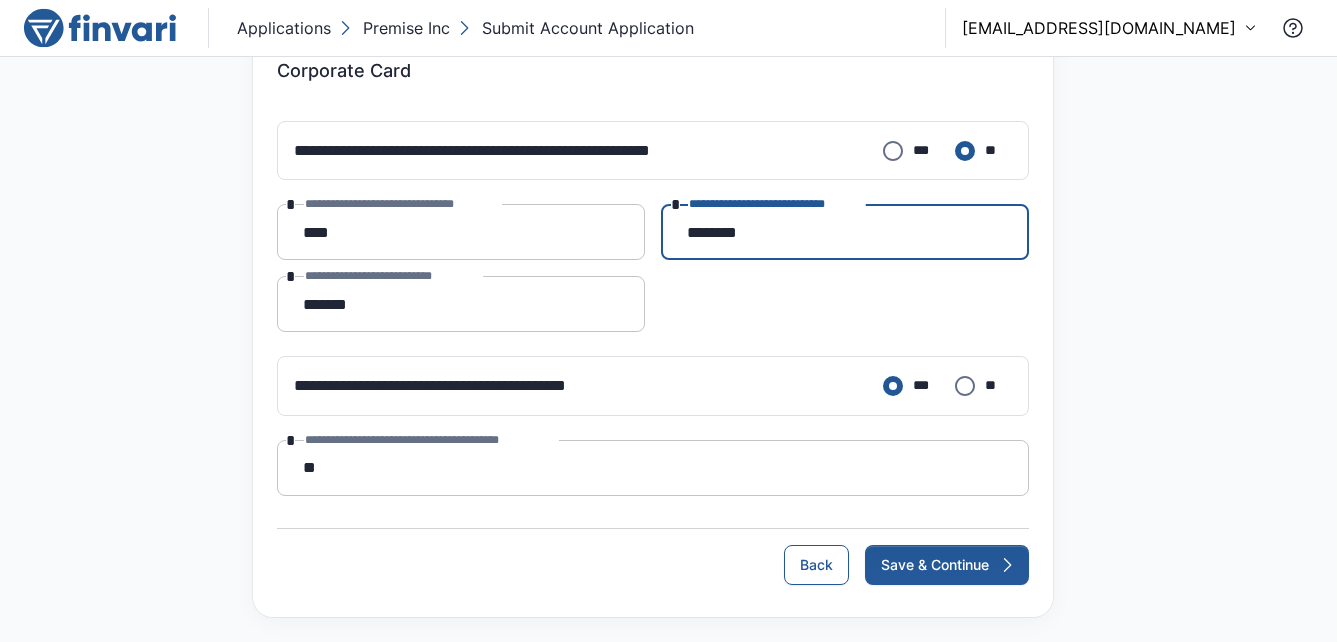 scroll, scrollTop: 515, scrollLeft: 0, axis: vertical 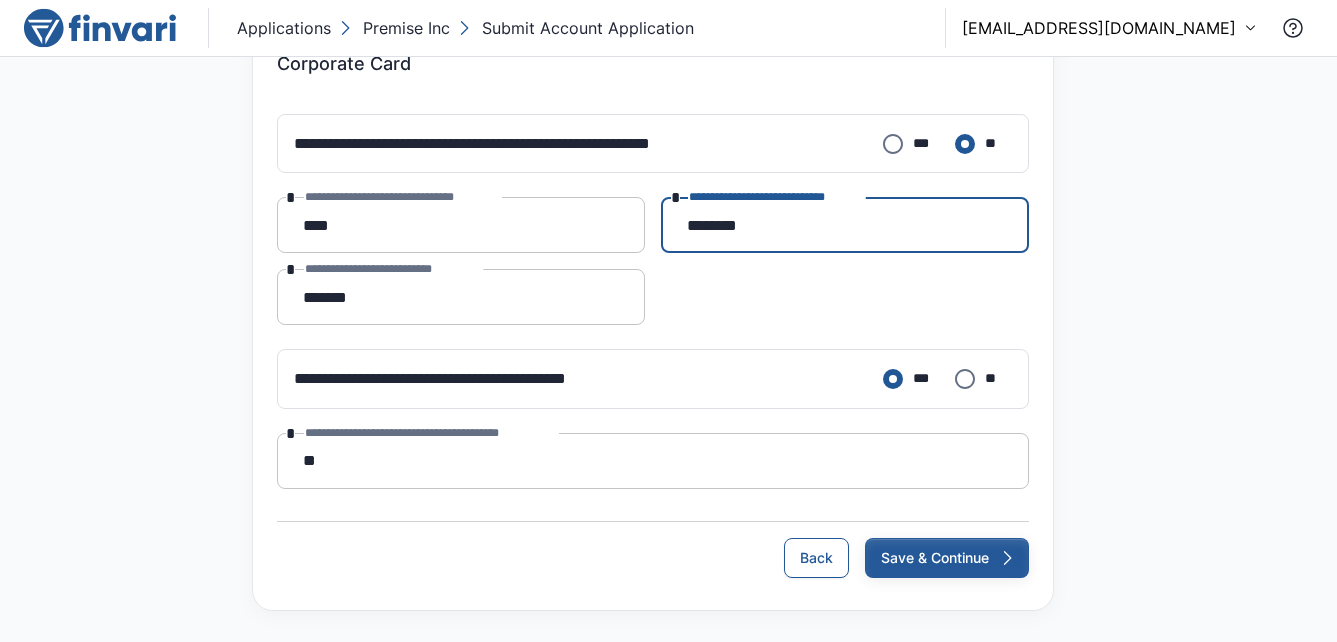 type on "********" 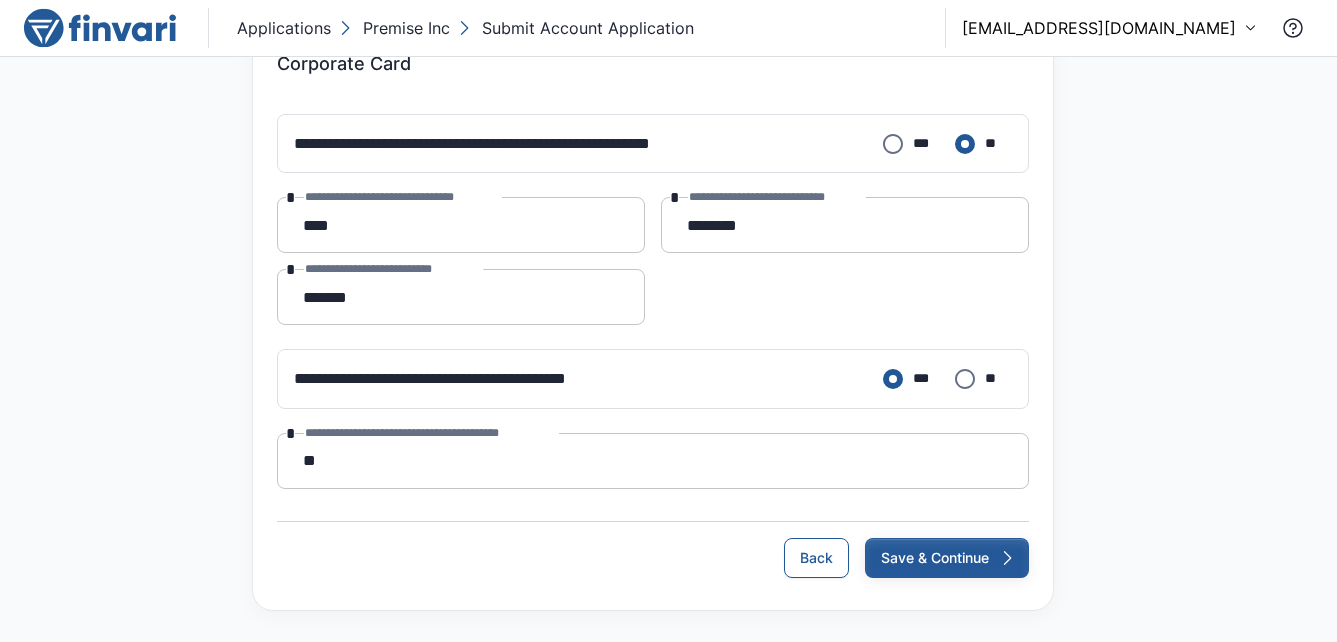 click on "Save & Continue" at bounding box center [947, 558] 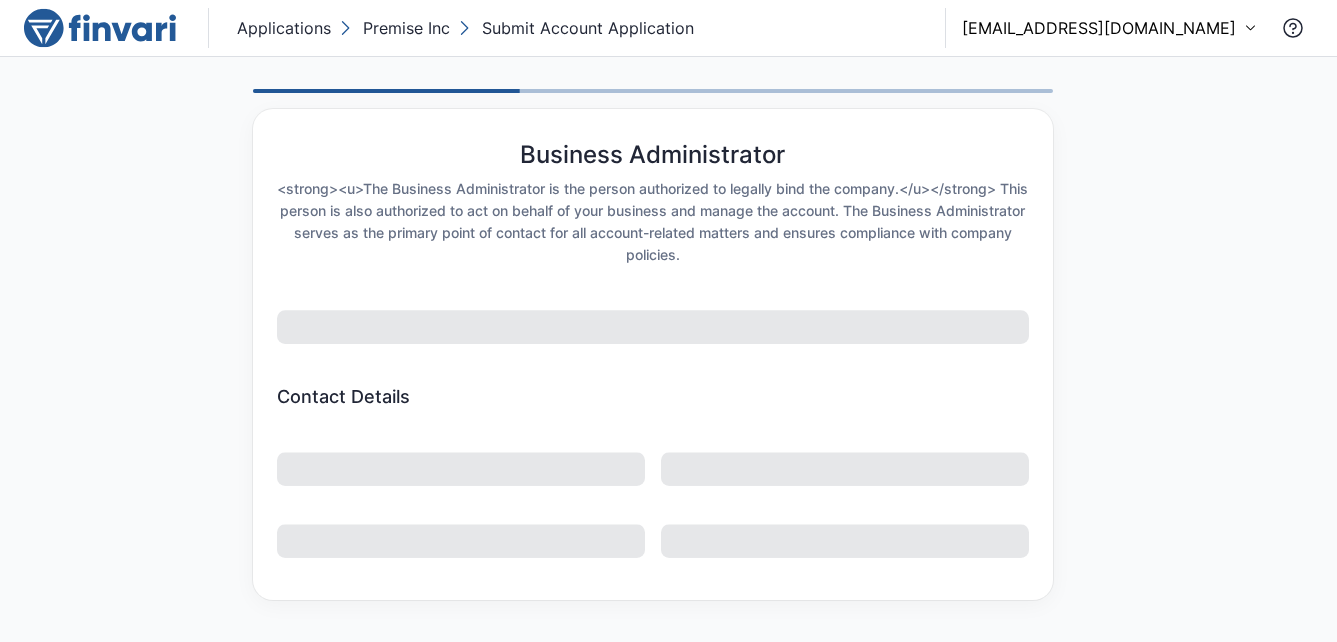 scroll, scrollTop: 0, scrollLeft: 0, axis: both 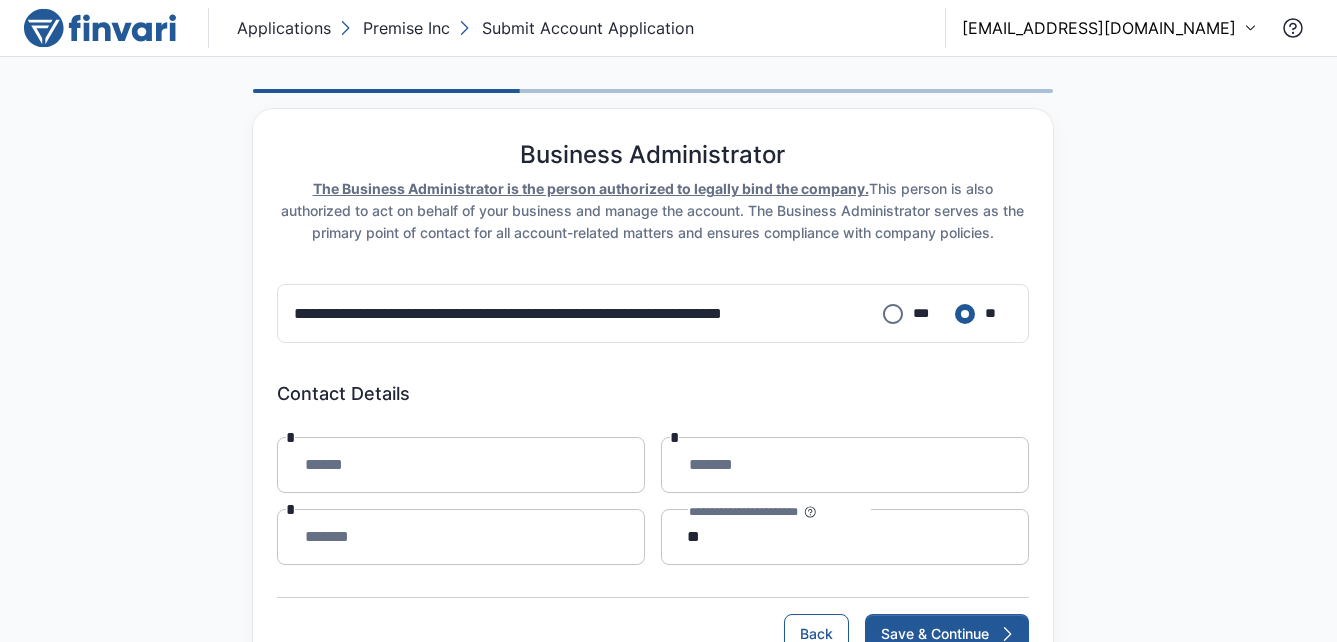 click on "**** *" at bounding box center [461, 465] 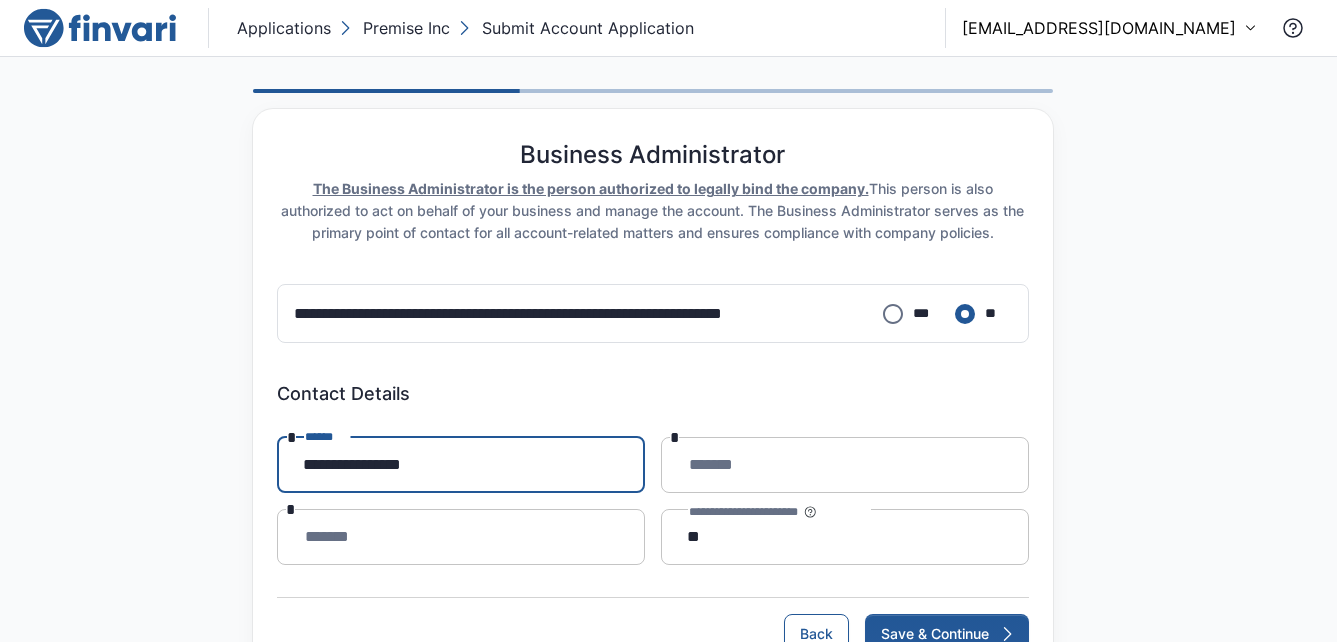 type on "**********" 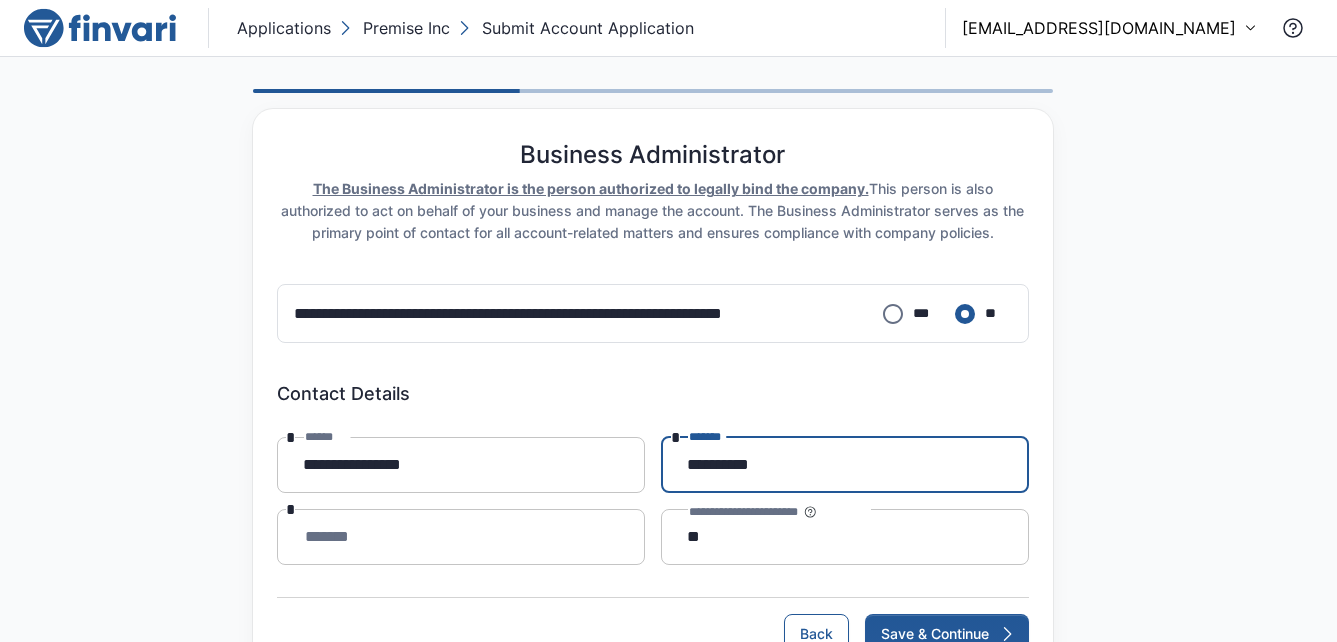 type on "**********" 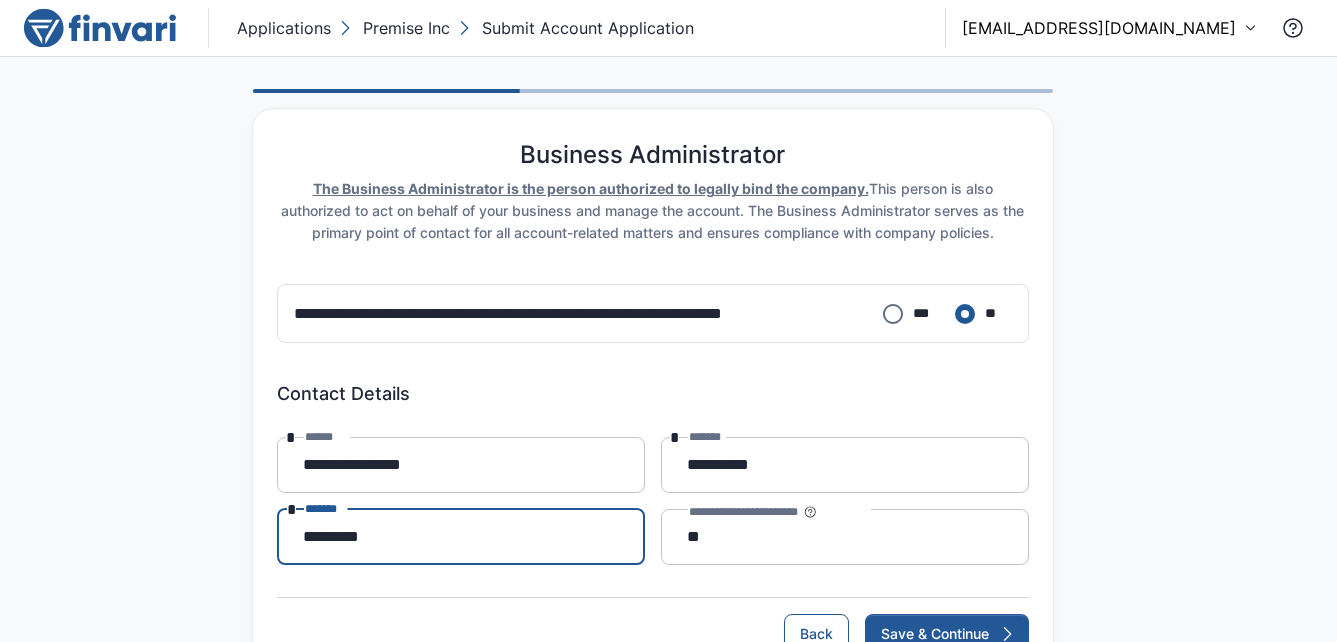 type on "**********" 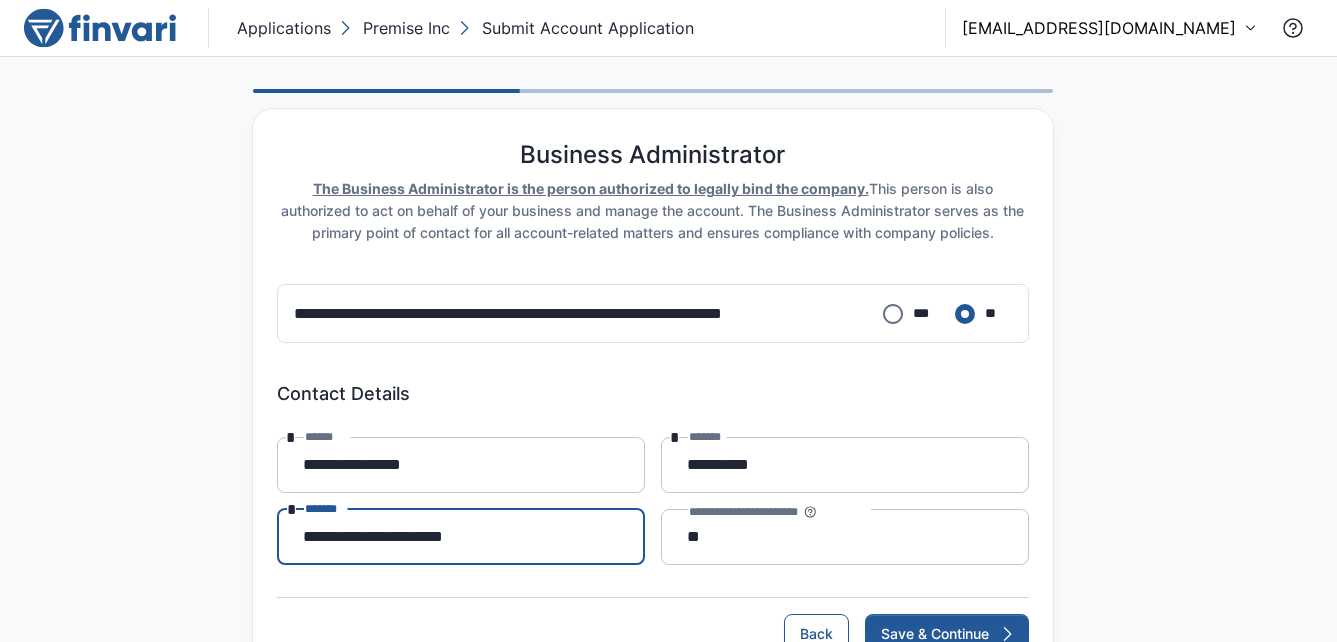 click on "**" at bounding box center (845, 537) 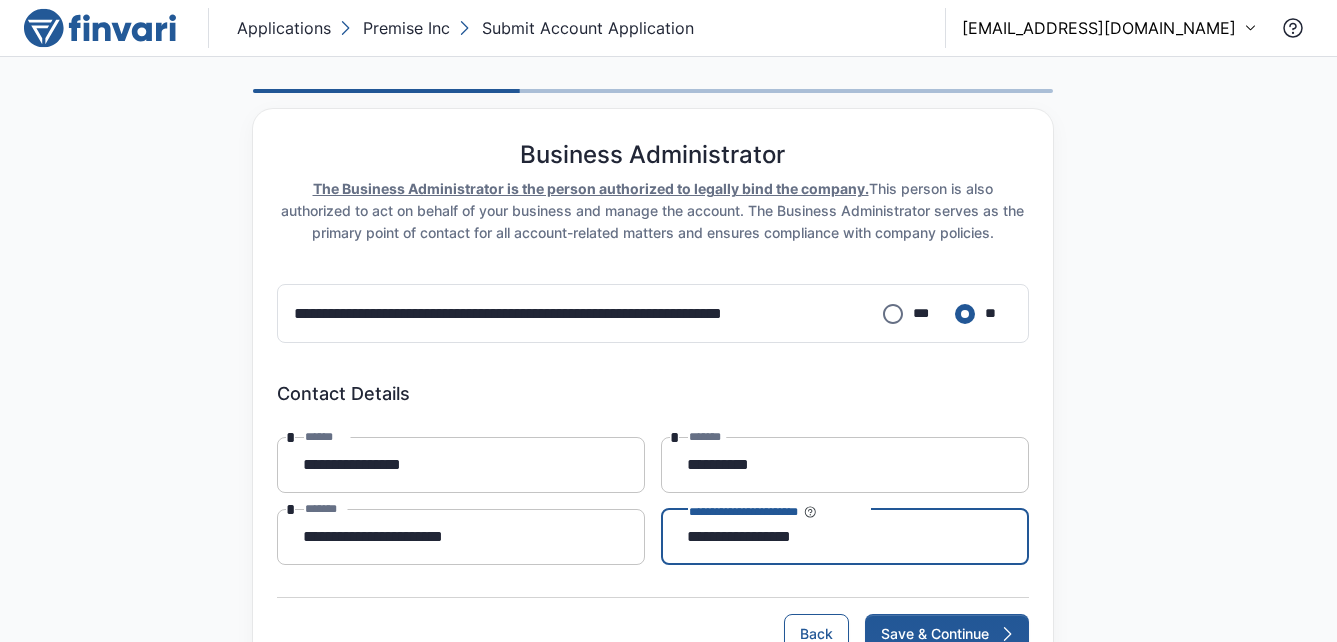 type on "**********" 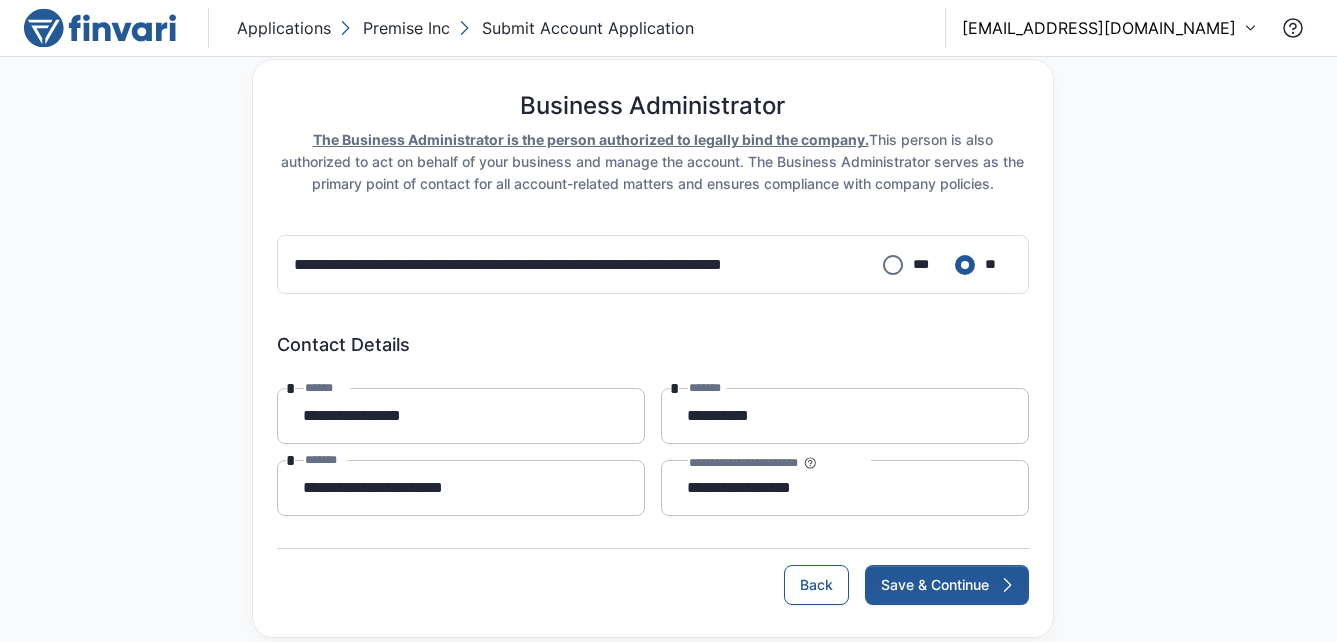 scroll, scrollTop: 76, scrollLeft: 0, axis: vertical 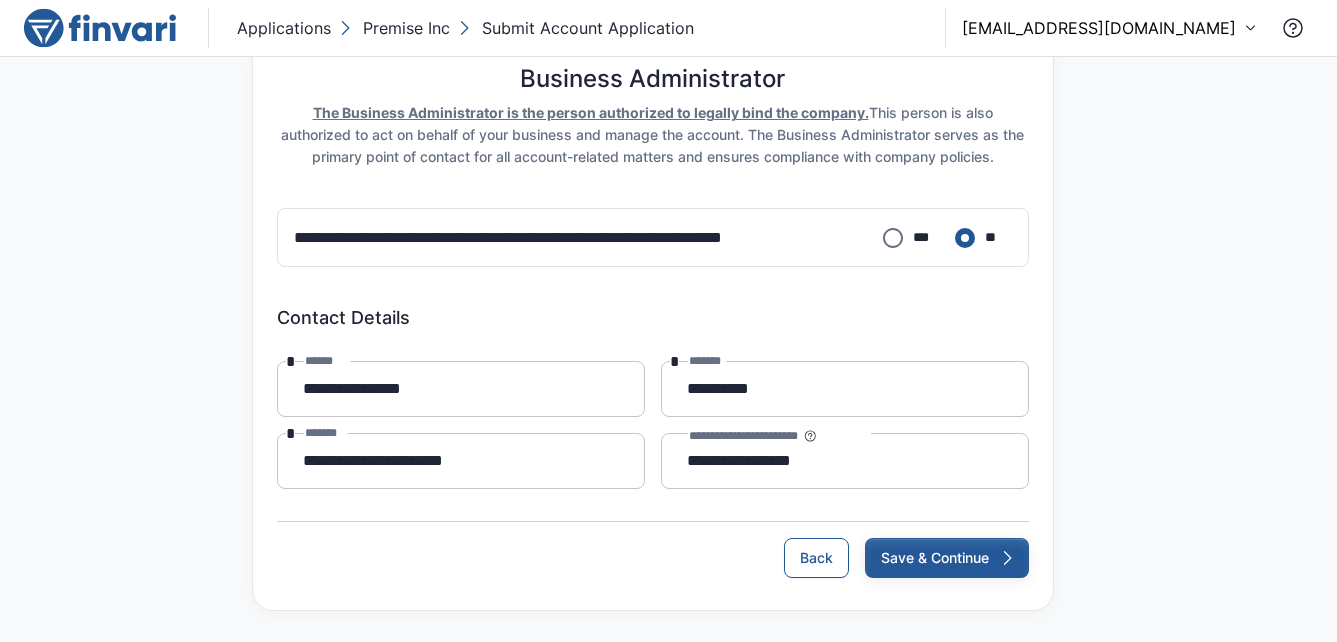click on "Save & Continue" at bounding box center [947, 558] 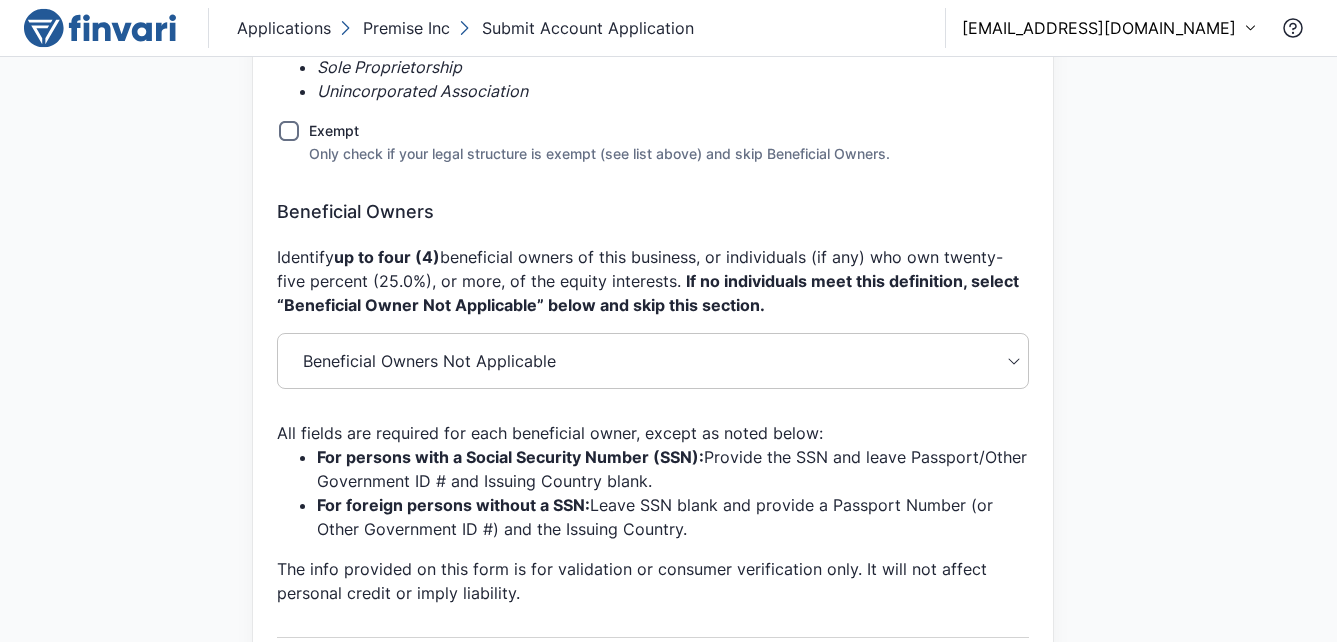 scroll, scrollTop: 1500, scrollLeft: 0, axis: vertical 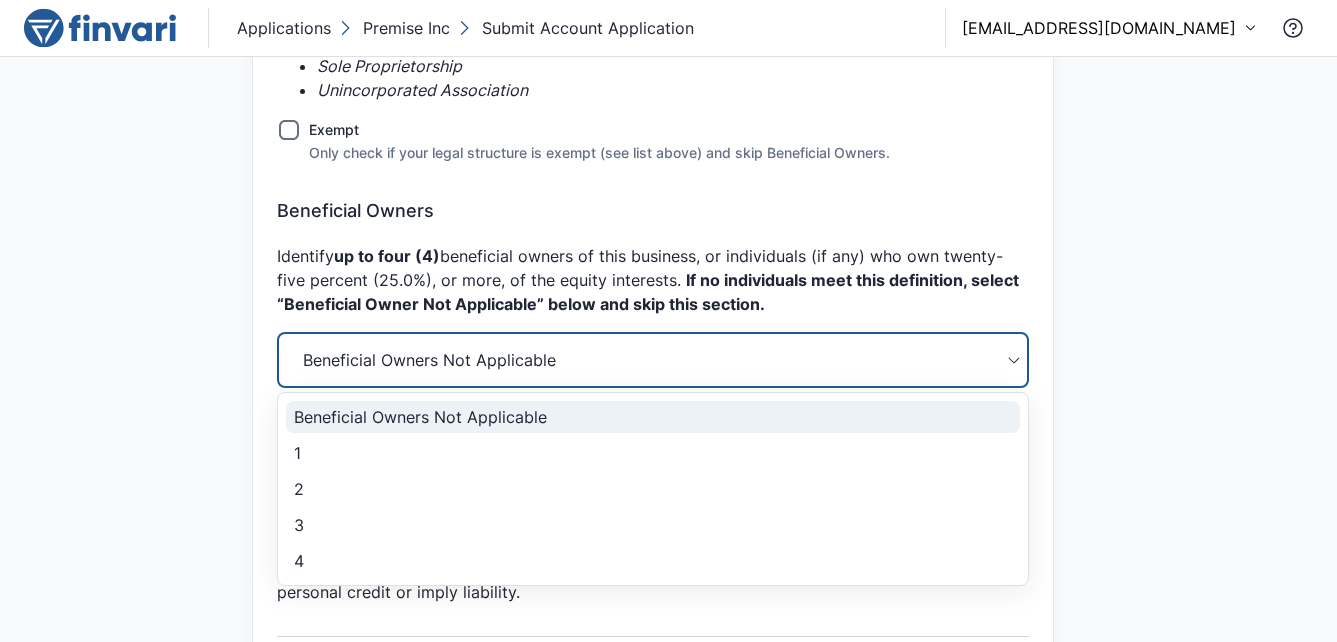 click on "**********" at bounding box center [668, -1179] 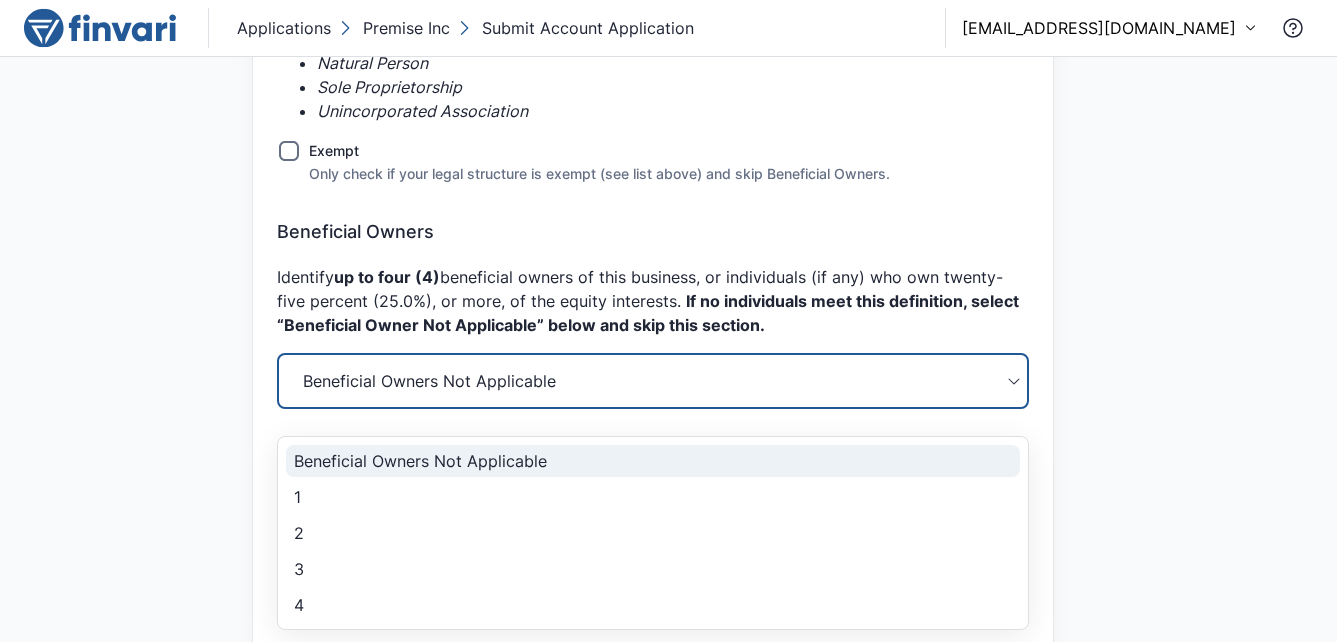 scroll, scrollTop: 1500, scrollLeft: 0, axis: vertical 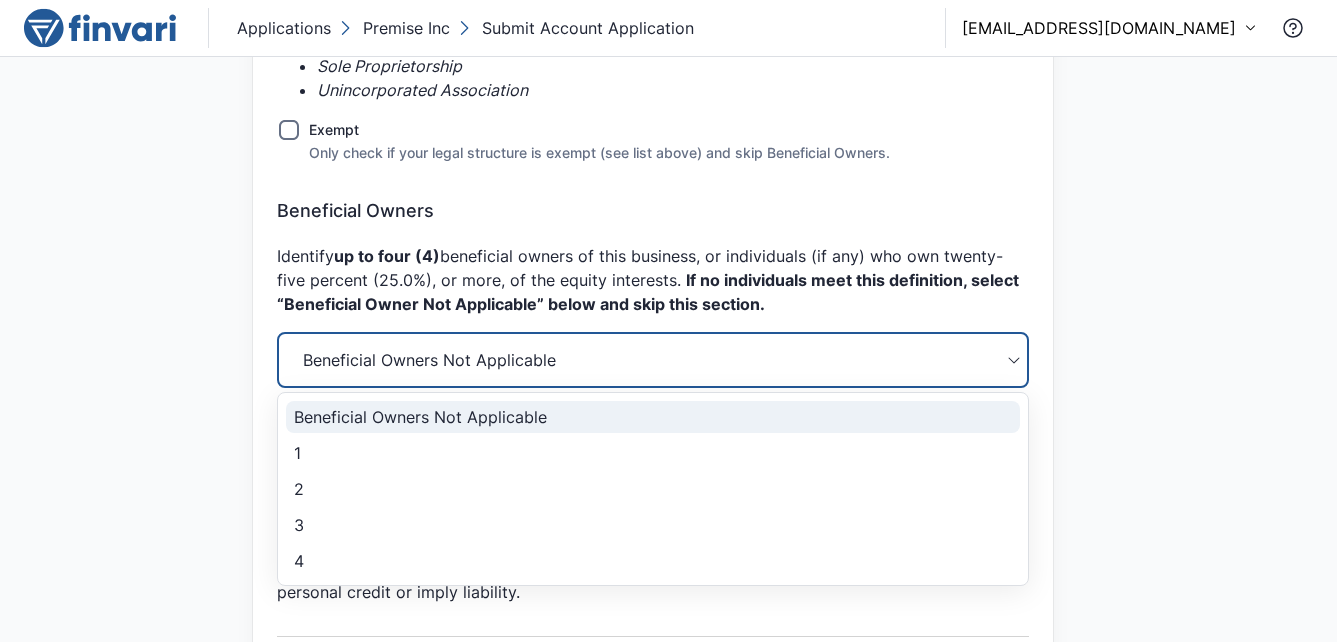 click on "2" at bounding box center (653, 489) 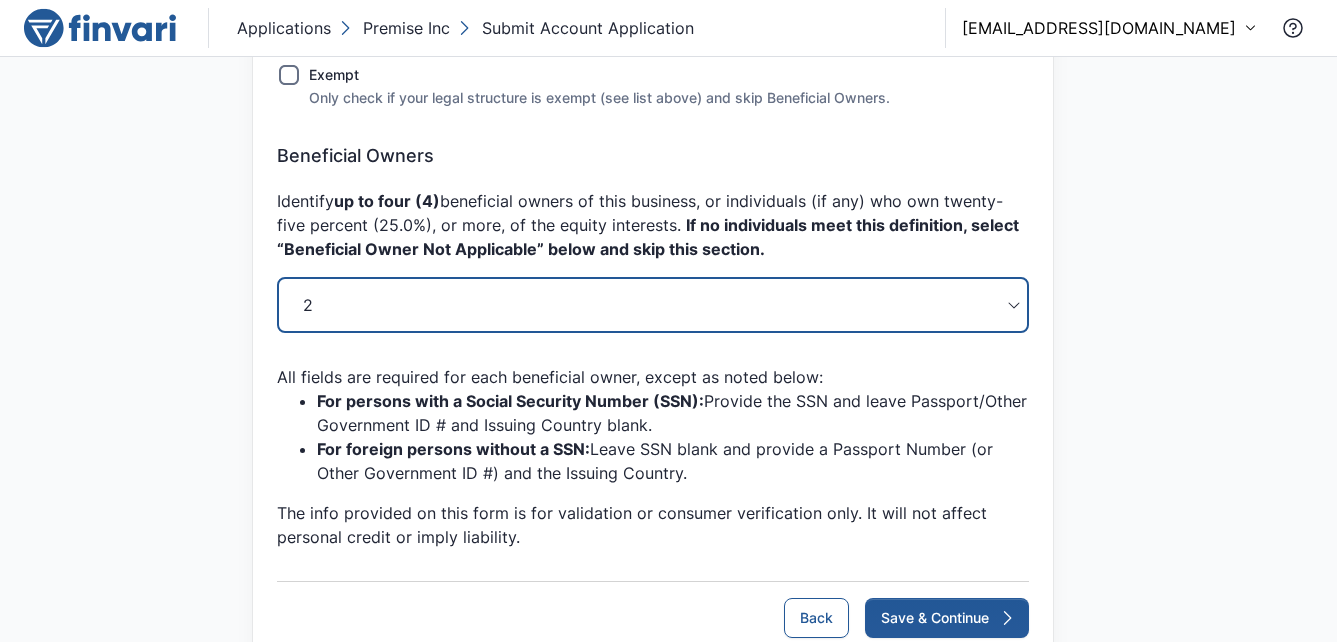 scroll, scrollTop: 1615, scrollLeft: 0, axis: vertical 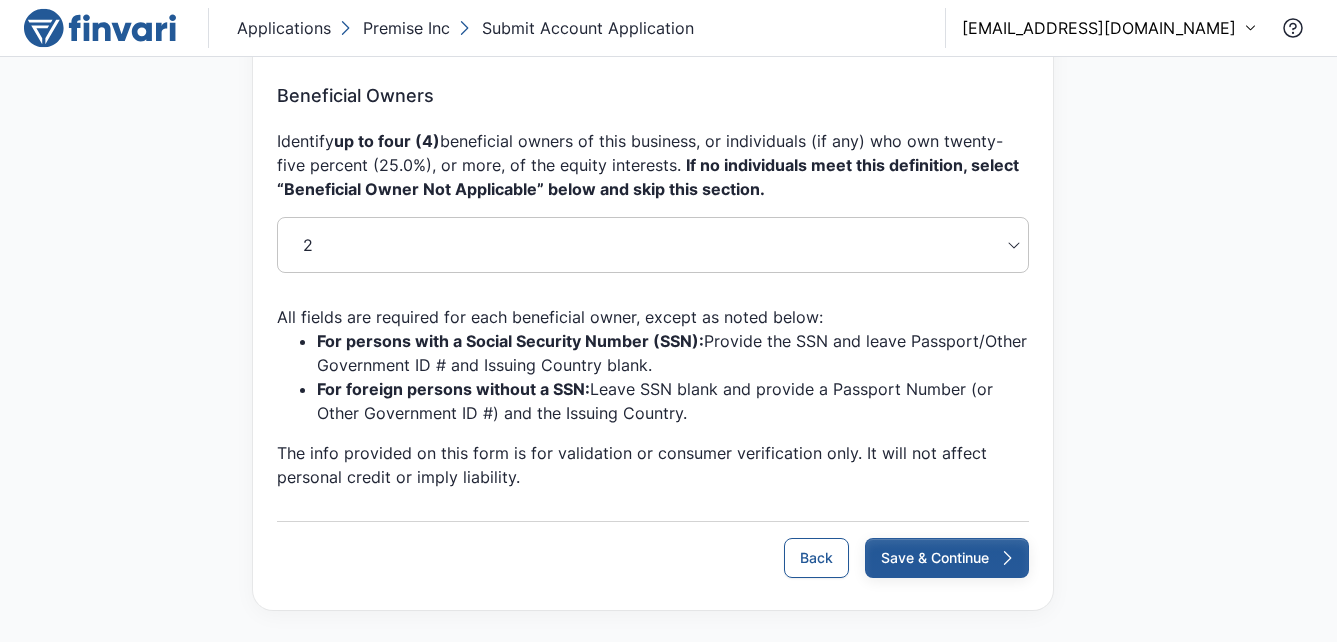 click on "Save & Continue" at bounding box center (947, 558) 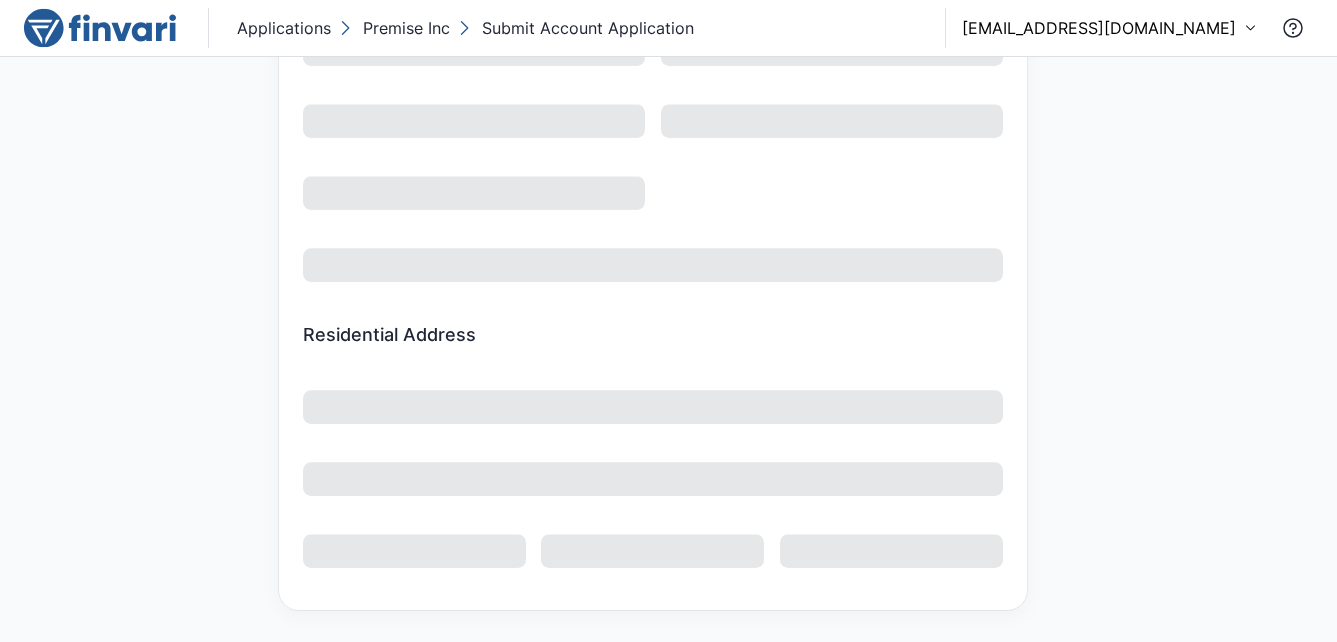 scroll, scrollTop: 0, scrollLeft: 0, axis: both 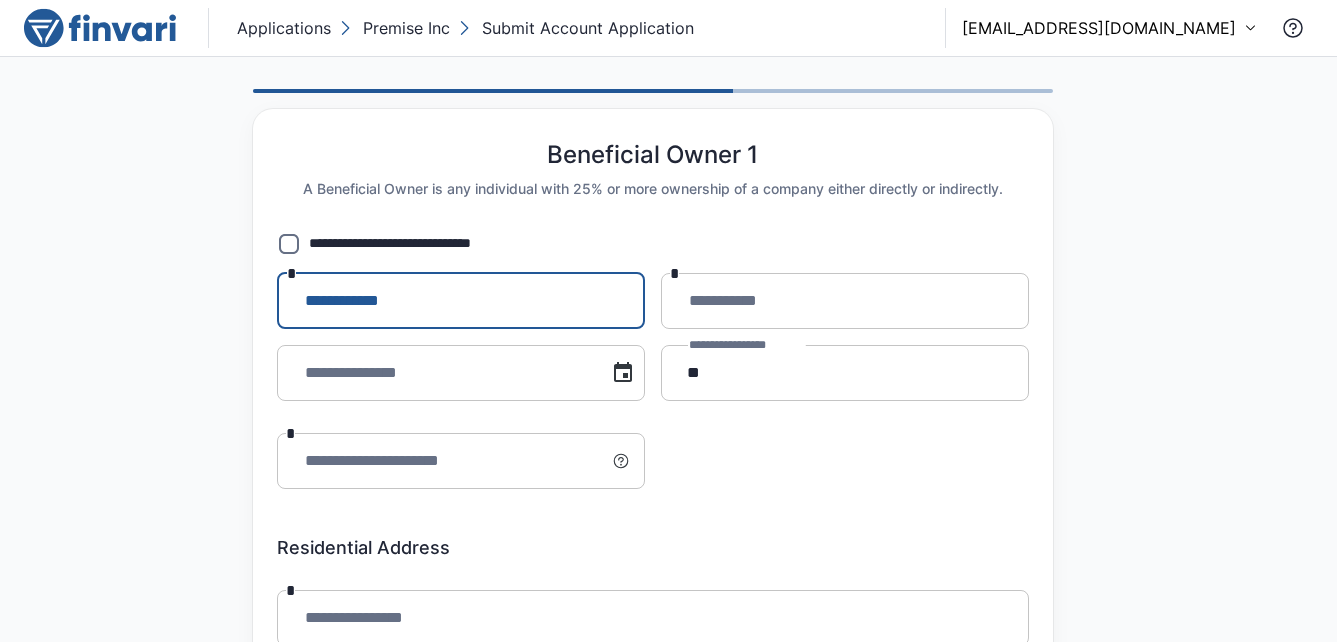 click on "**********" at bounding box center (461, 301) 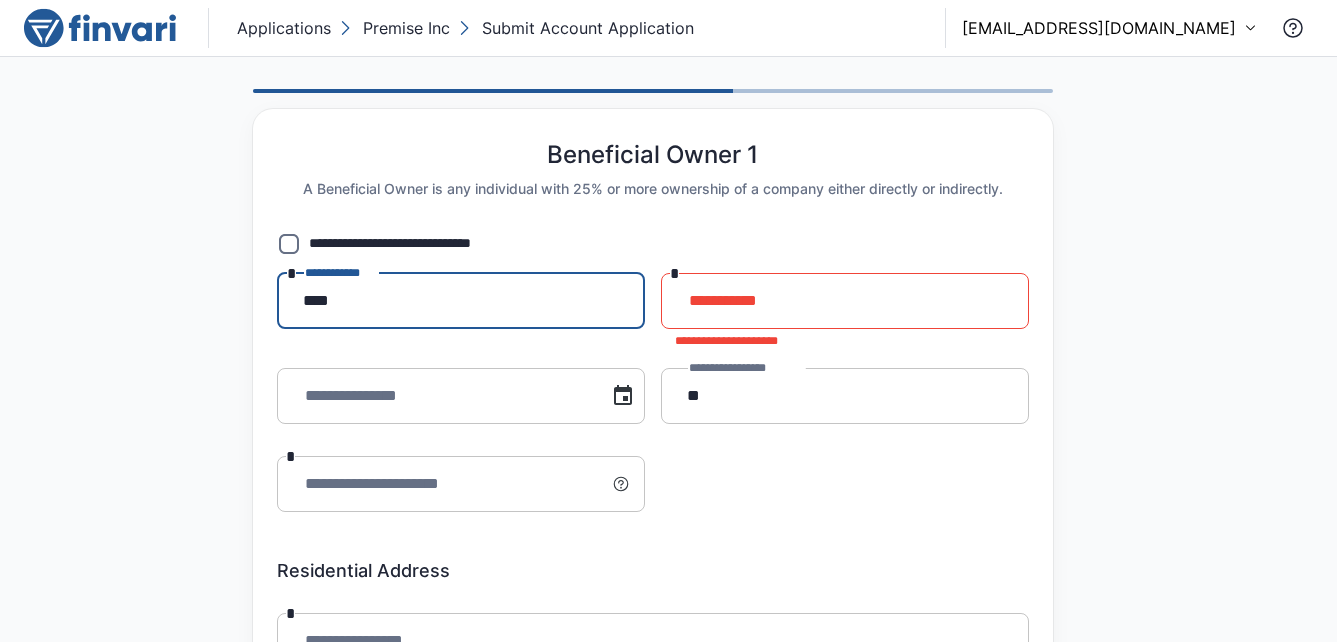 type on "****" 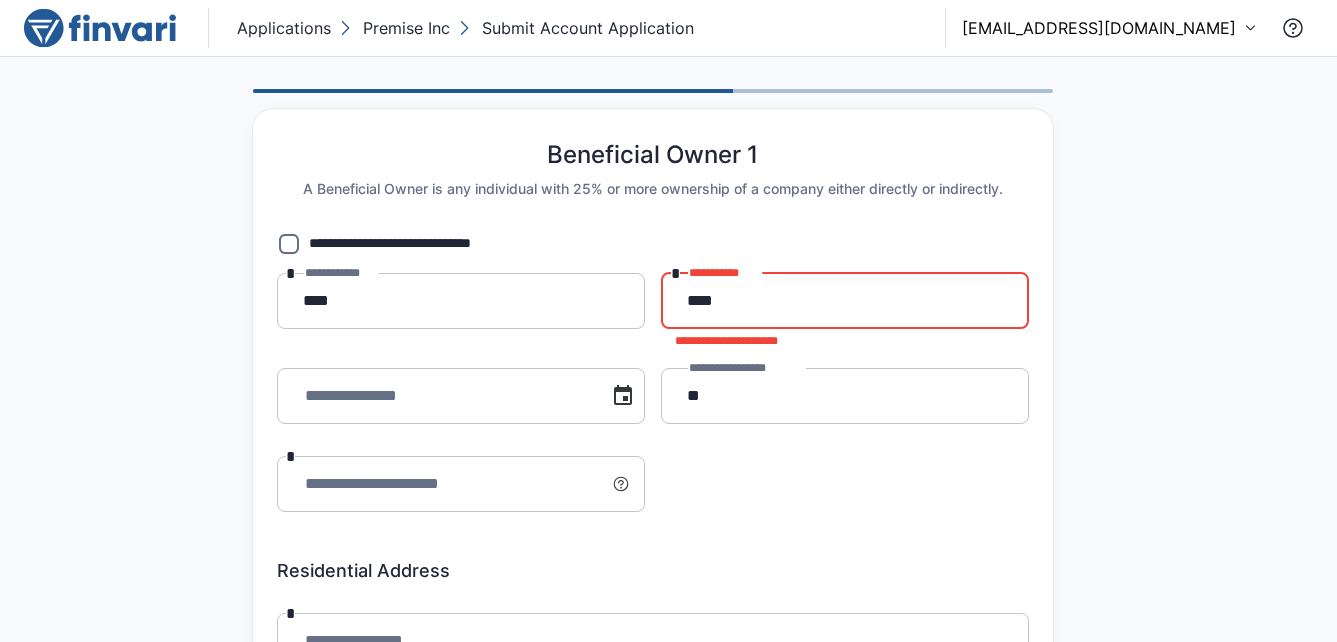 type on "****" 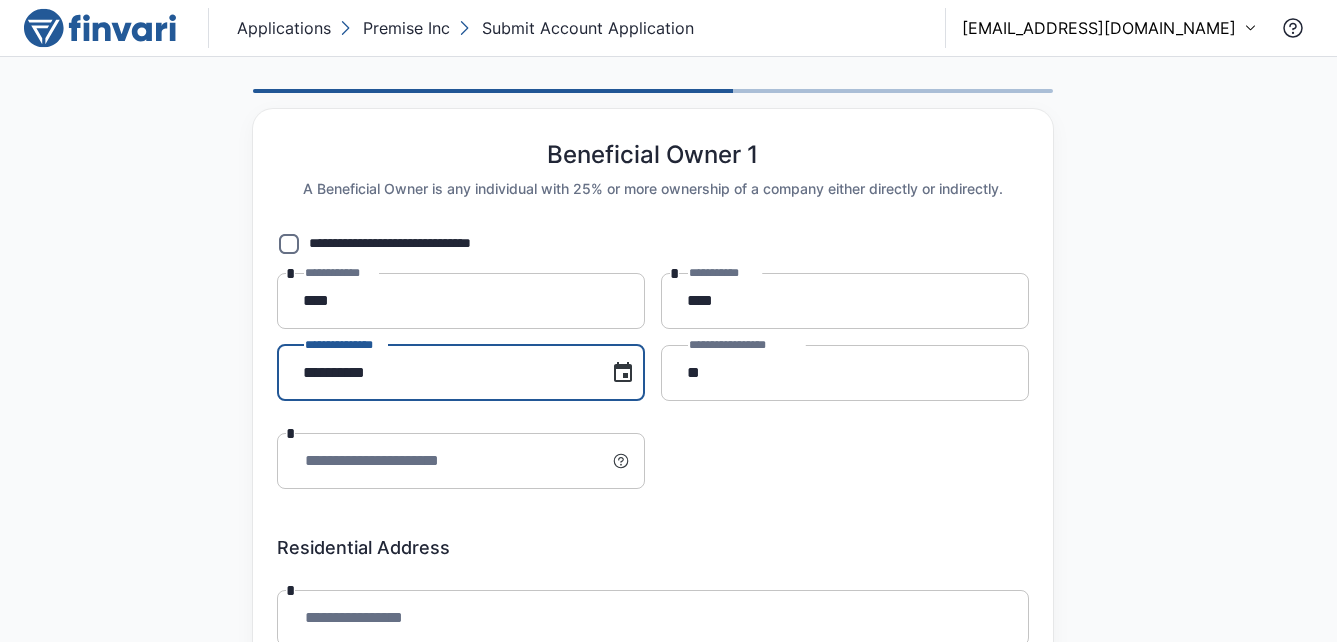 type on "**********" 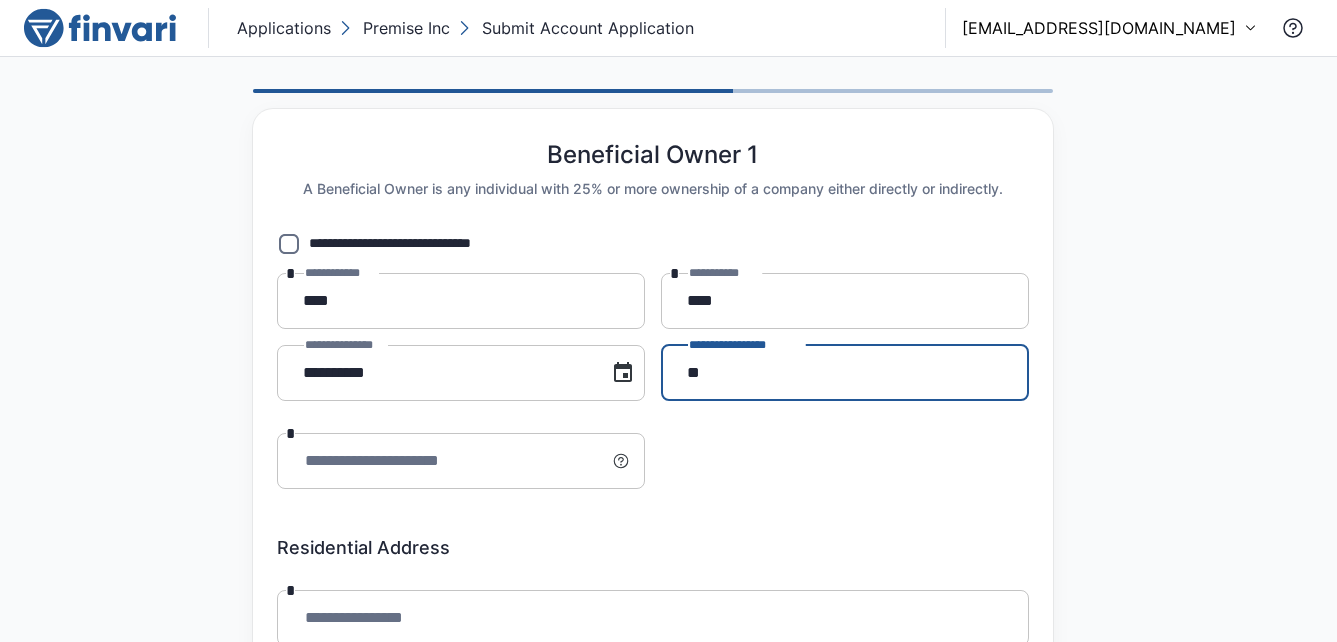 click on "**" at bounding box center [845, 373] 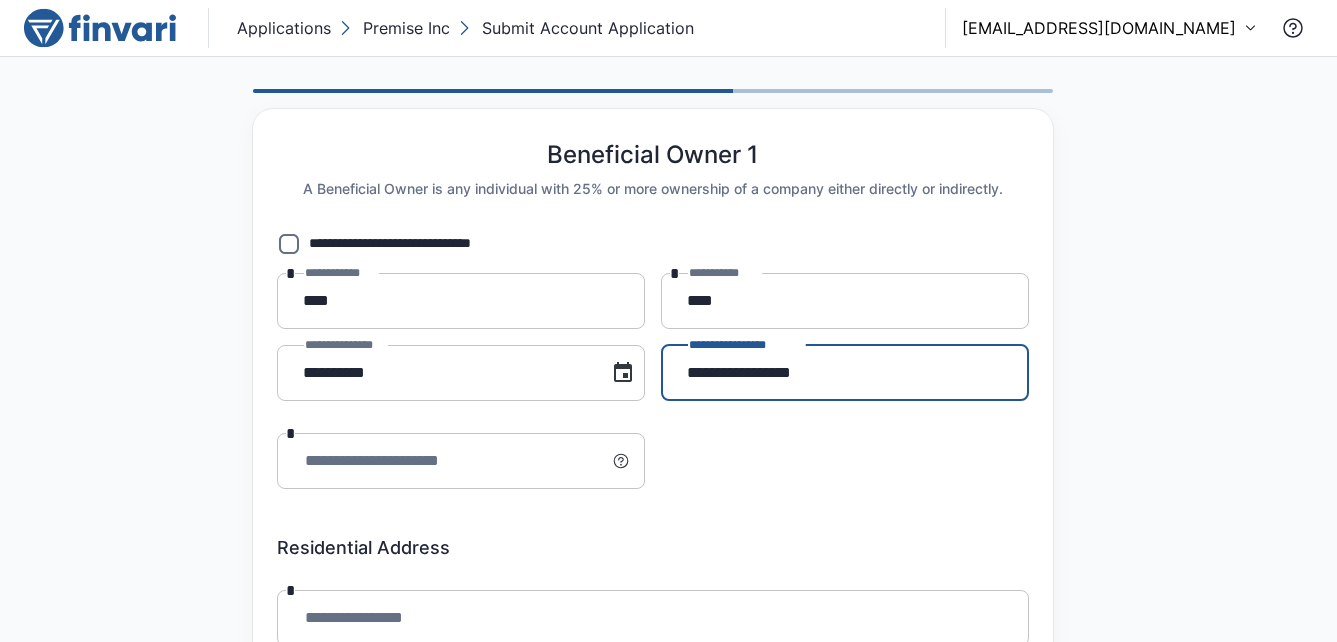 type on "**********" 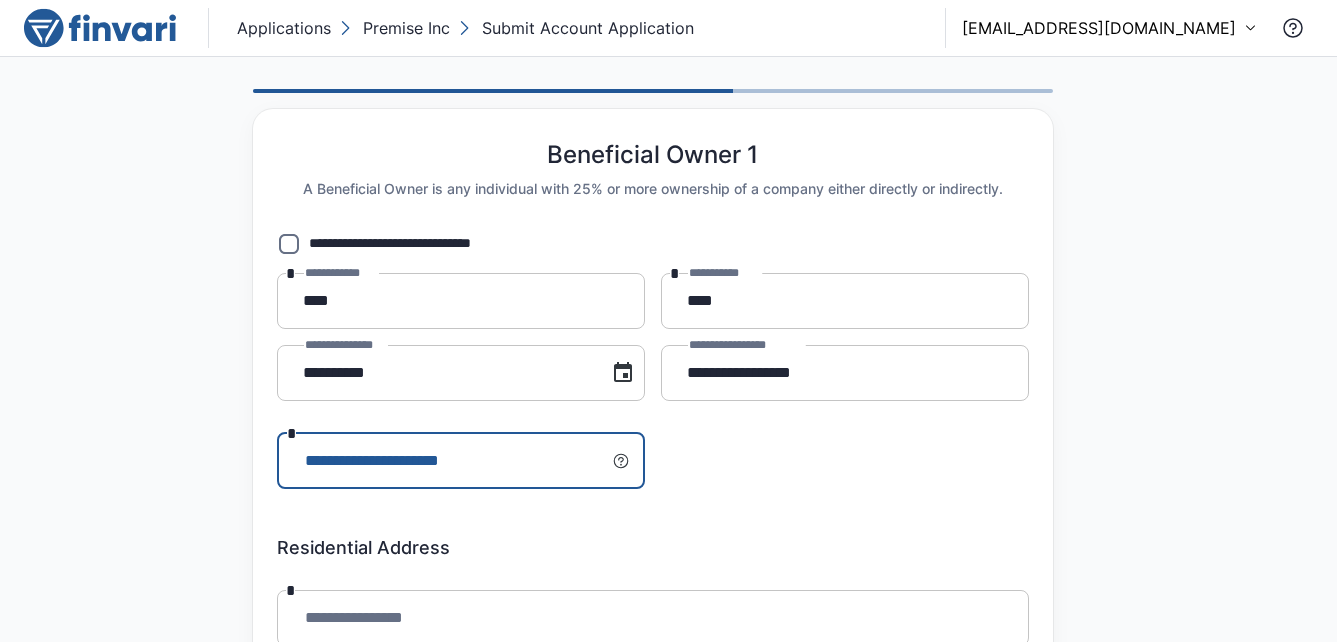 click on "**********" at bounding box center (448, 461) 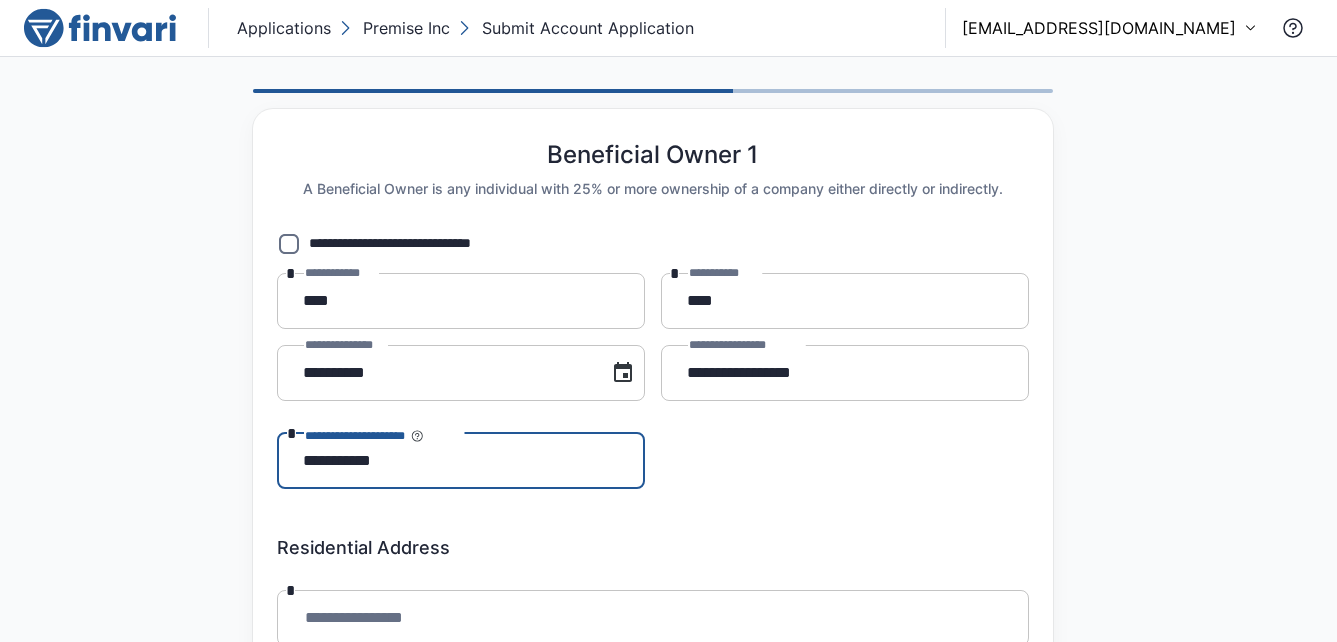 type on "**********" 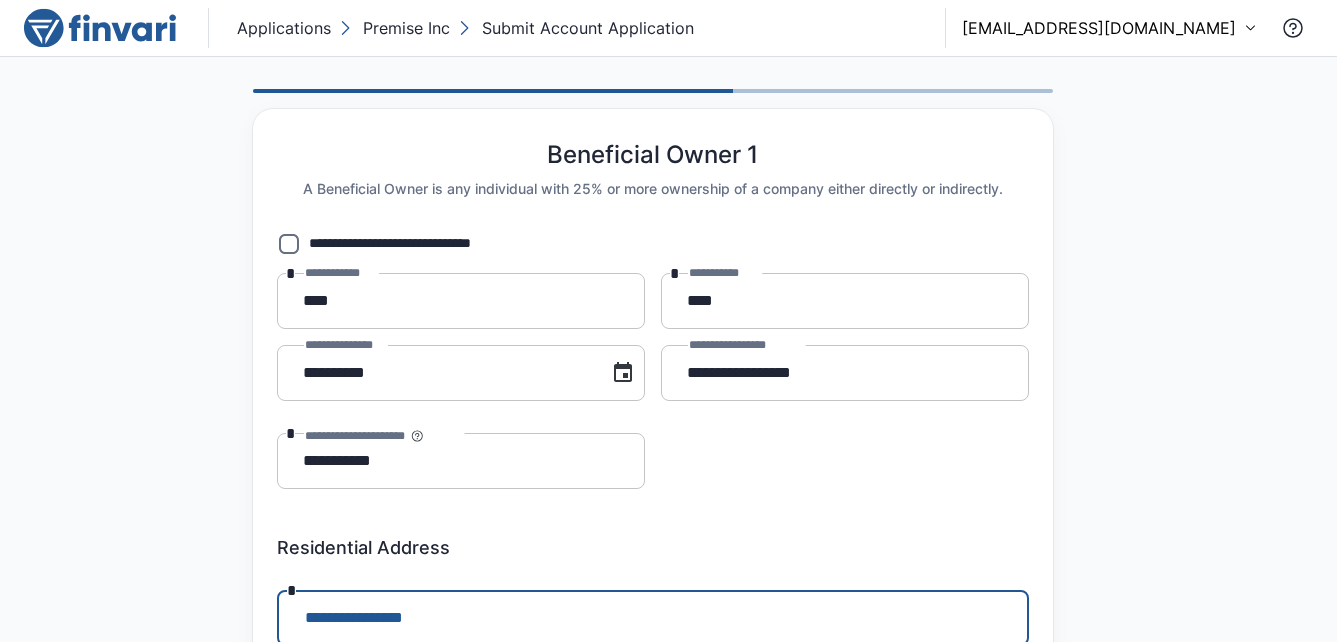 click on "**********" at bounding box center (653, 618) 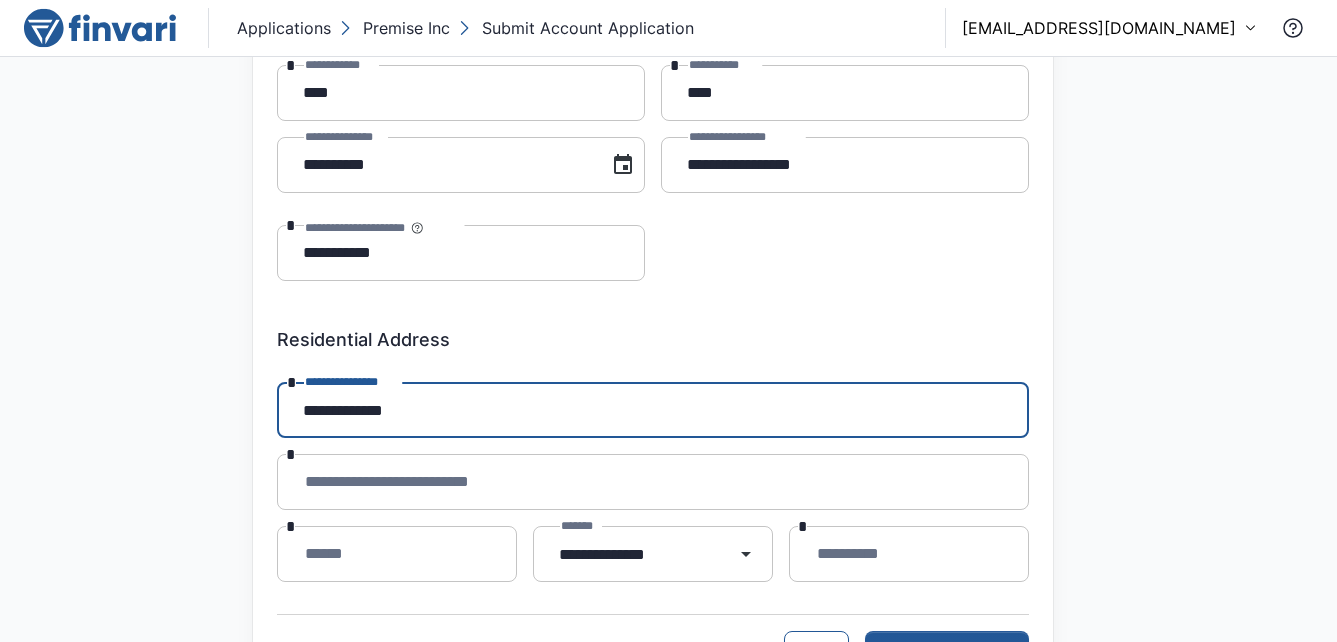 scroll, scrollTop: 302, scrollLeft: 0, axis: vertical 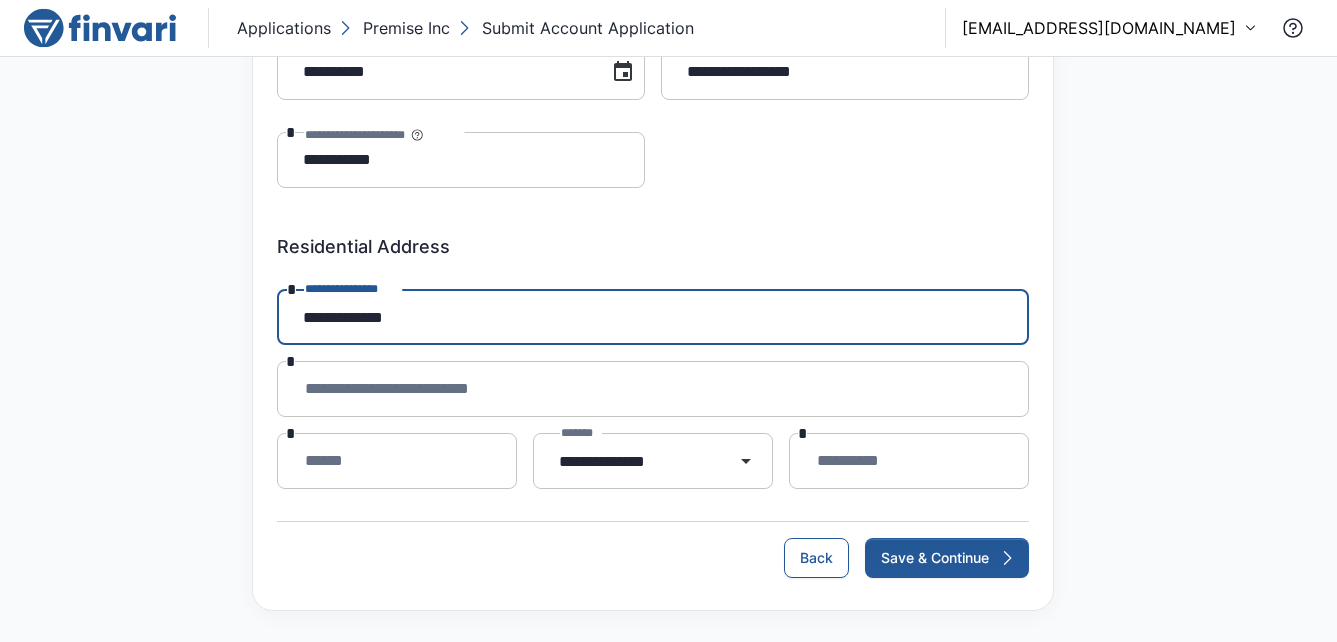 type on "**********" 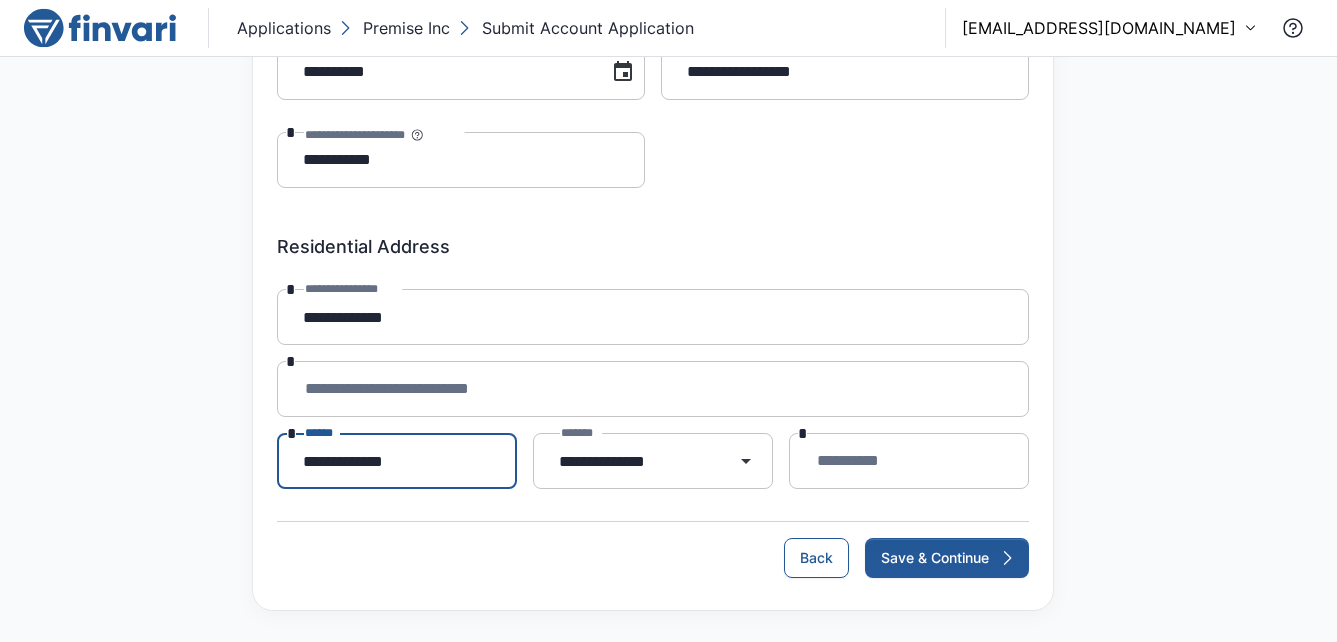type on "**********" 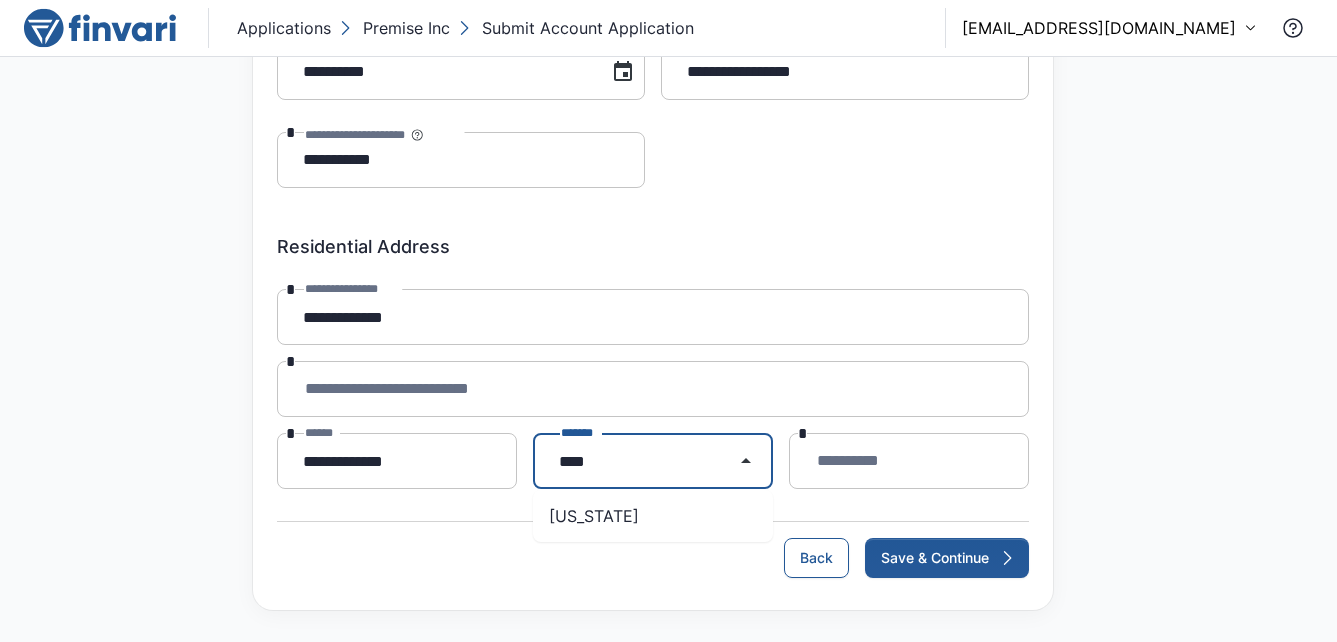 click on "Minnesota" at bounding box center (653, 516) 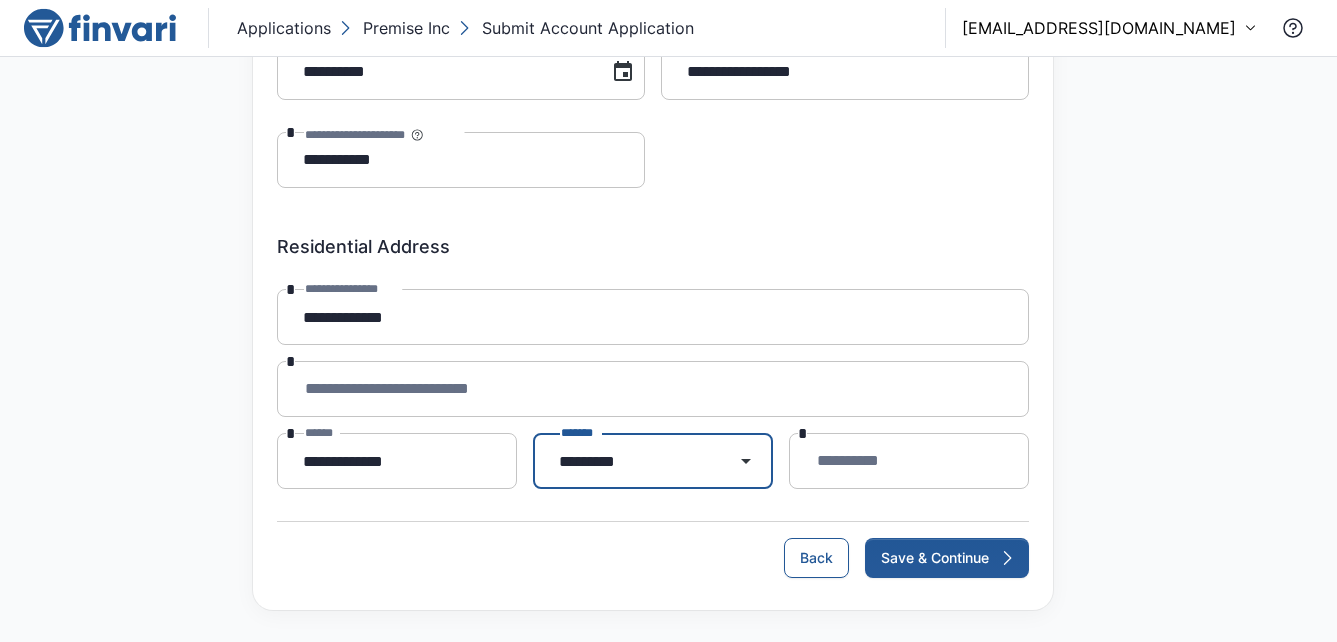 type on "*********" 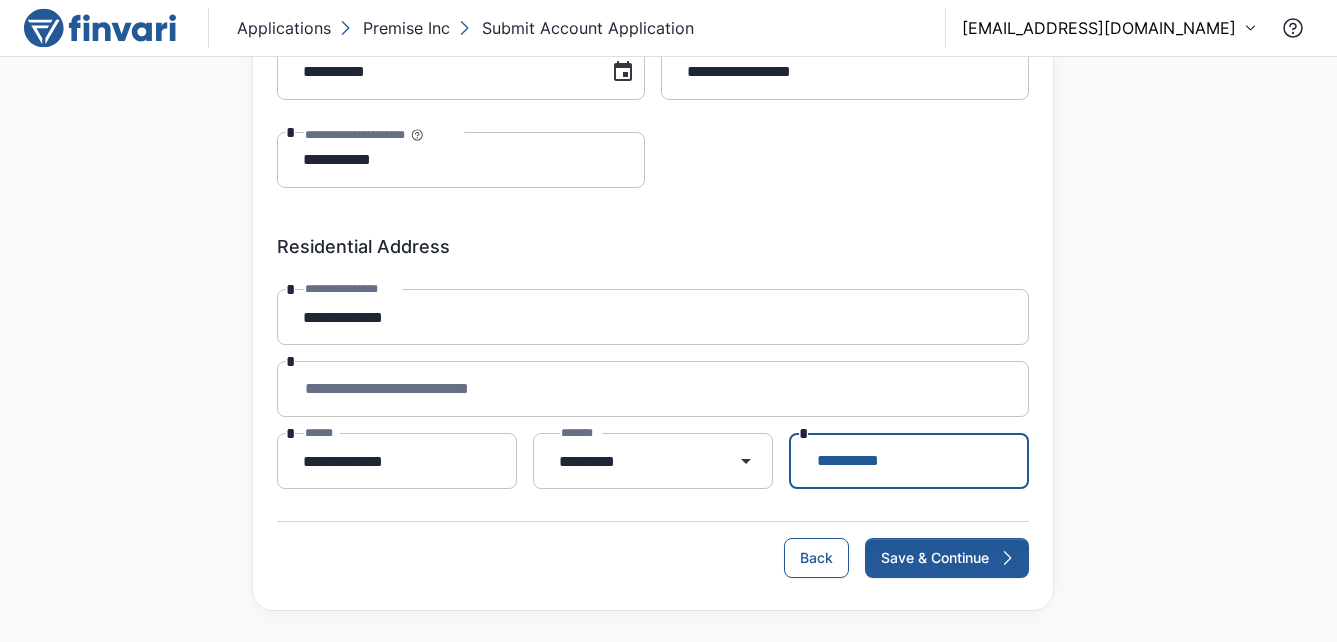 click on "******** *" at bounding box center [909, 461] 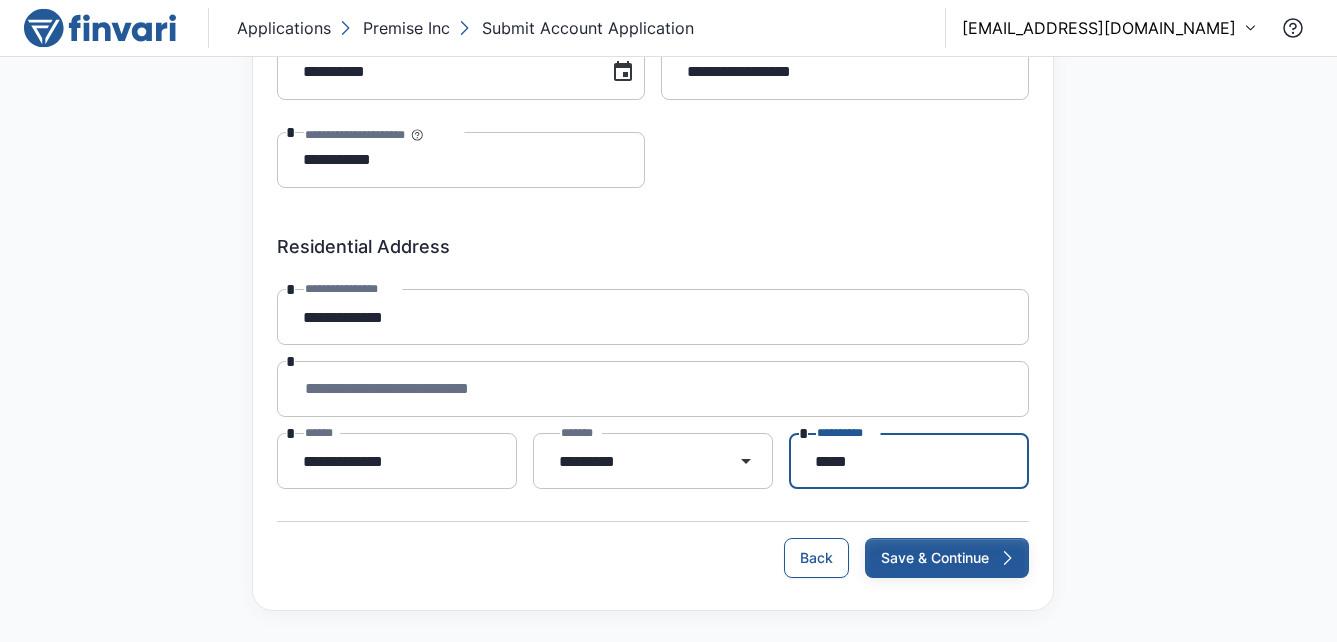 type on "*****" 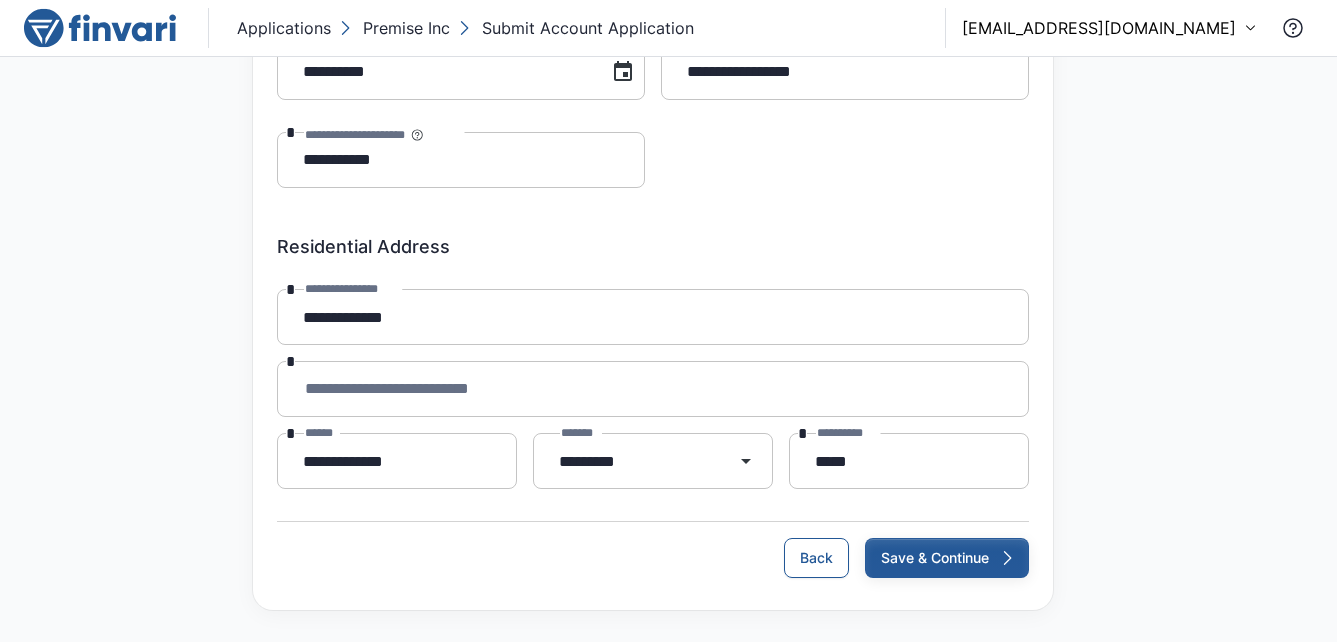 click on "Save & Continue" at bounding box center (947, 558) 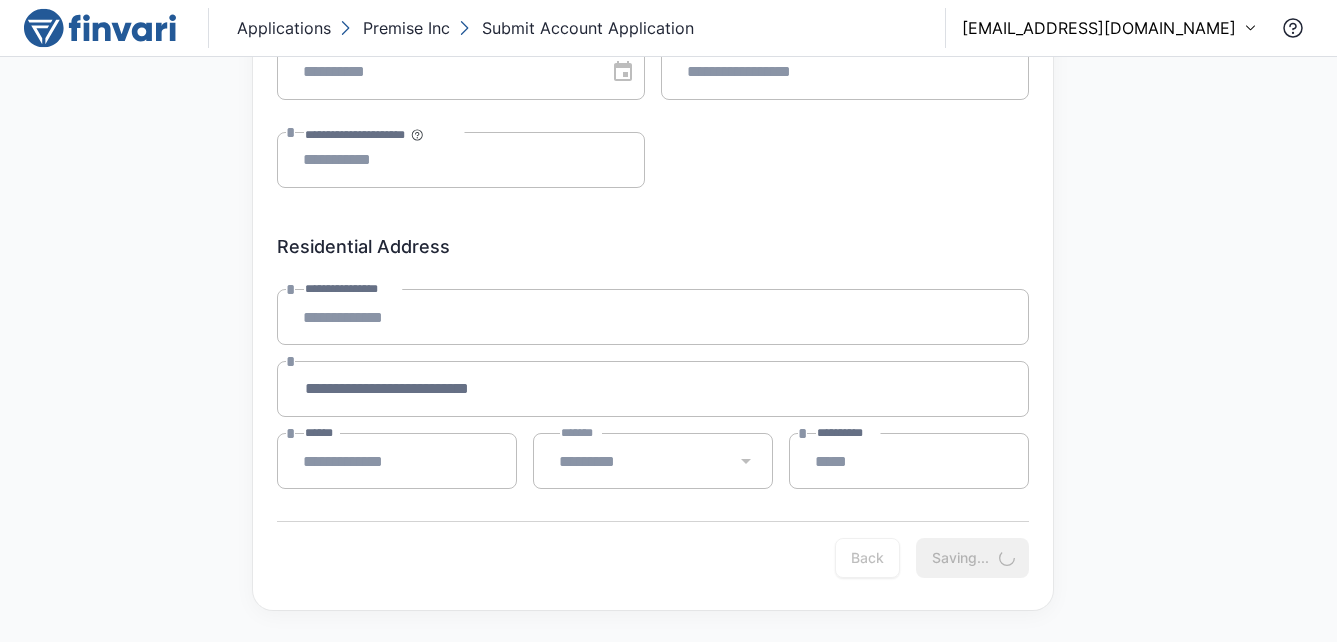 scroll, scrollTop: 0, scrollLeft: 0, axis: both 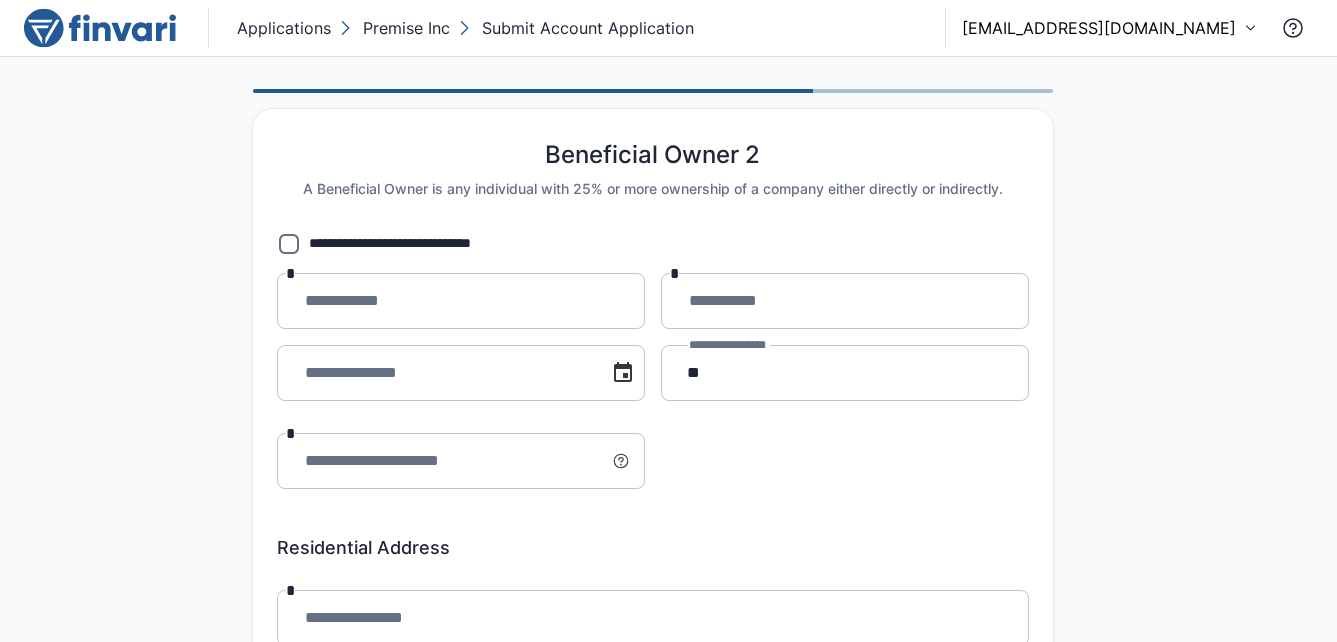 type on "**********" 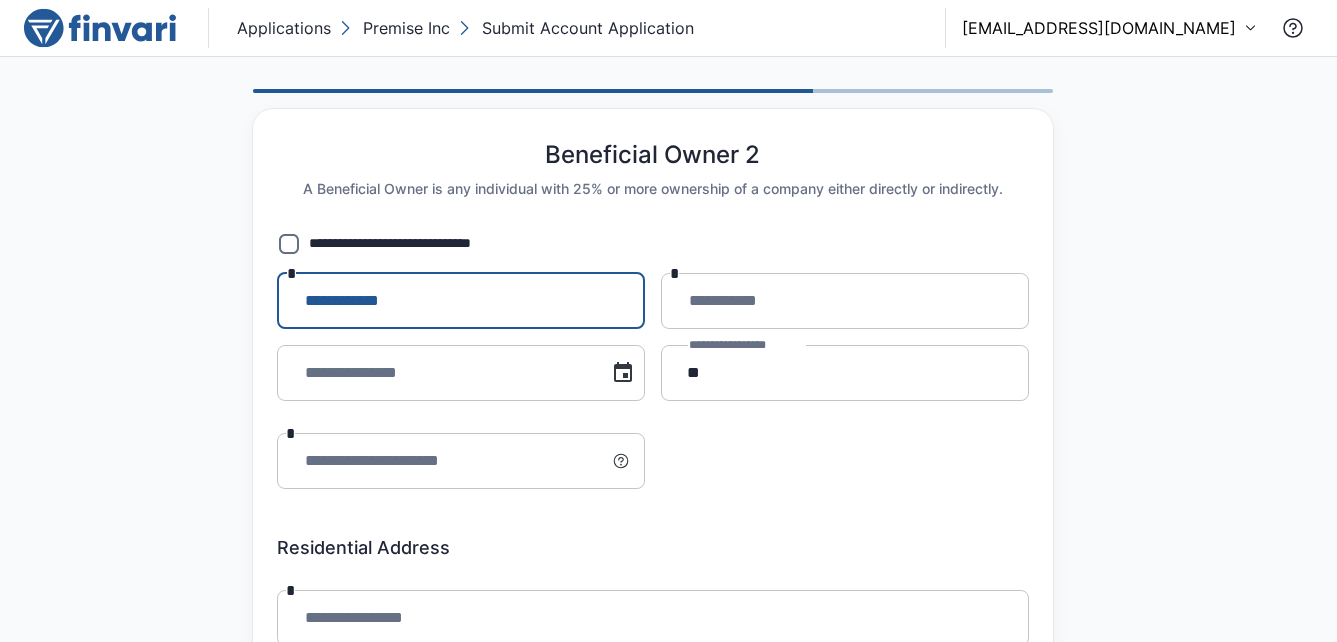 click on "**********" at bounding box center (461, 301) 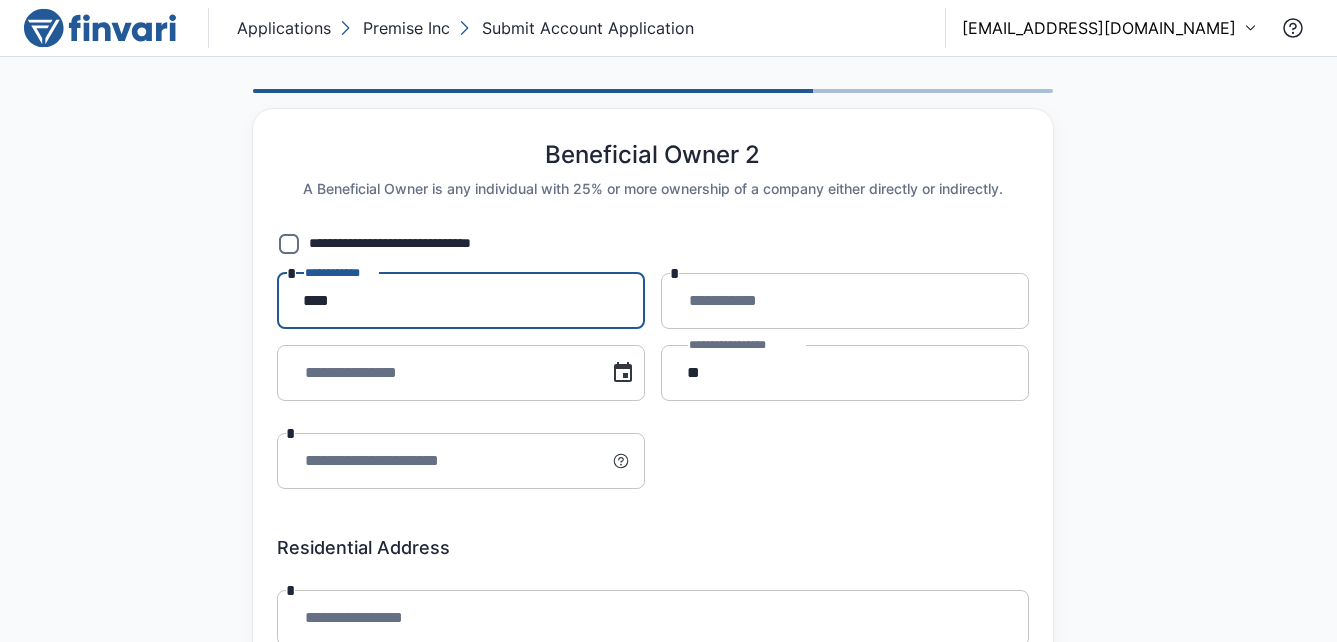 type on "****" 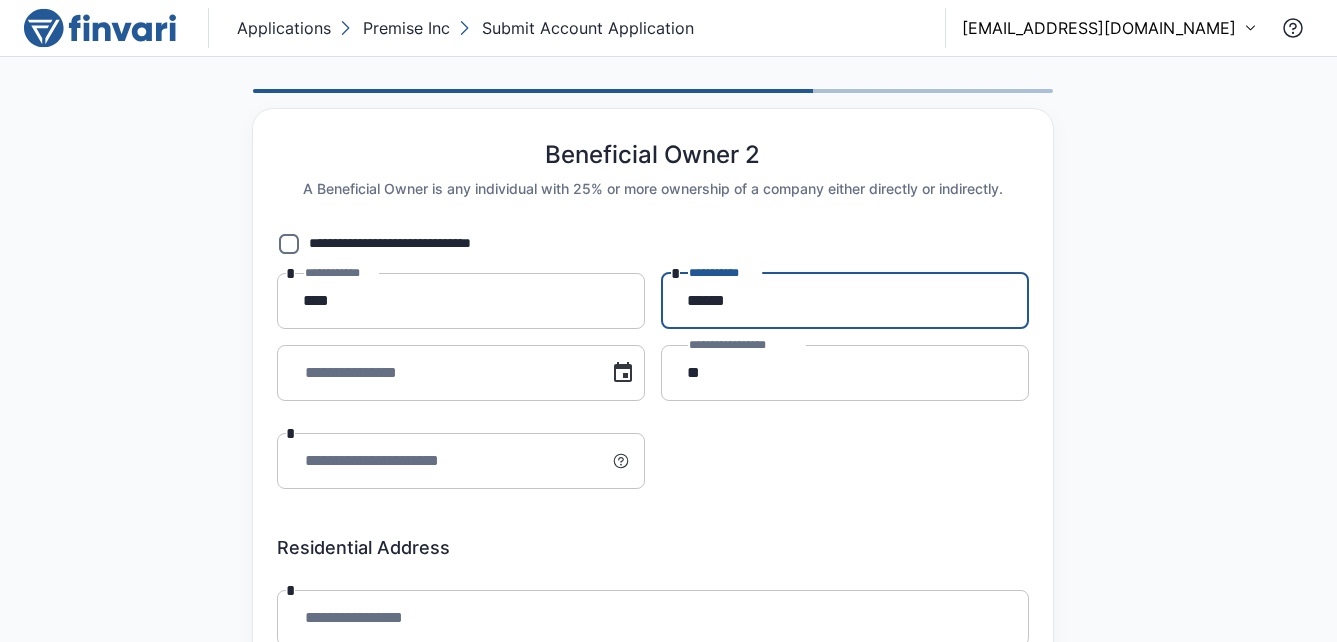 type on "******" 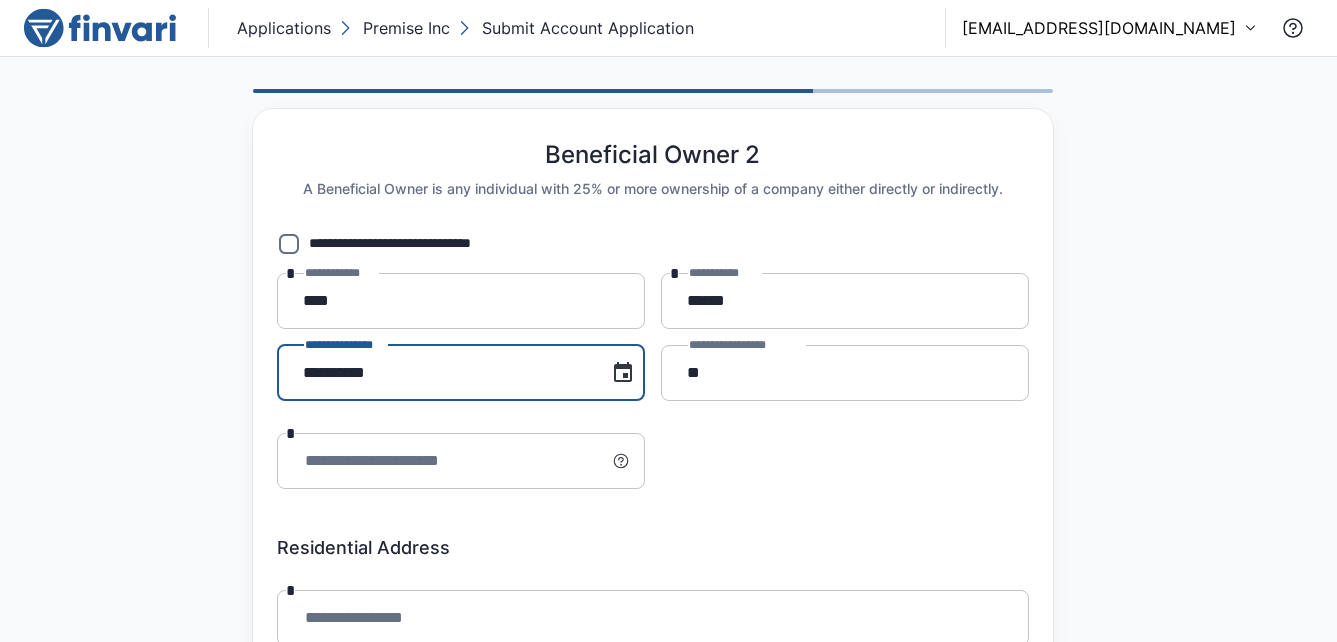 type on "**********" 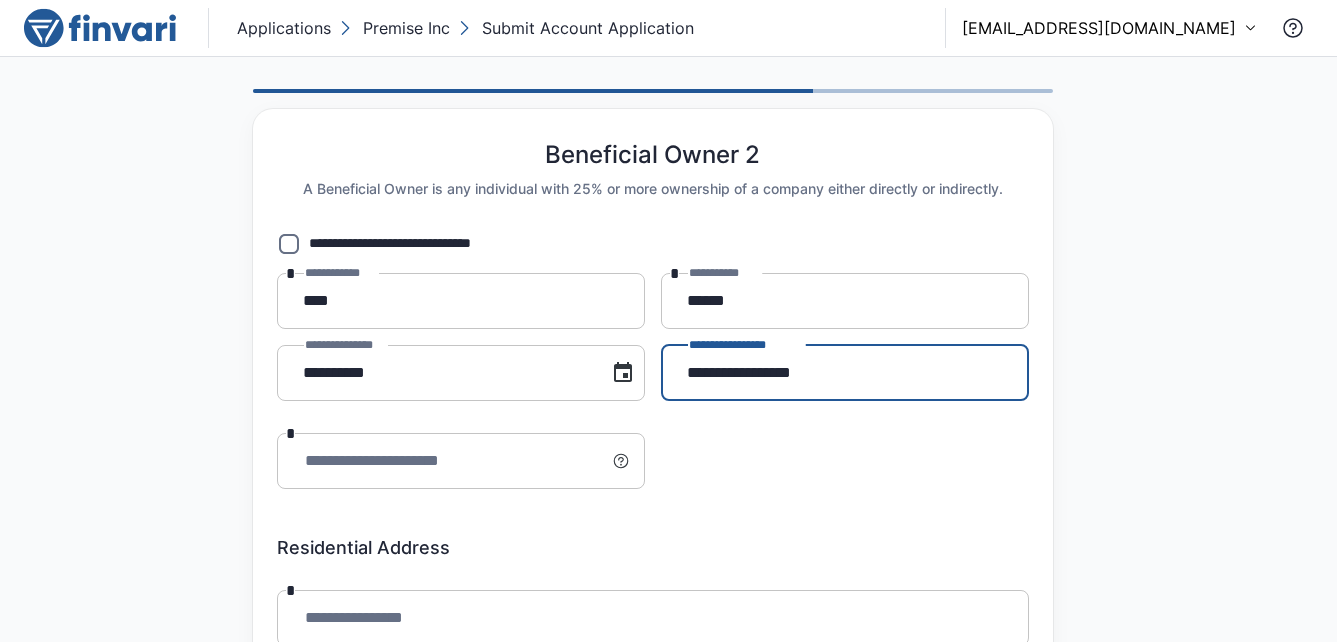 type on "**********" 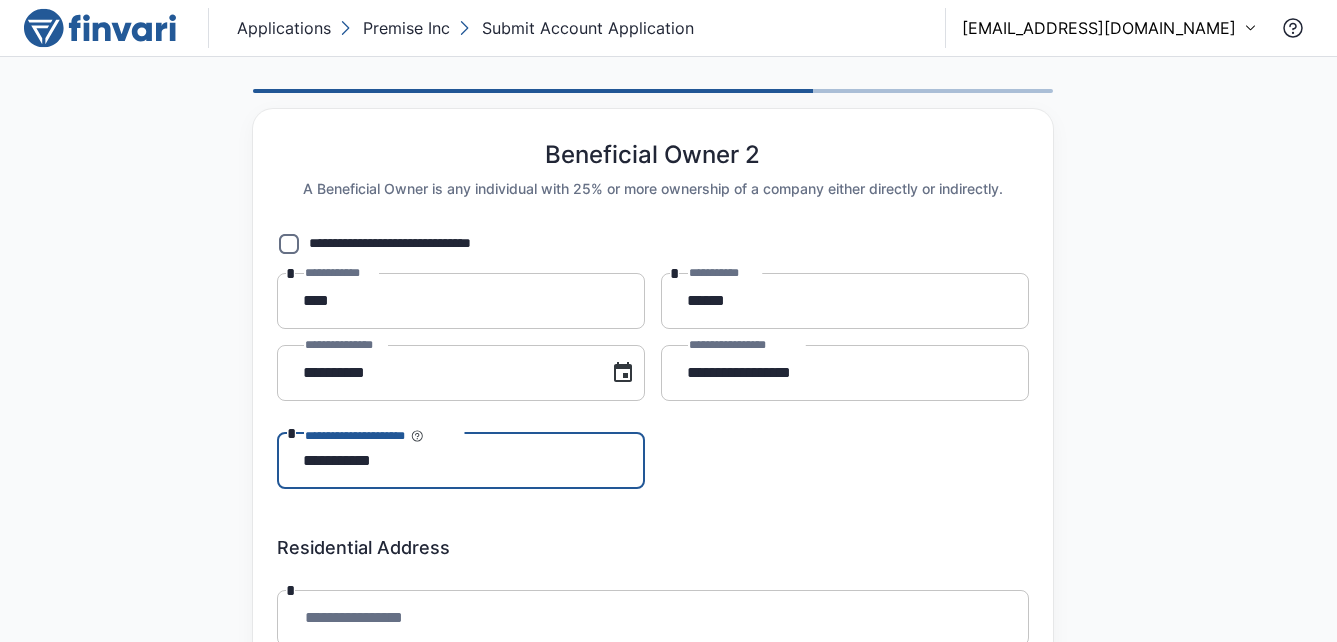 type on "**********" 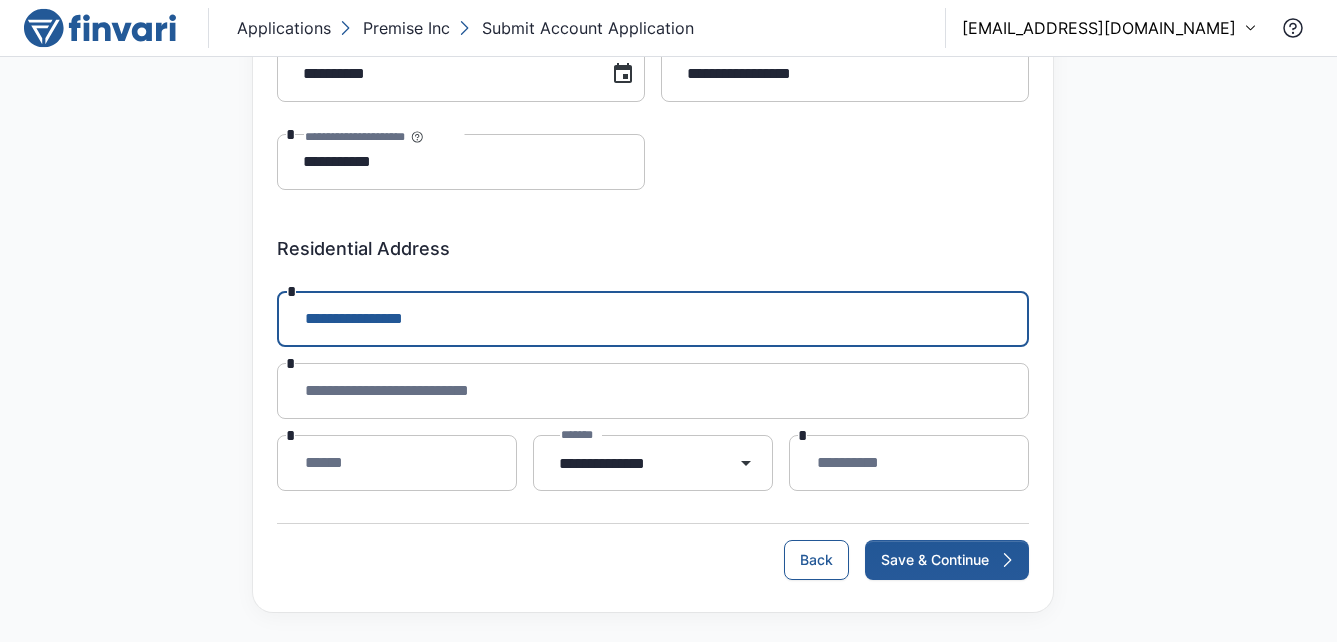 scroll, scrollTop: 300, scrollLeft: 0, axis: vertical 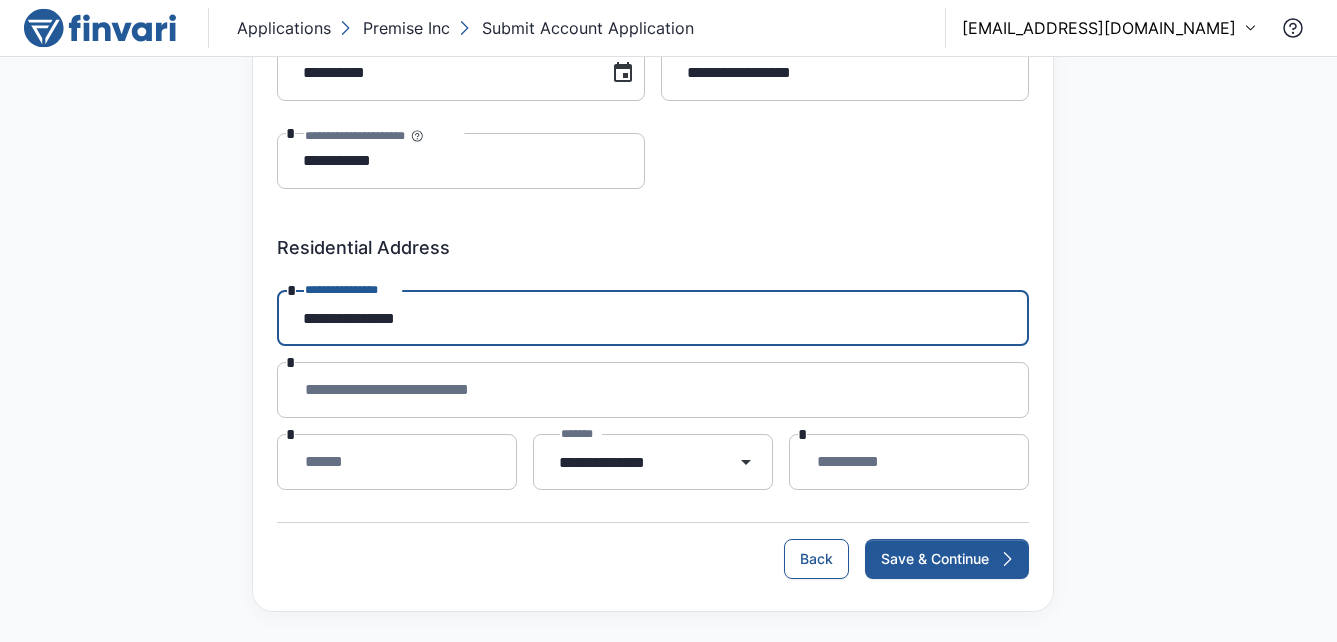 type on "**********" 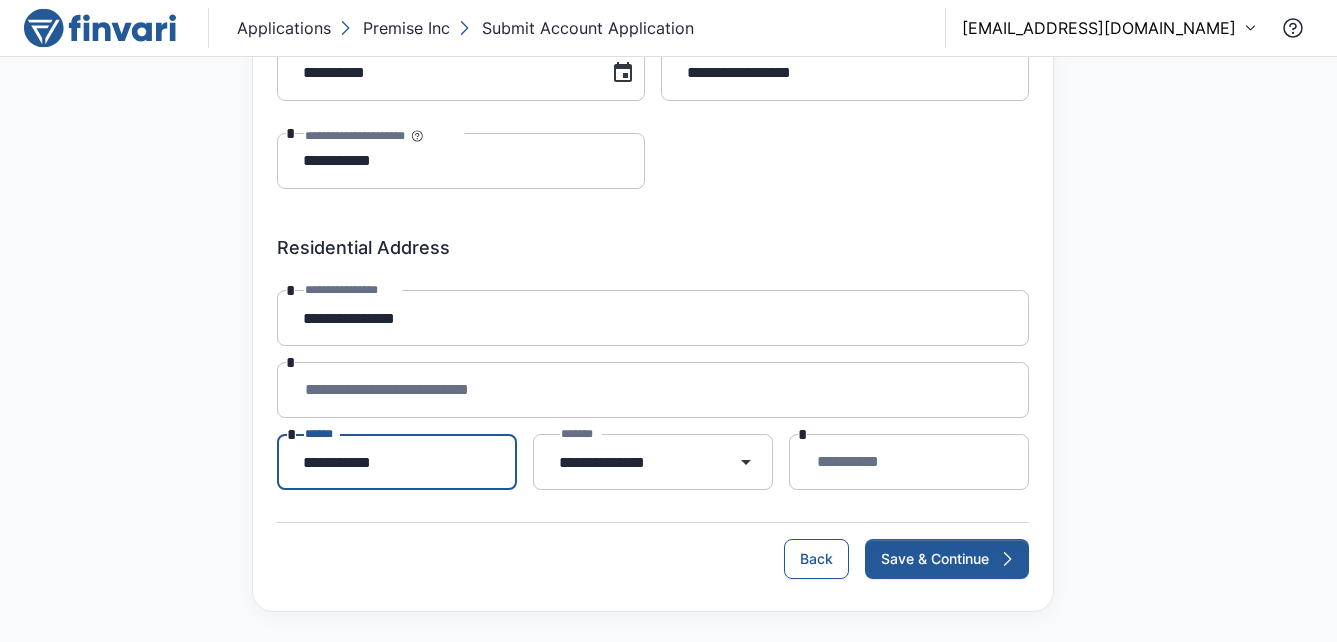 type on "**********" 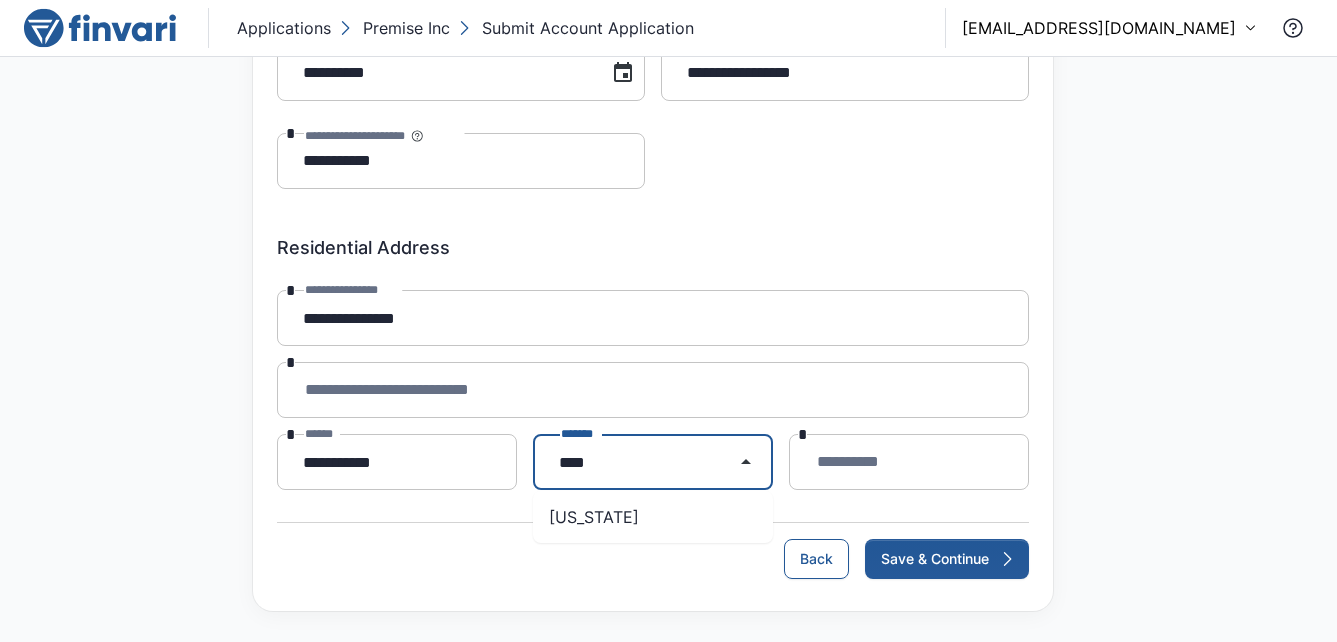 click on "Minnesota" at bounding box center [653, 517] 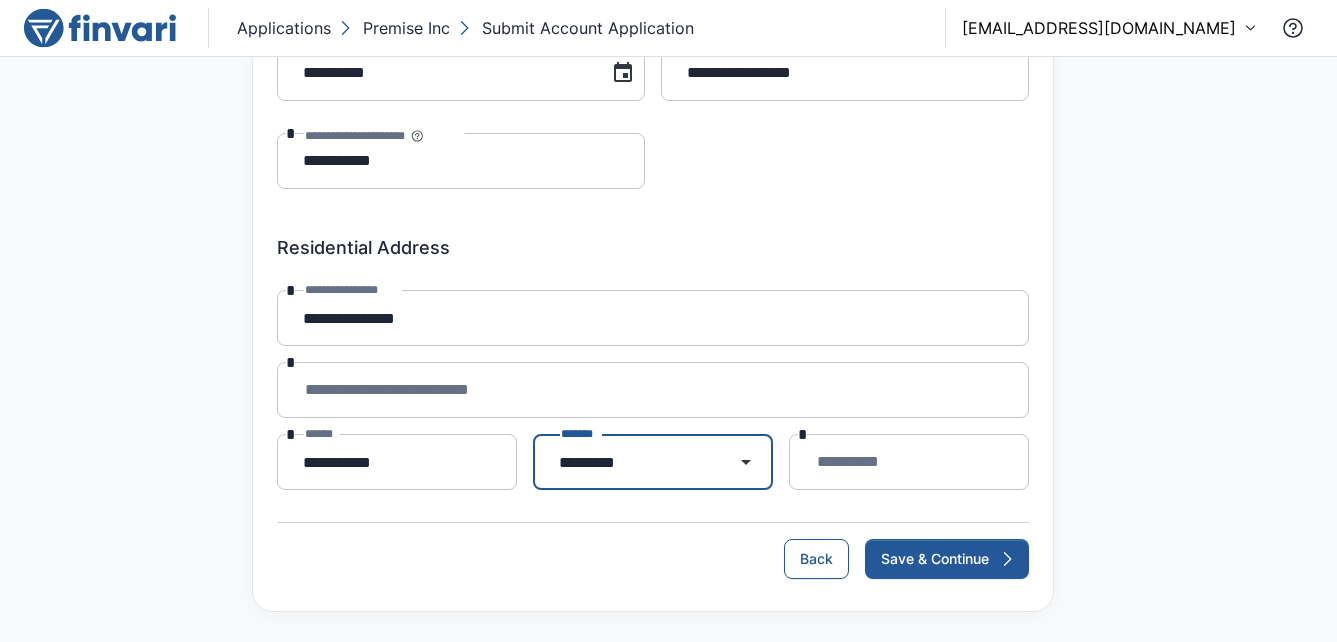 type on "*********" 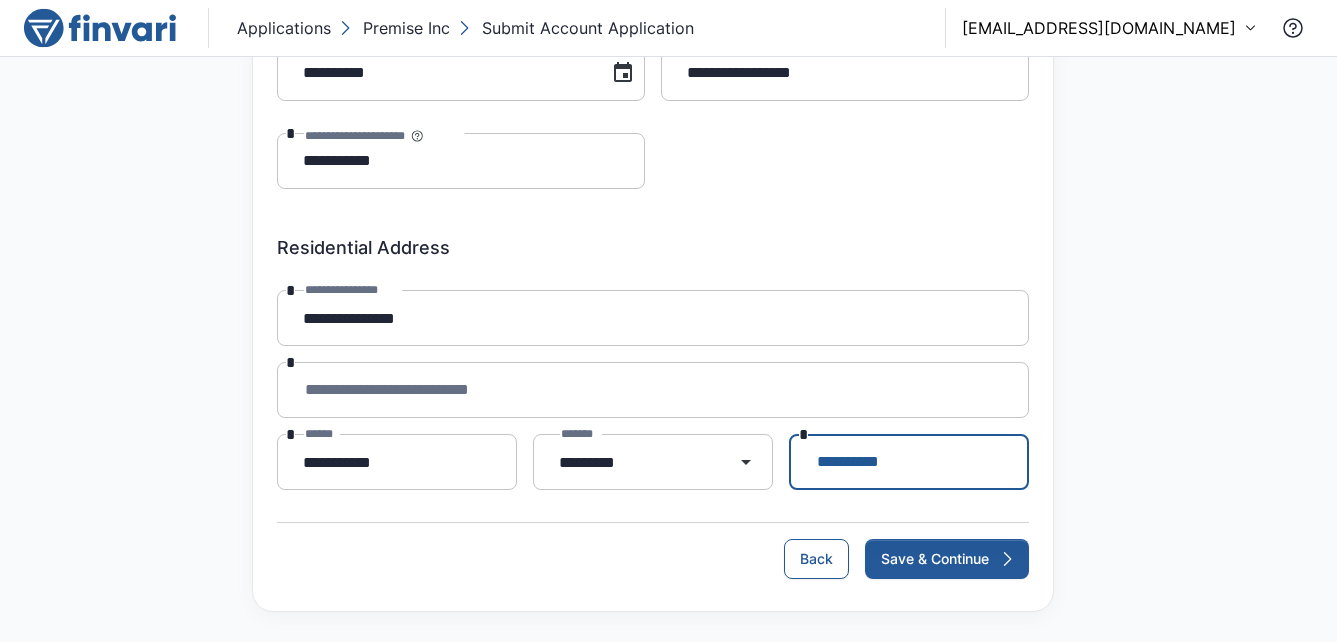 click on "******** *" at bounding box center [909, 462] 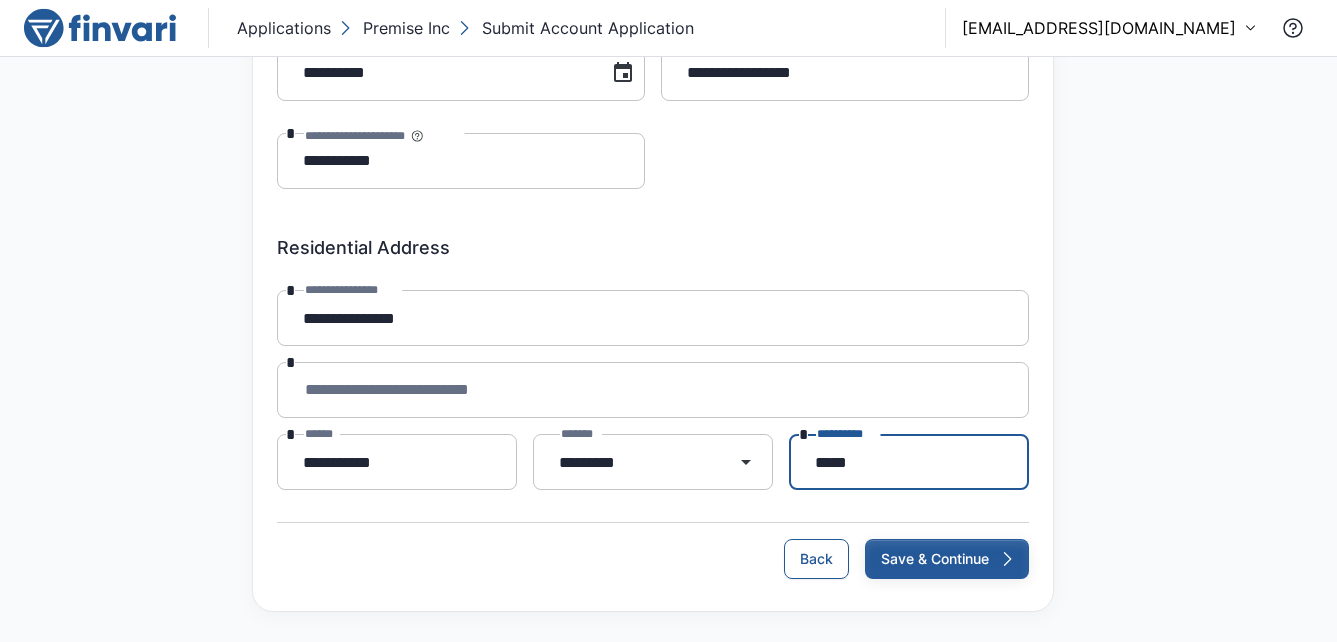 type on "*****" 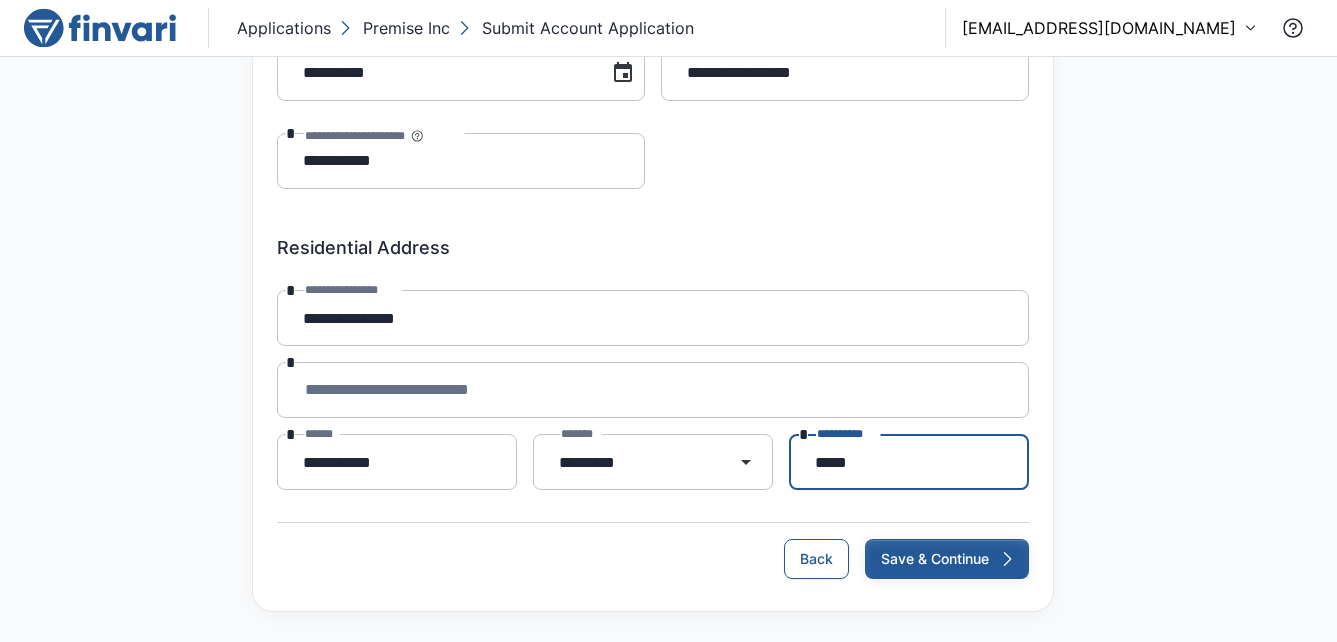 click on "Save & Continue" at bounding box center (947, 559) 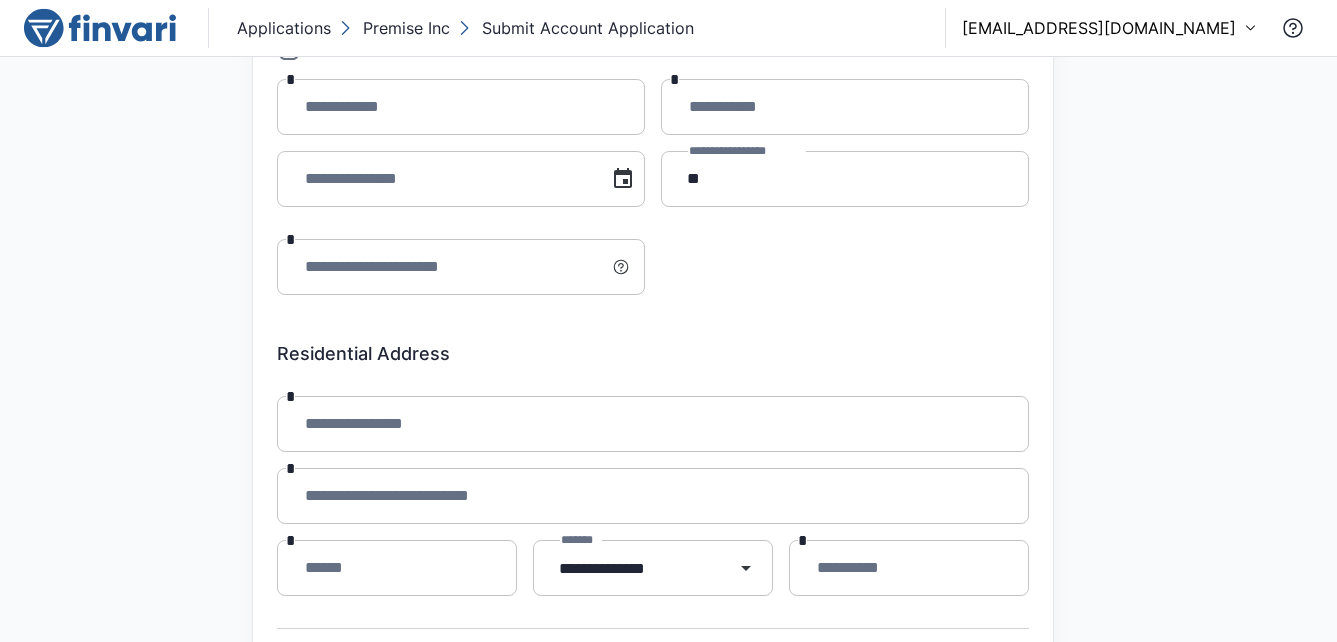 scroll, scrollTop: 0, scrollLeft: 0, axis: both 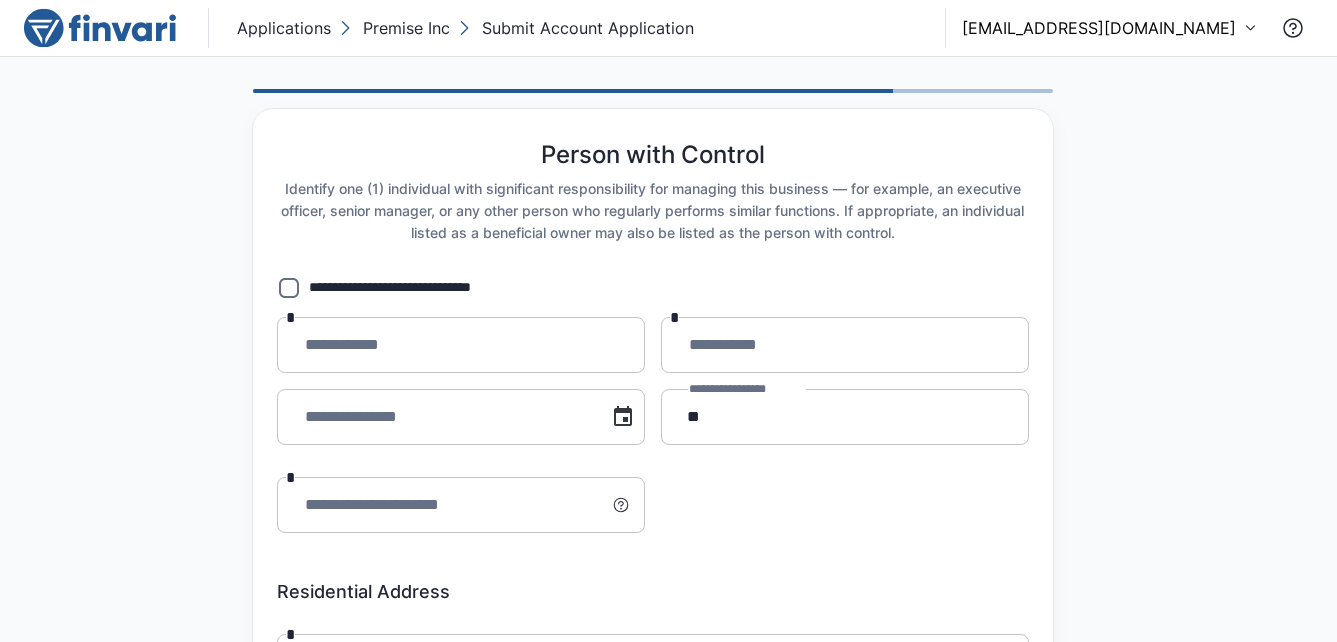 click on "**********" at bounding box center [461, 345] 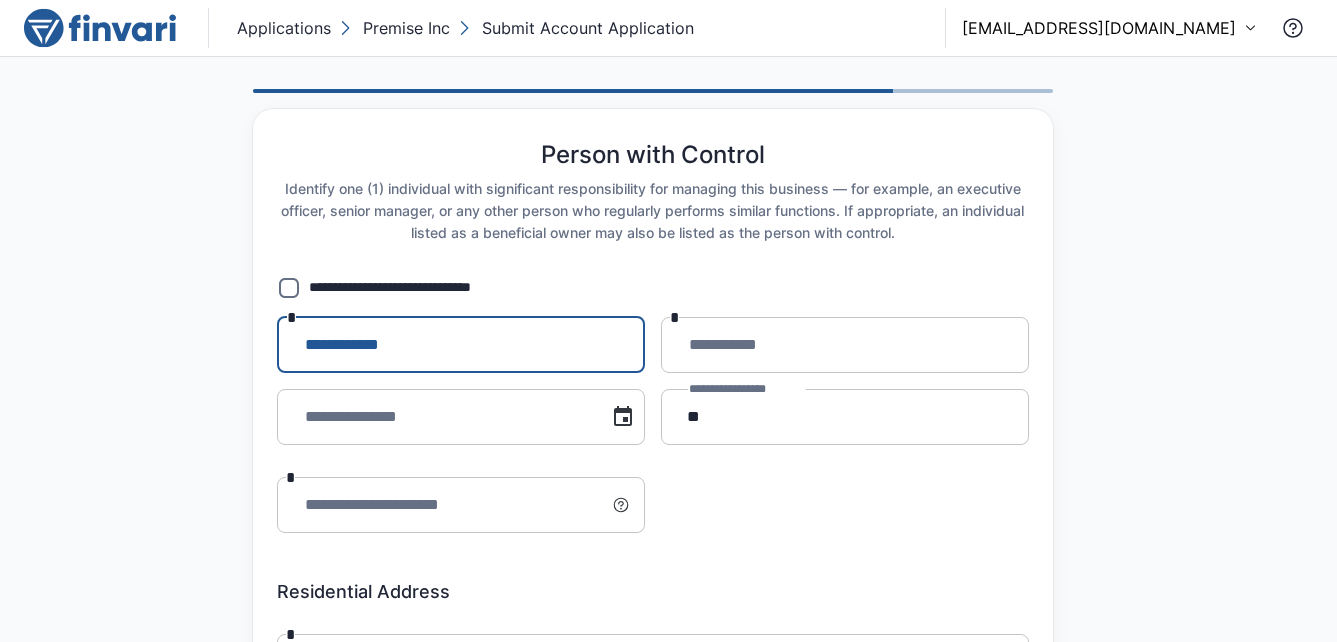 click on "**********" at bounding box center [653, 288] 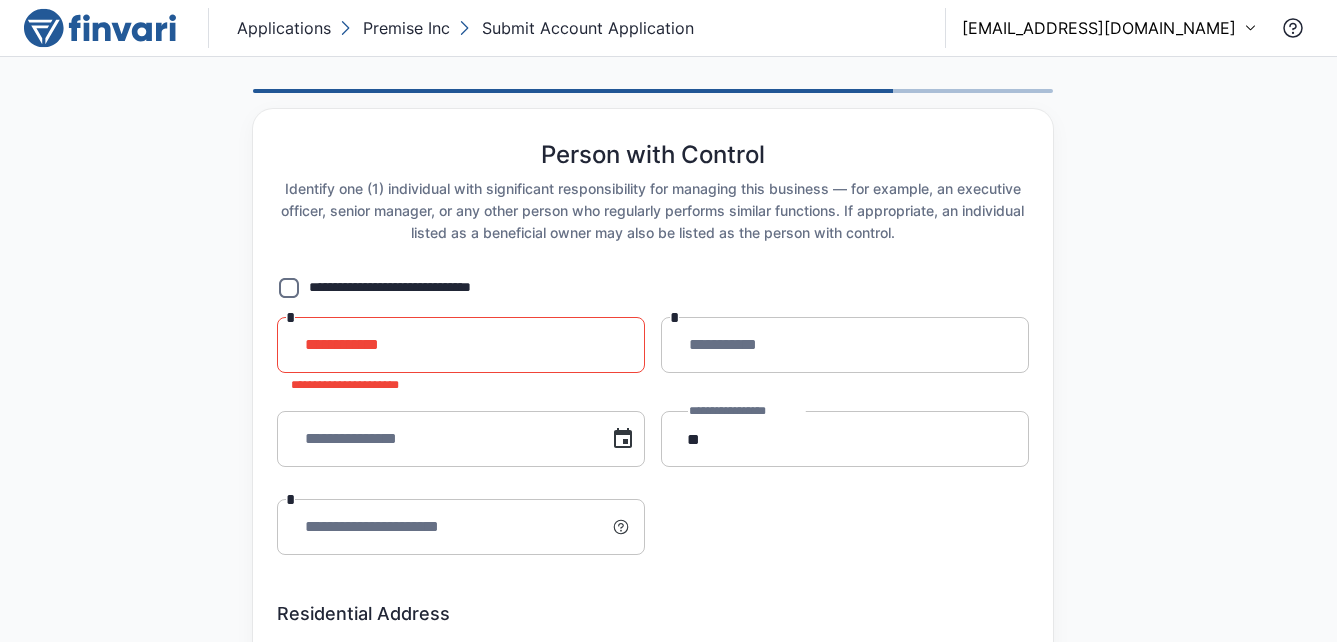 click on "**********" at bounding box center (461, 345) 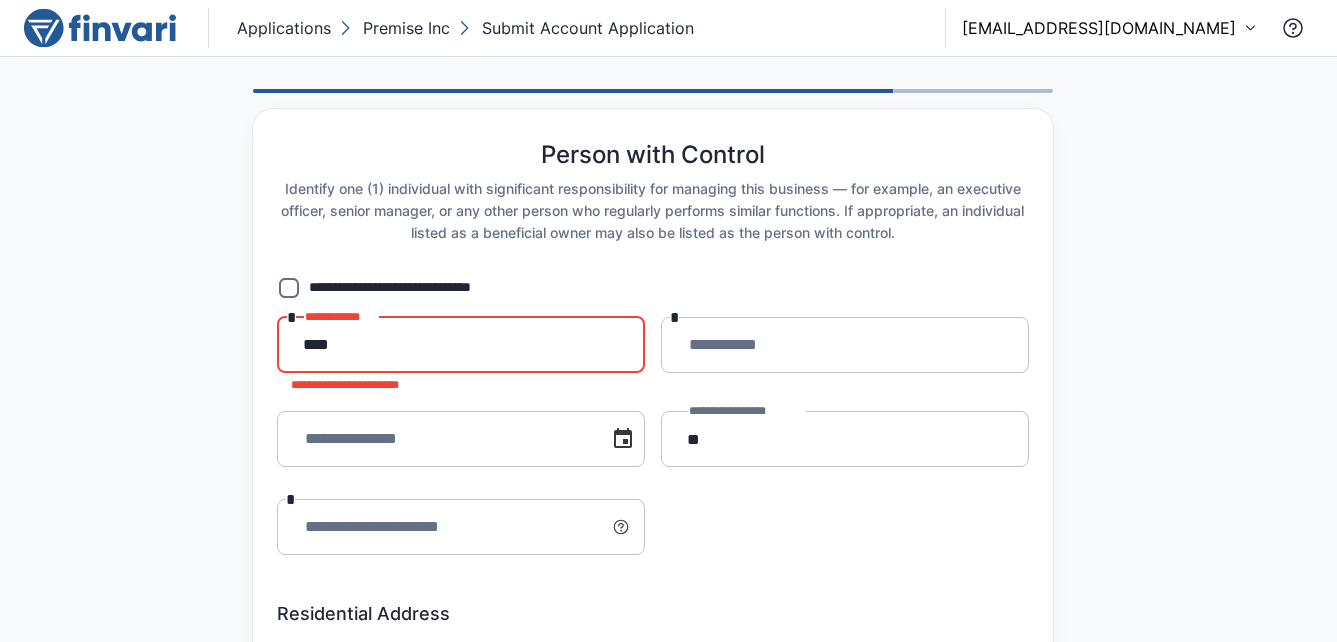 type on "****" 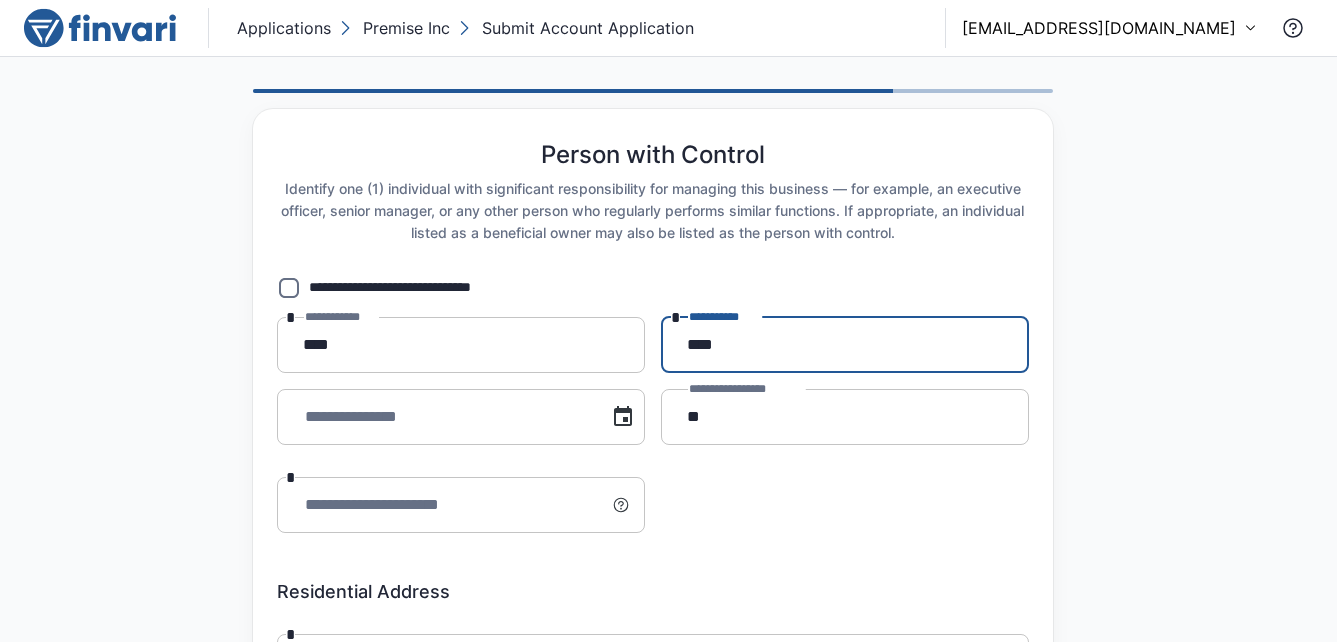 type on "****" 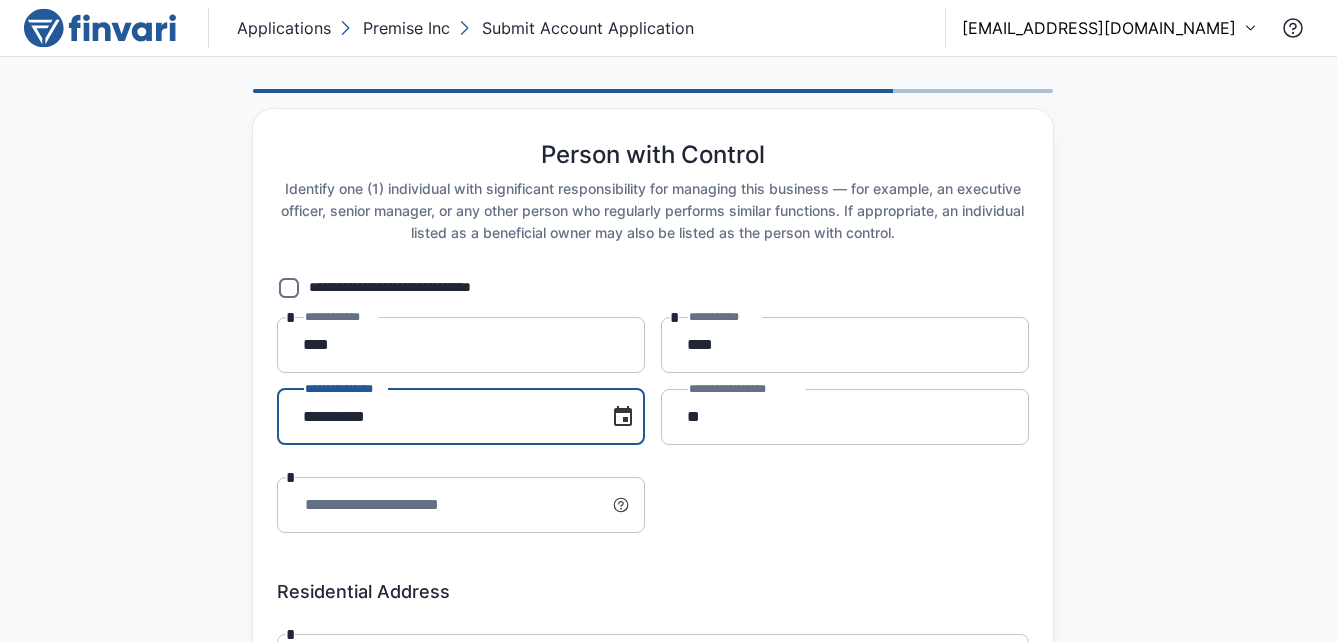 type on "**********" 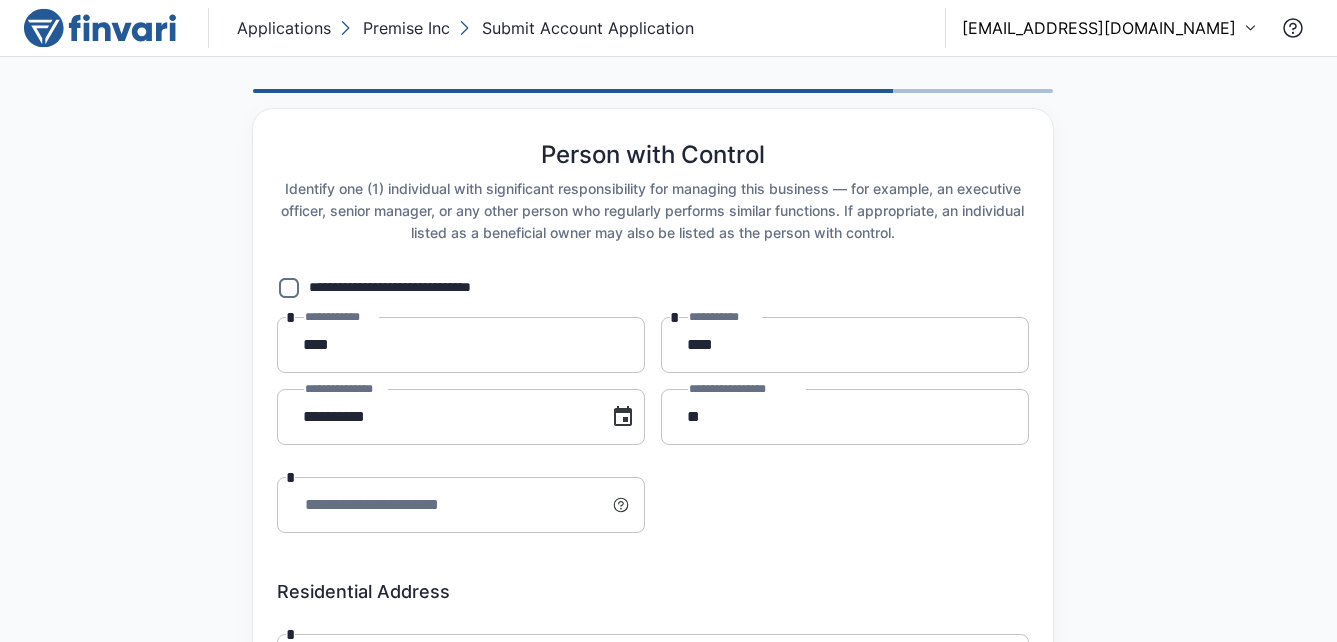 type 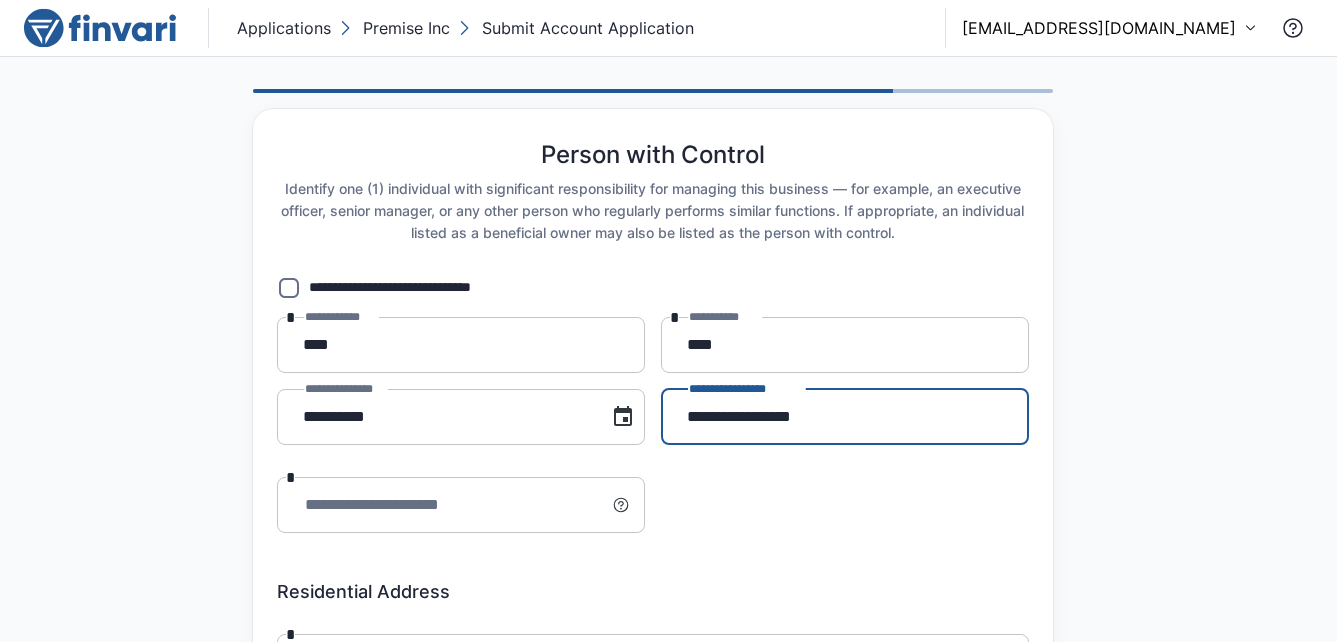 type on "**********" 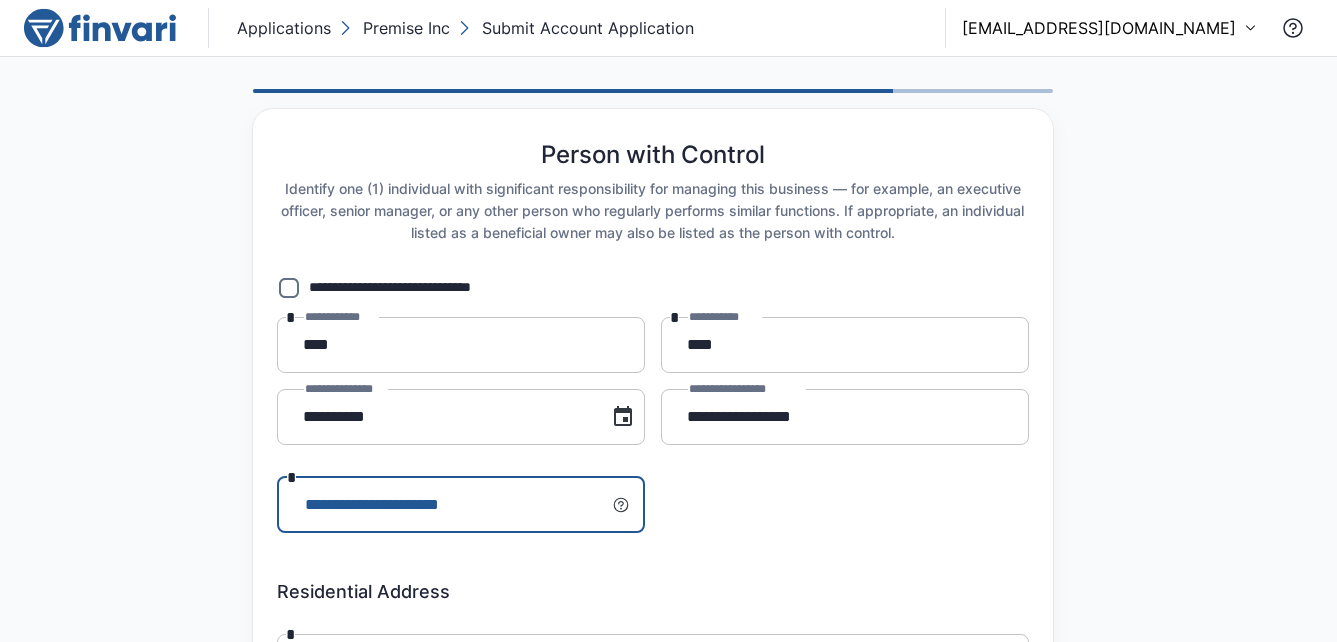 click on "**********" at bounding box center [448, 505] 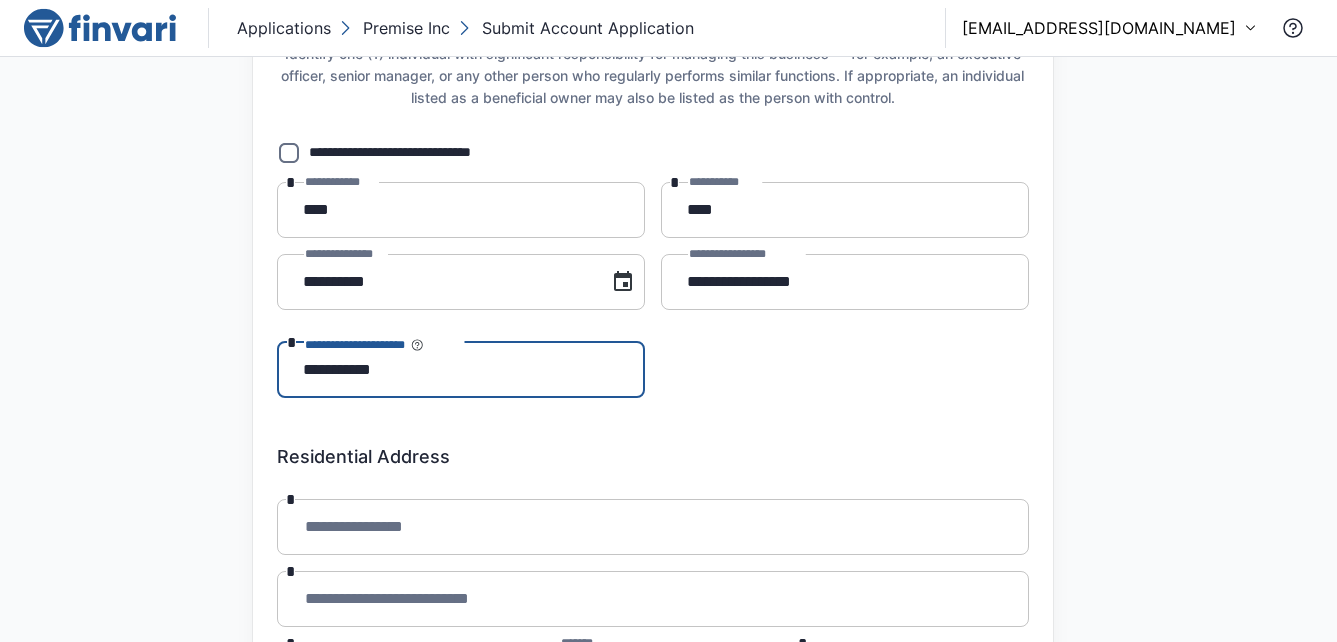 scroll, scrollTop: 346, scrollLeft: 0, axis: vertical 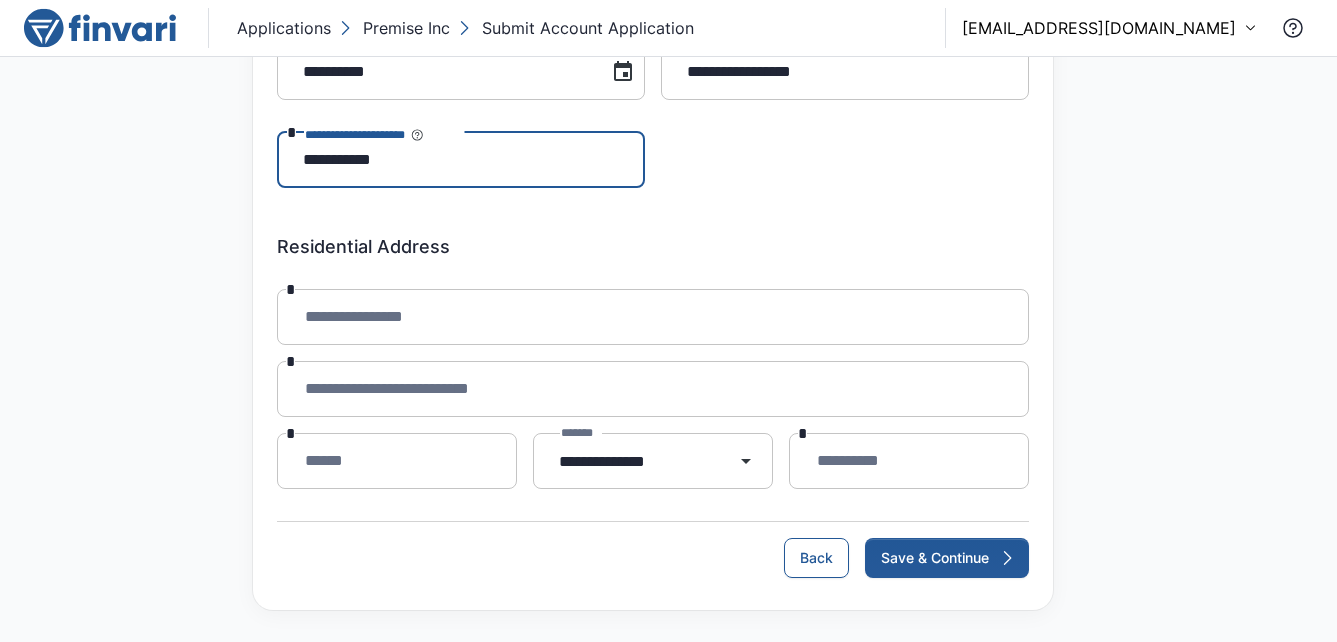 type on "**********" 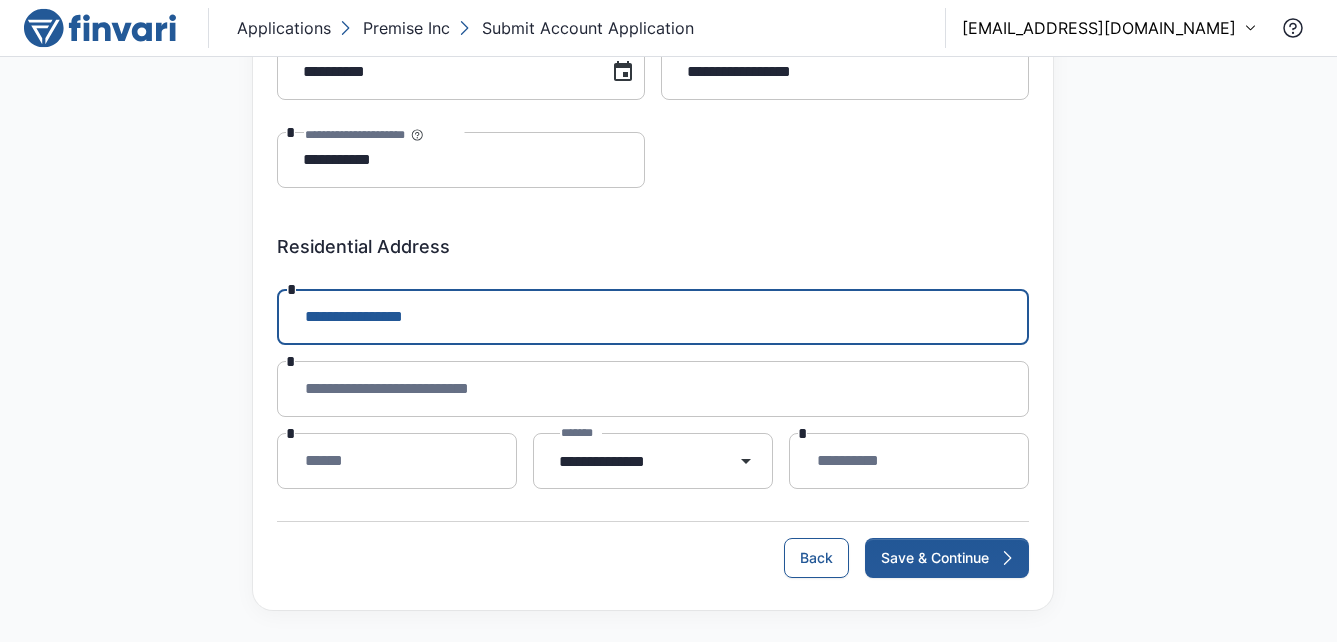 click on "**********" at bounding box center (653, 317) 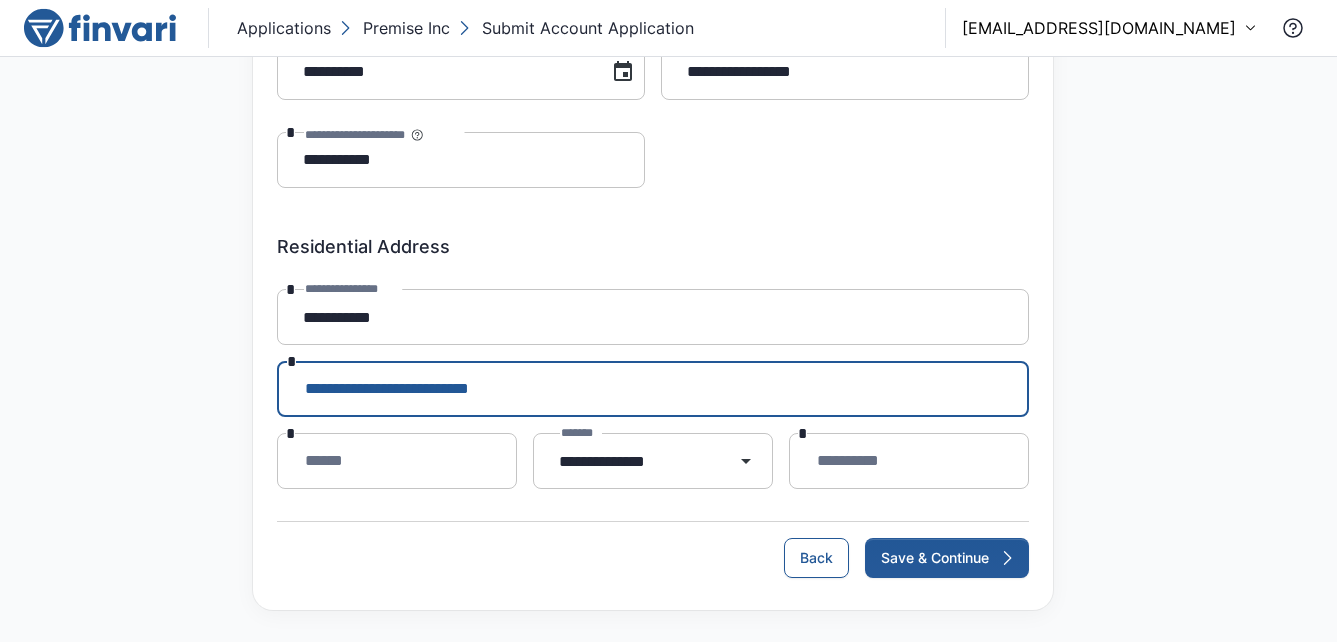 click on "**********" at bounding box center [653, 389] 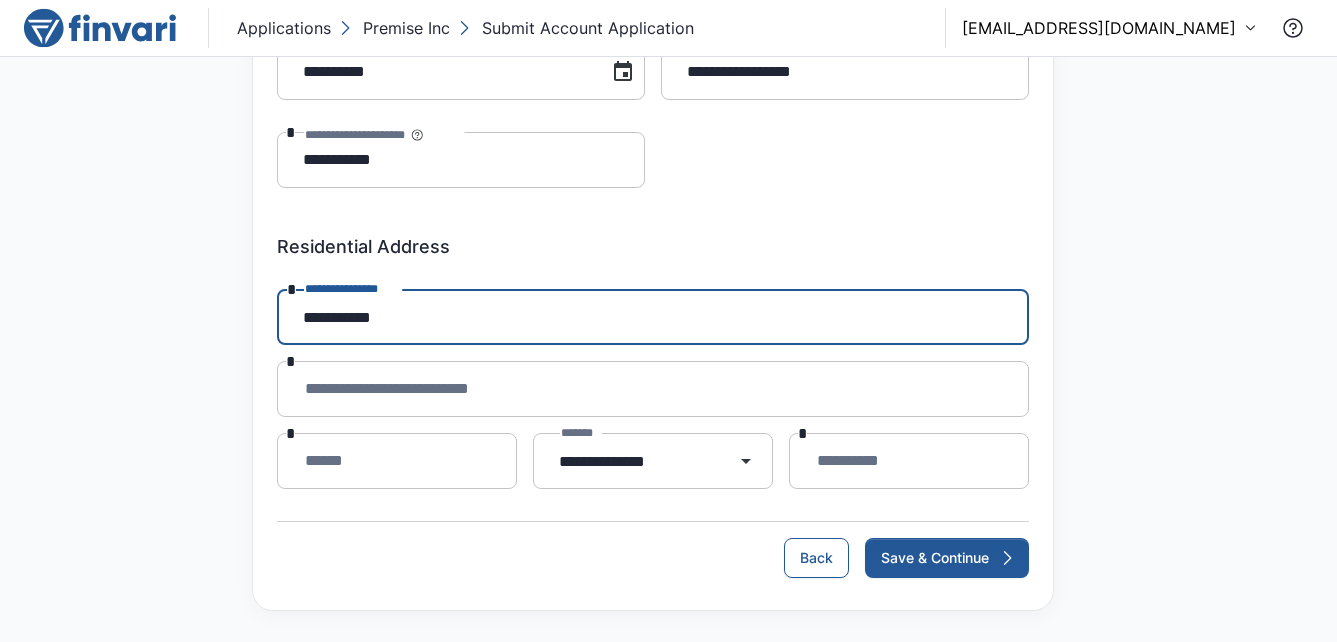 click on "**********" at bounding box center [653, 317] 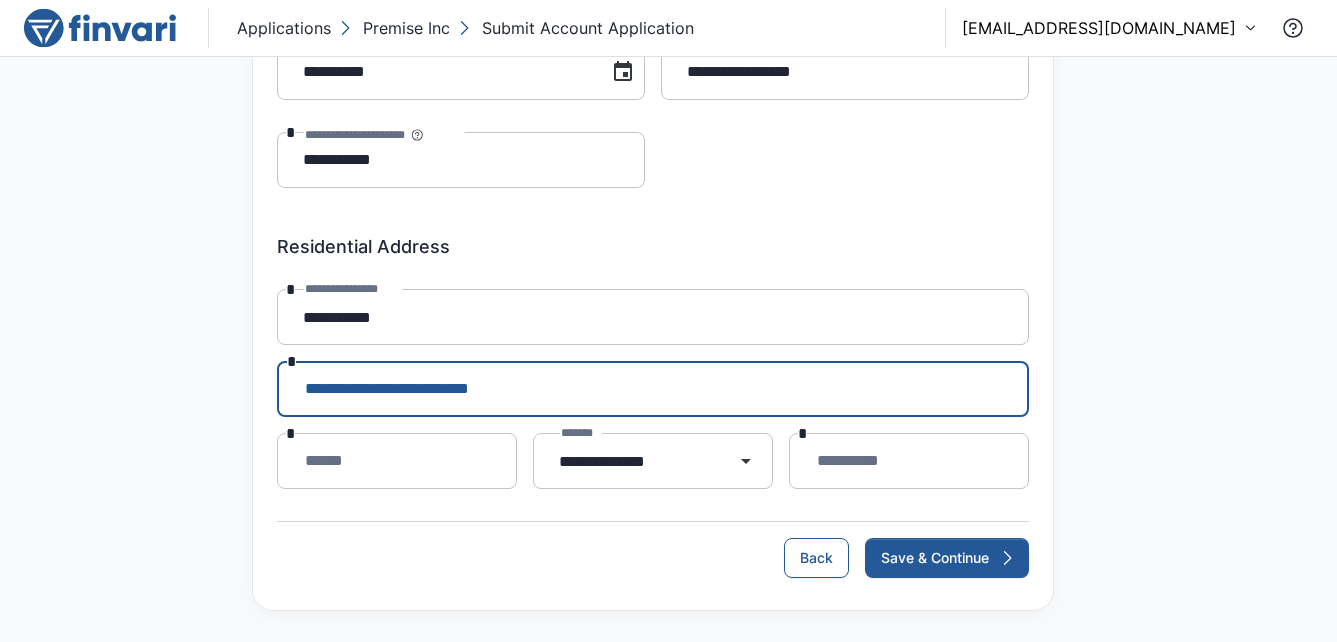 drag, startPoint x: 481, startPoint y: 337, endPoint x: 468, endPoint y: 394, distance: 58.463665 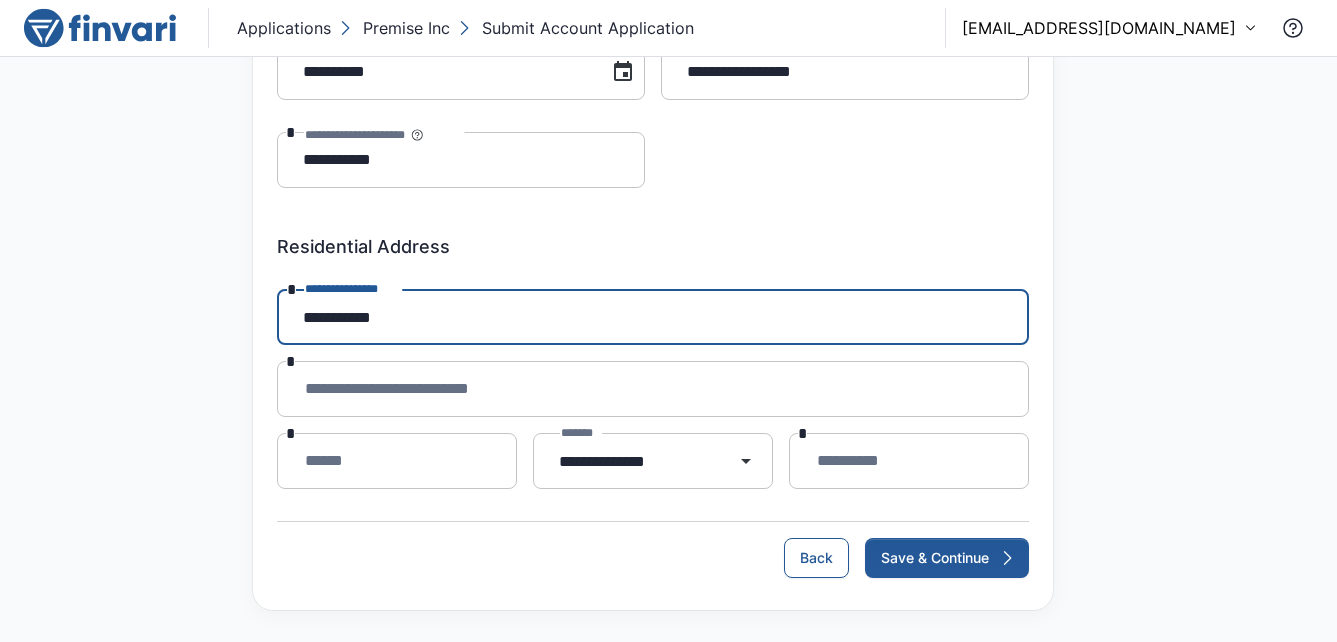 click on "**********" at bounding box center [653, 317] 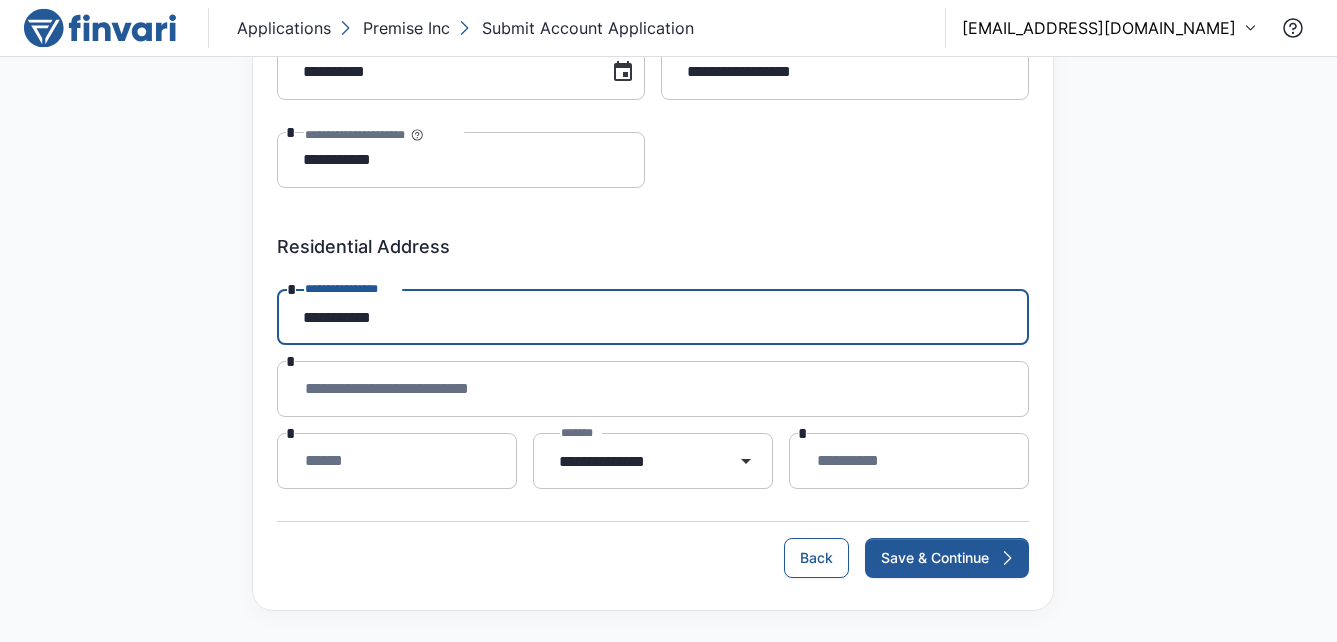 click on "**********" at bounding box center (653, 317) 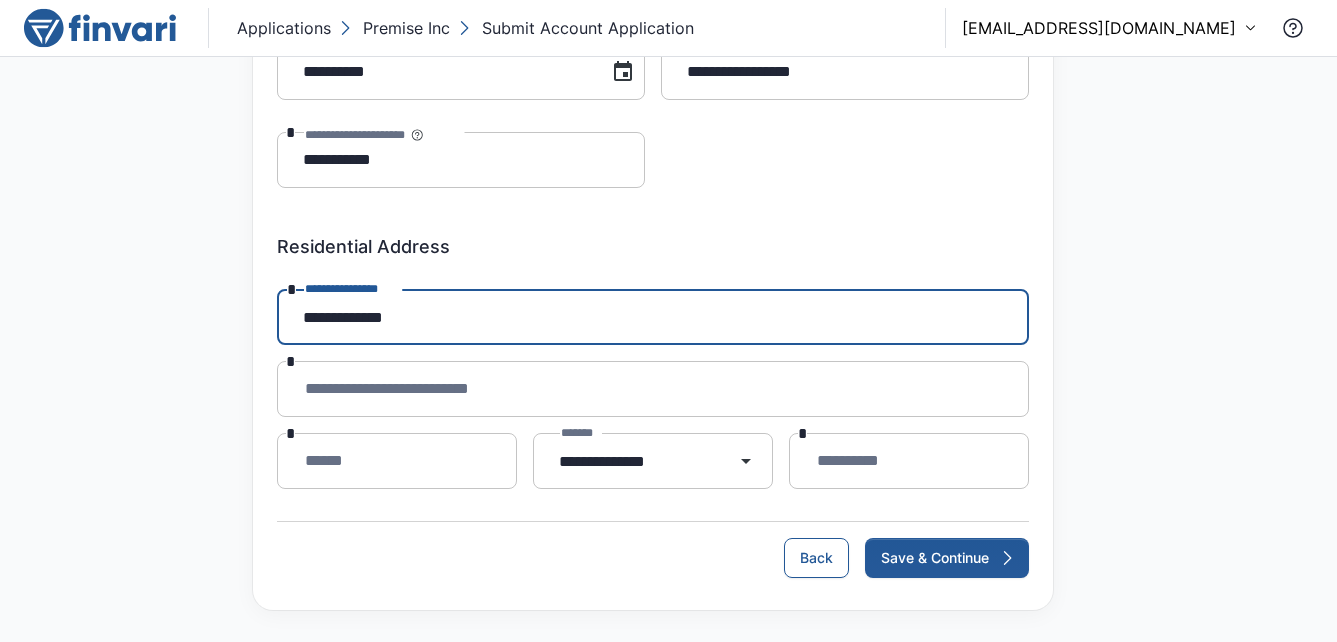 type on "**********" 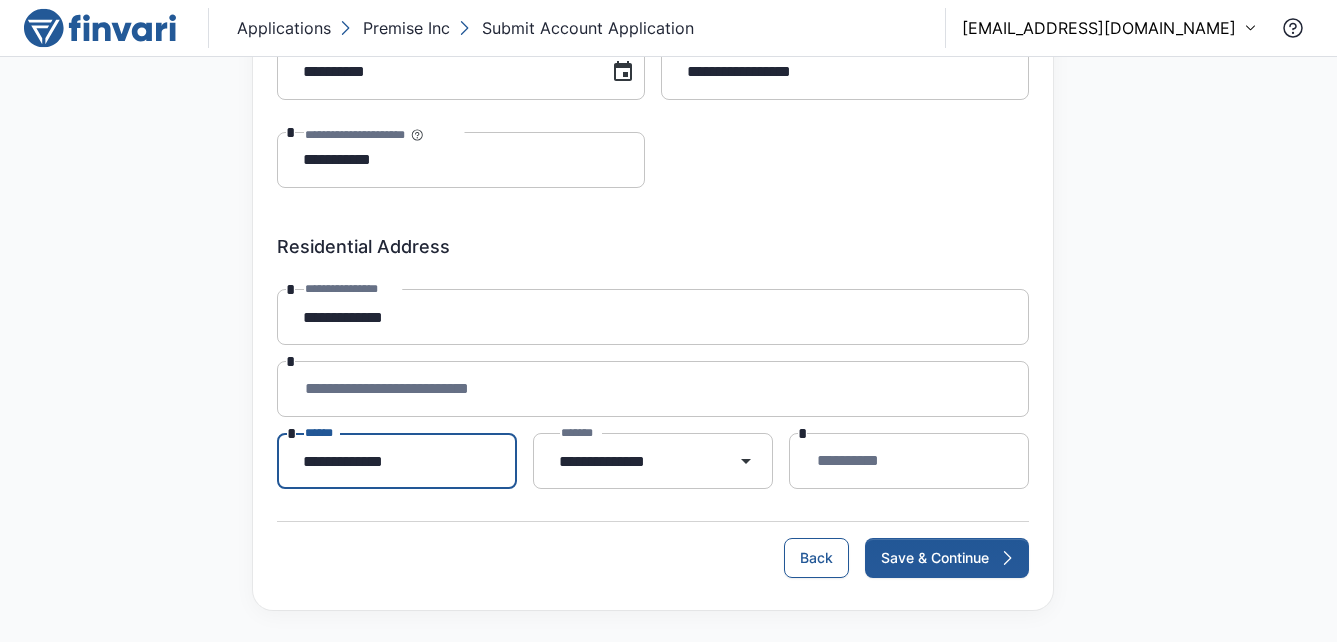 type on "**********" 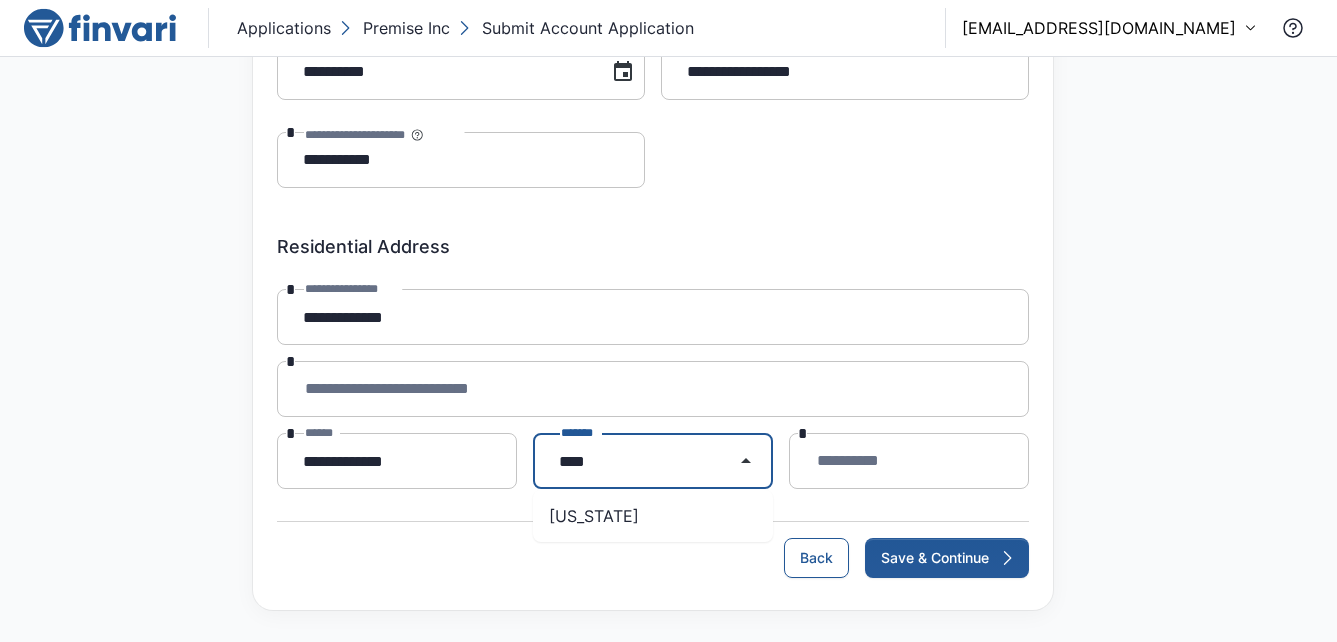 click on "Minnesota" at bounding box center [653, 516] 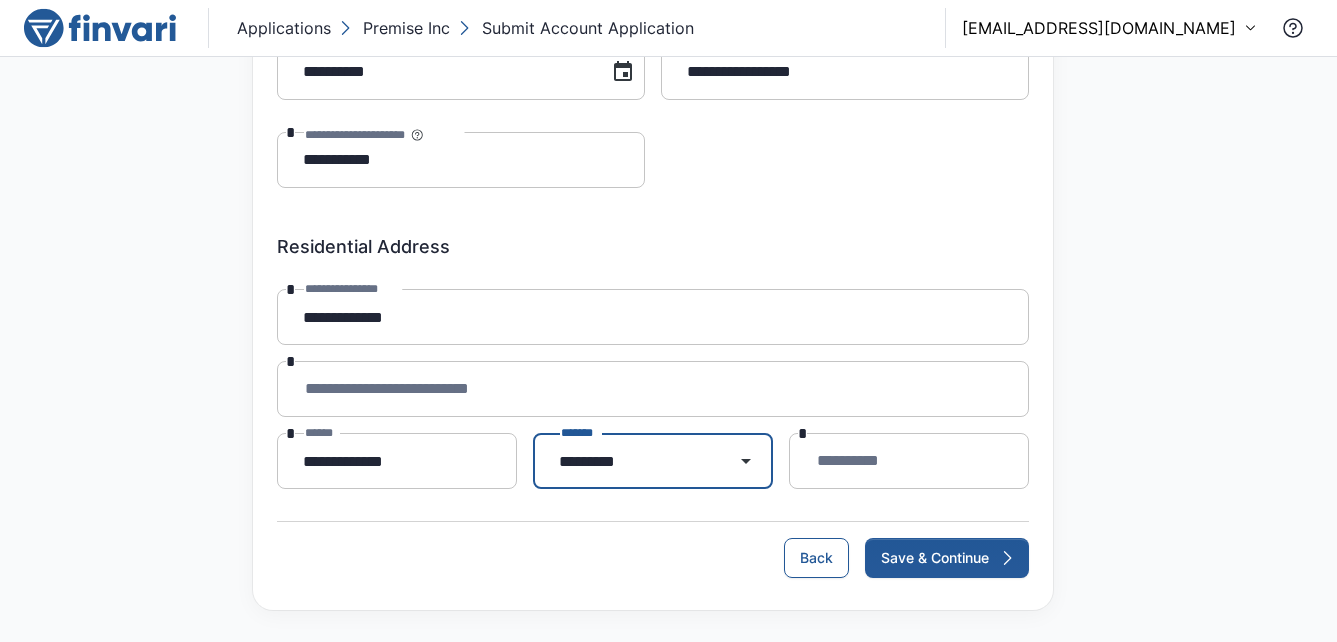 type on "*********" 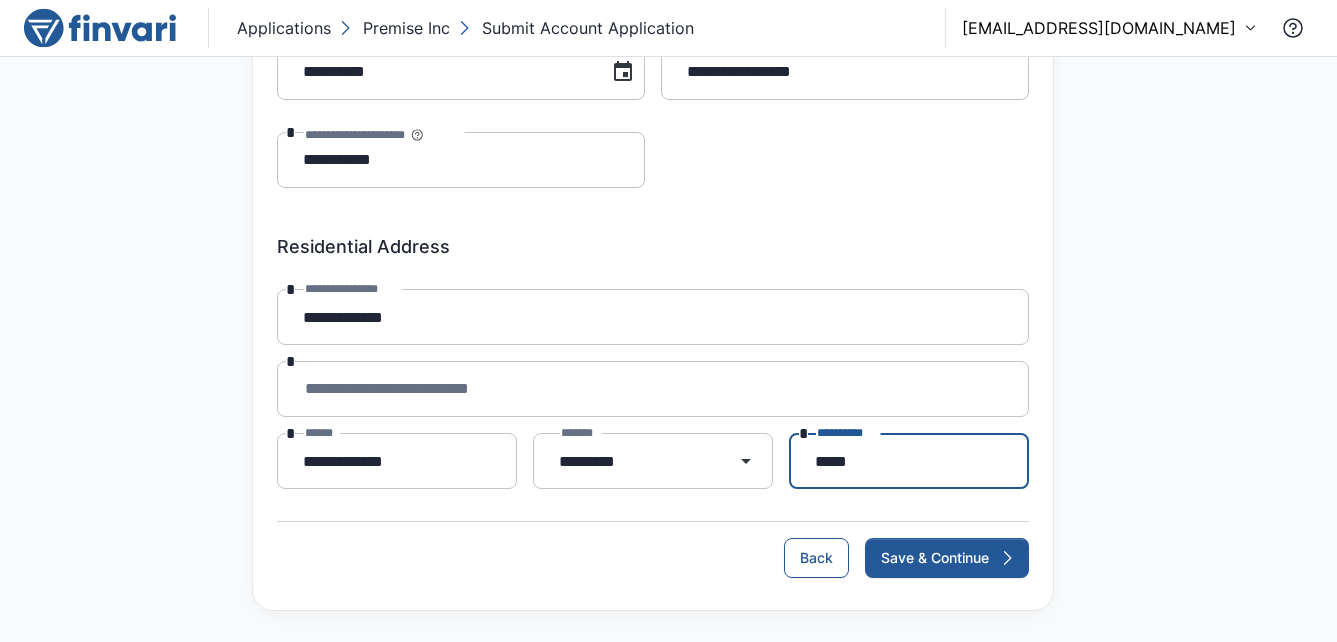 type on "*****" 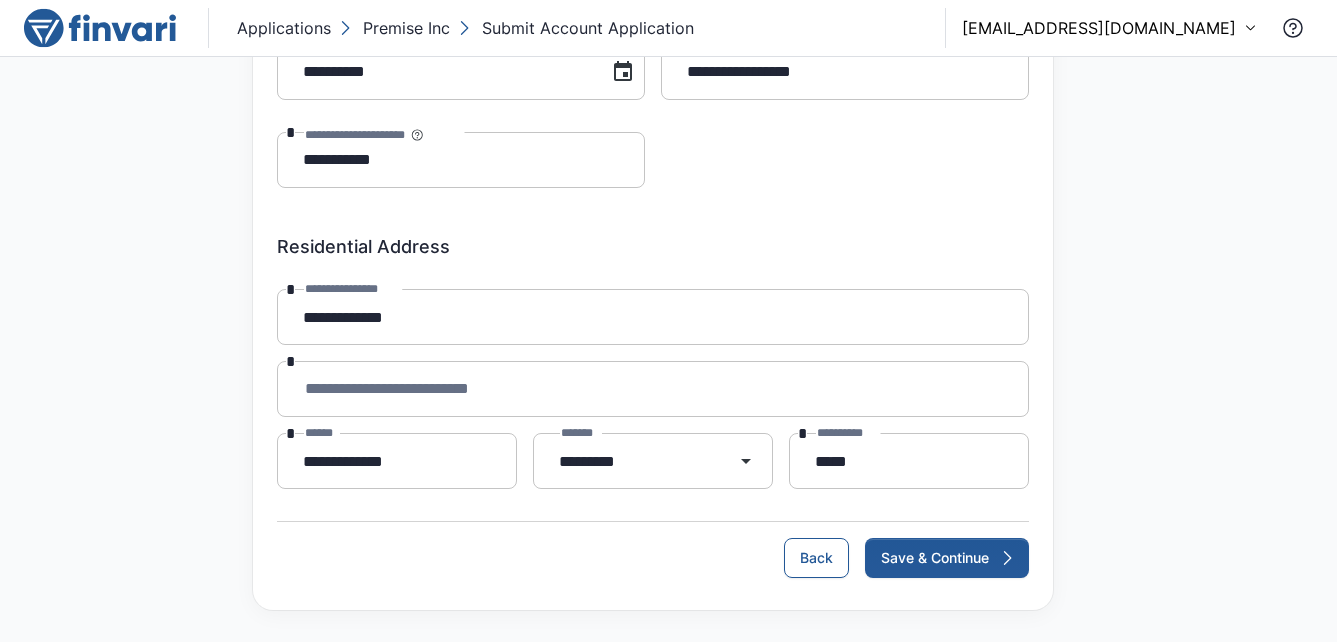 click on "**********" at bounding box center [668, 177] 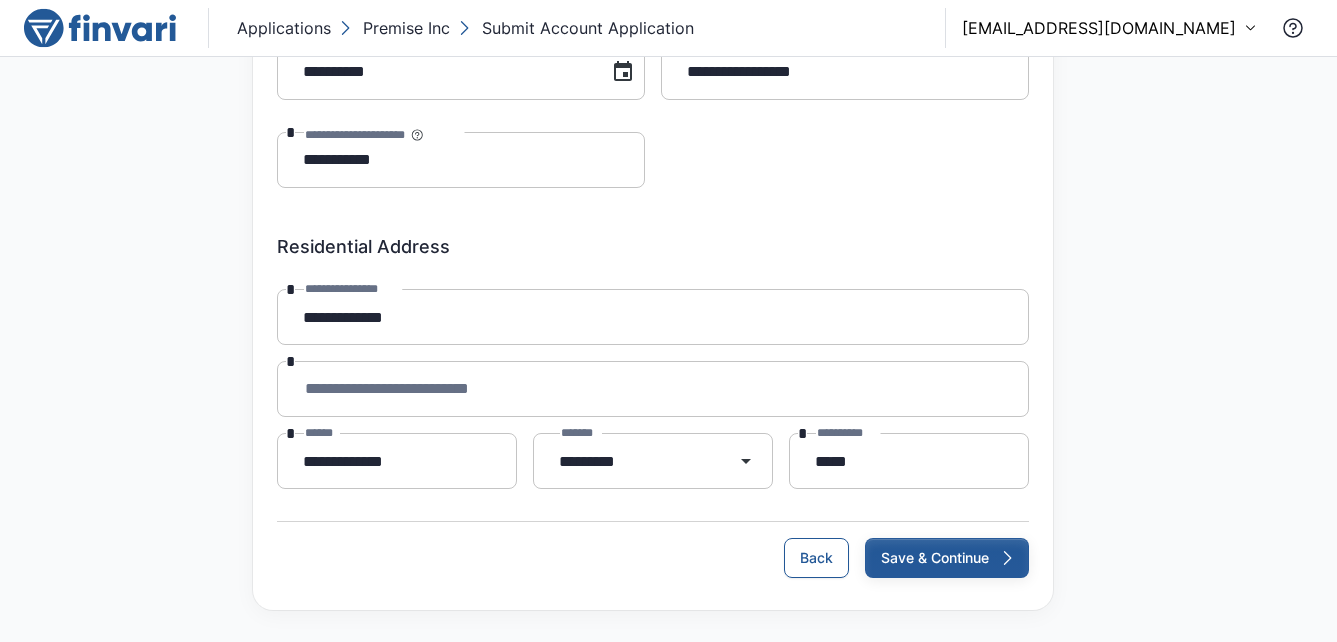 click on "Save & Continue" at bounding box center (947, 558) 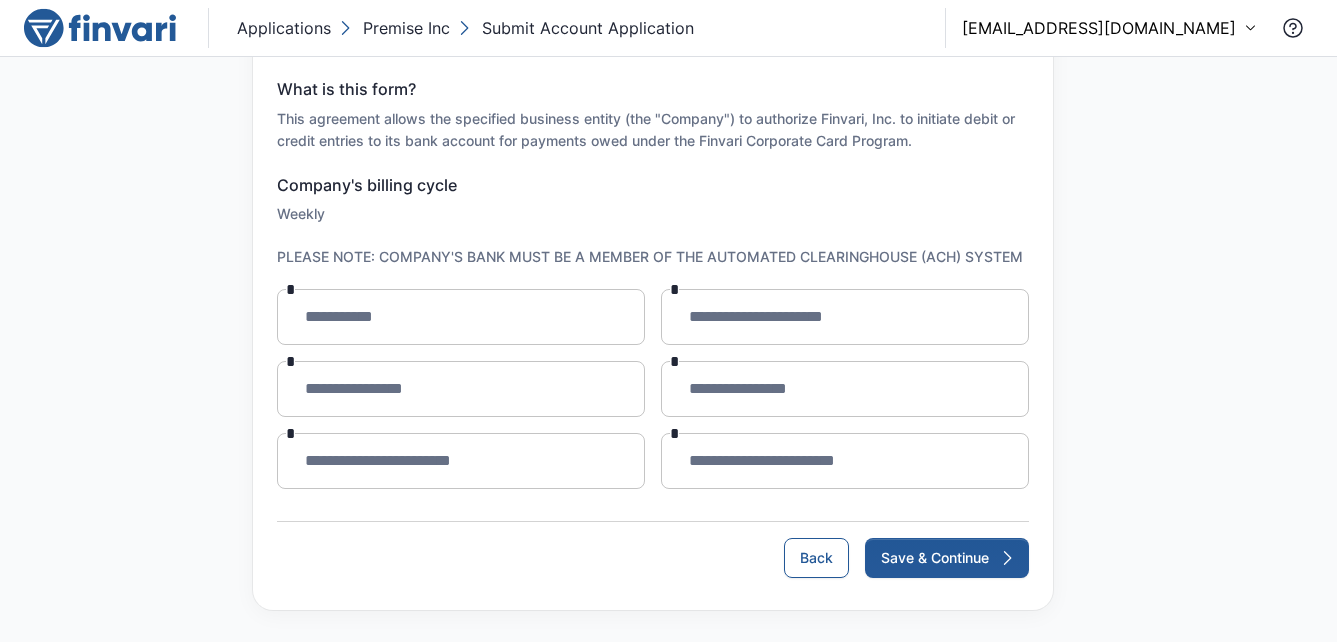 scroll, scrollTop: 77, scrollLeft: 0, axis: vertical 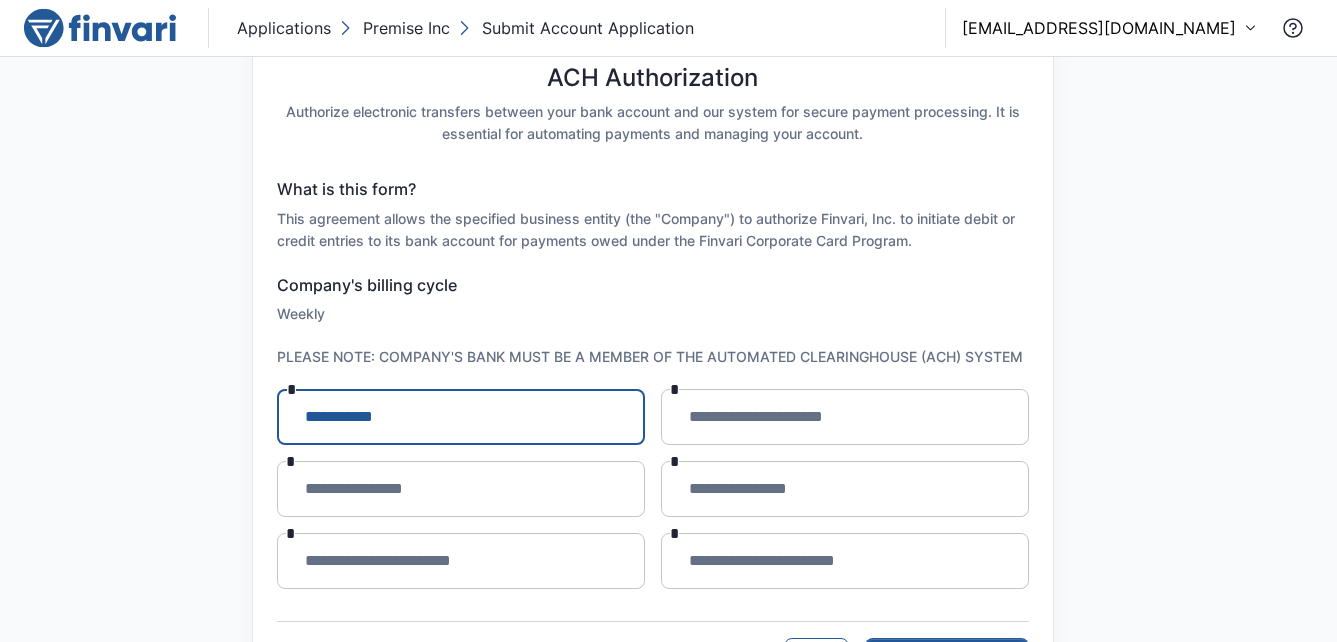 click on "********* *" at bounding box center [461, 417] 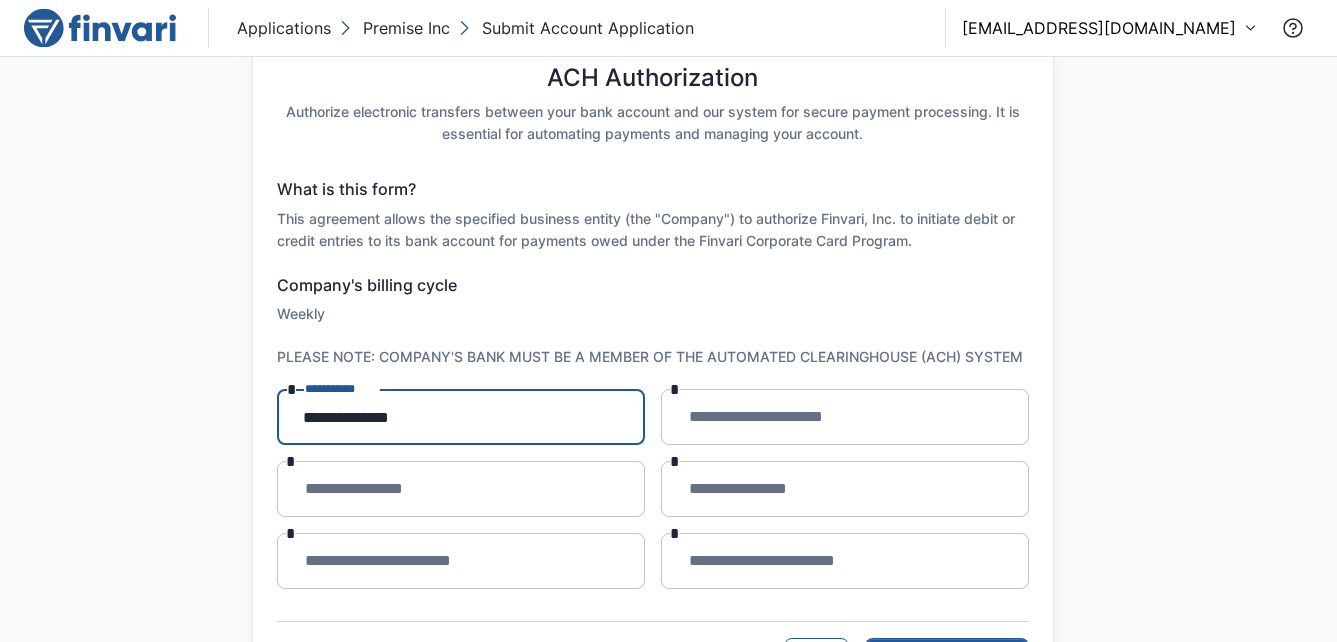 type on "**********" 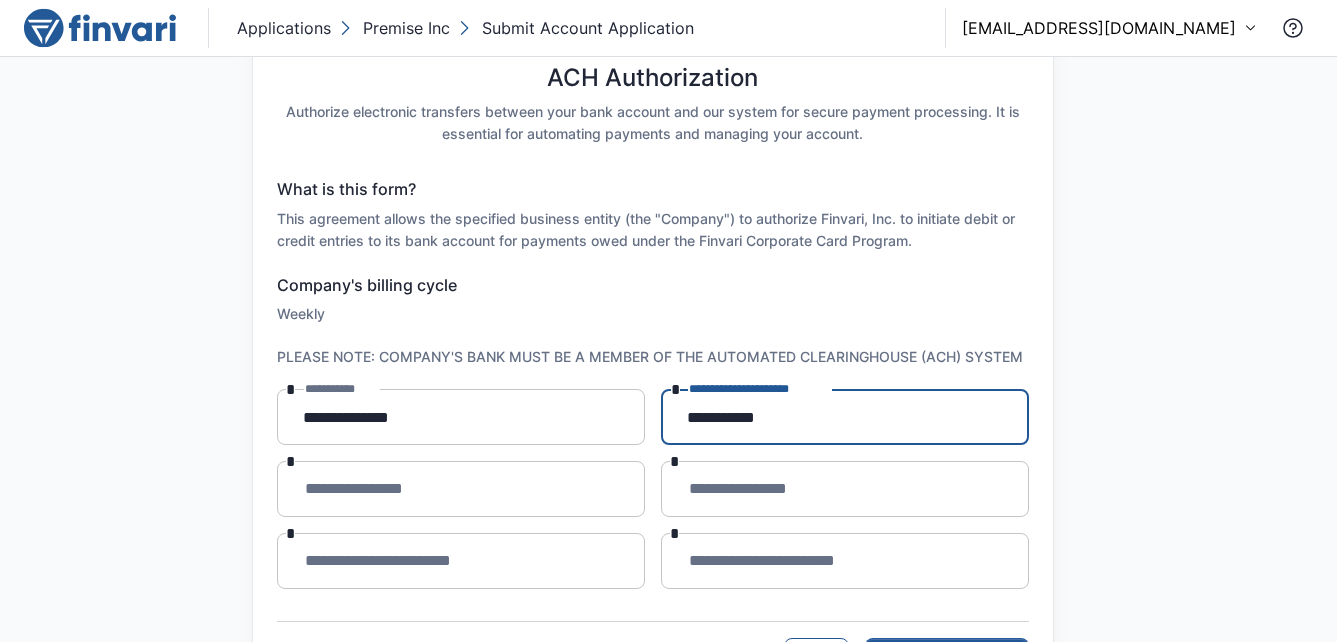 type on "**********" 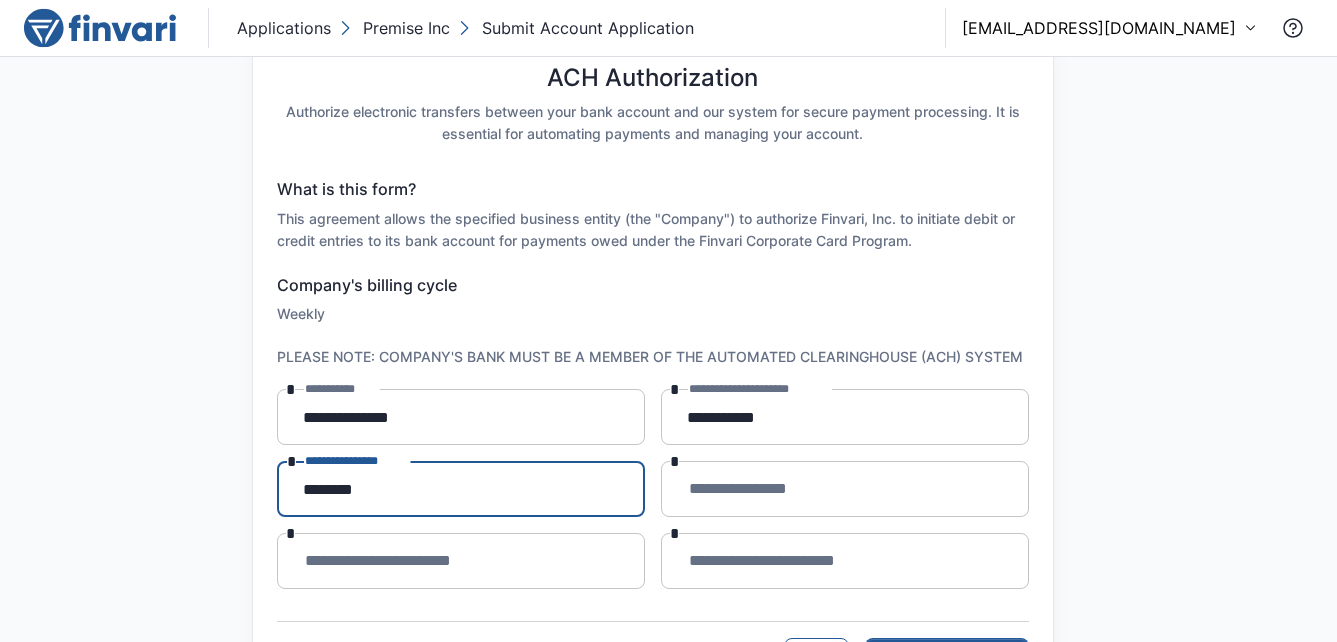 type on "********" 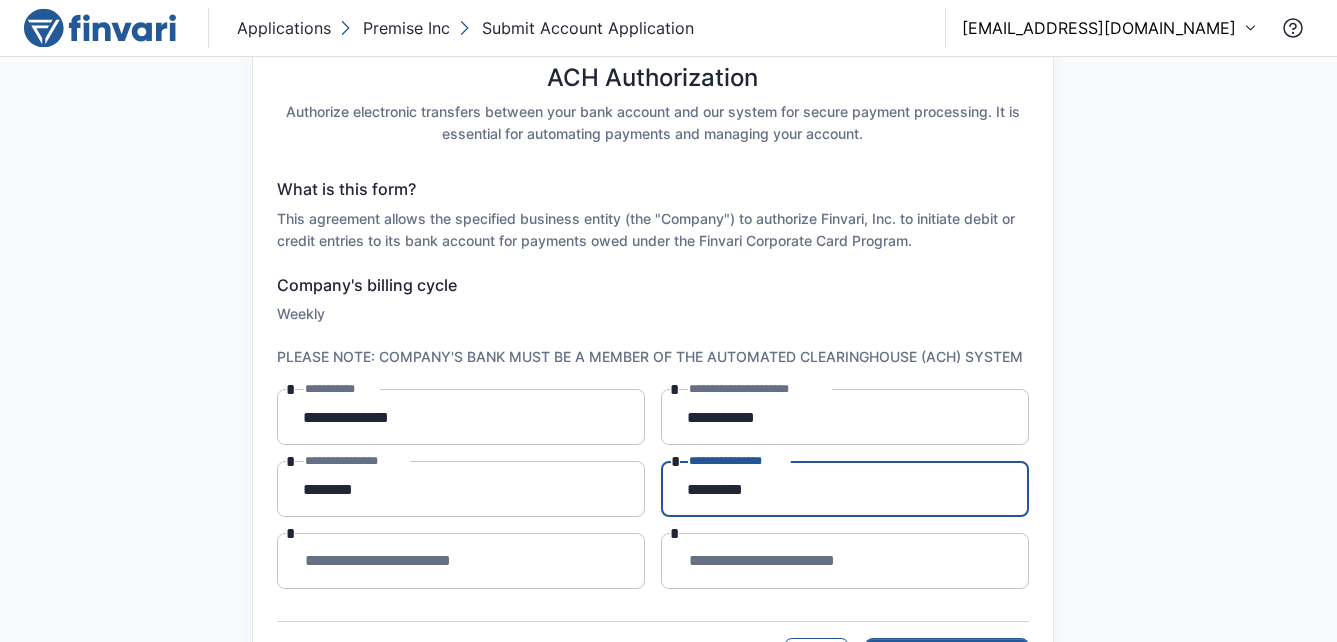 type on "*********" 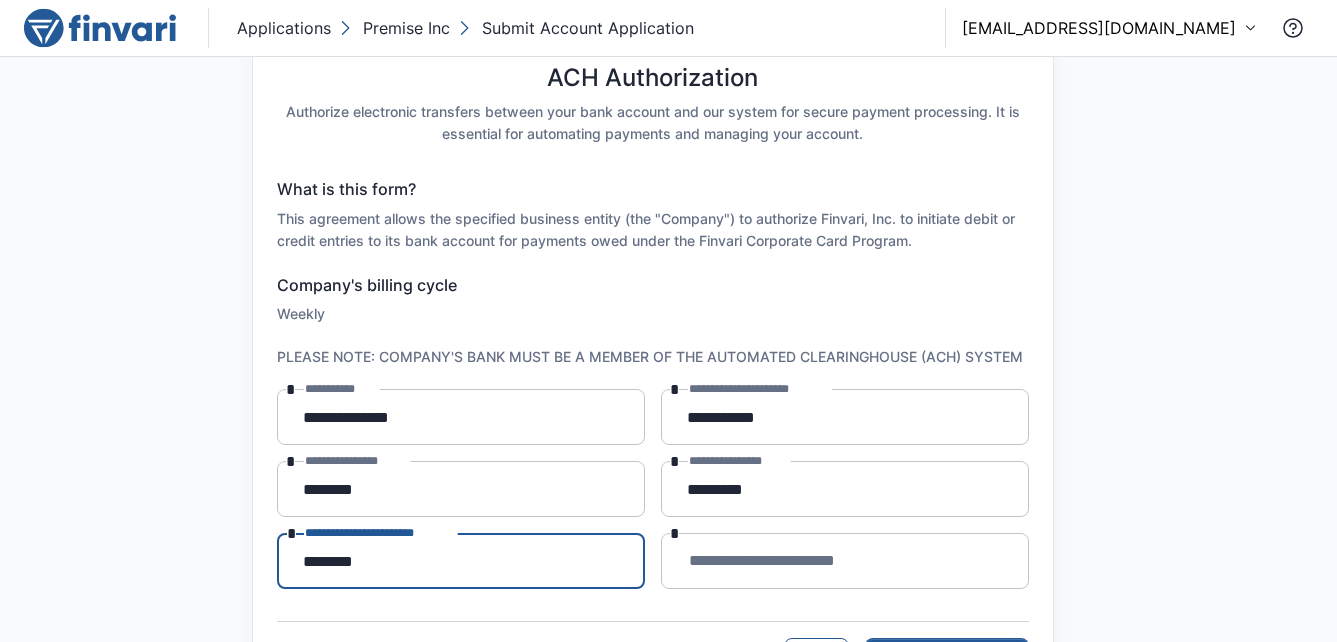 type on "********" 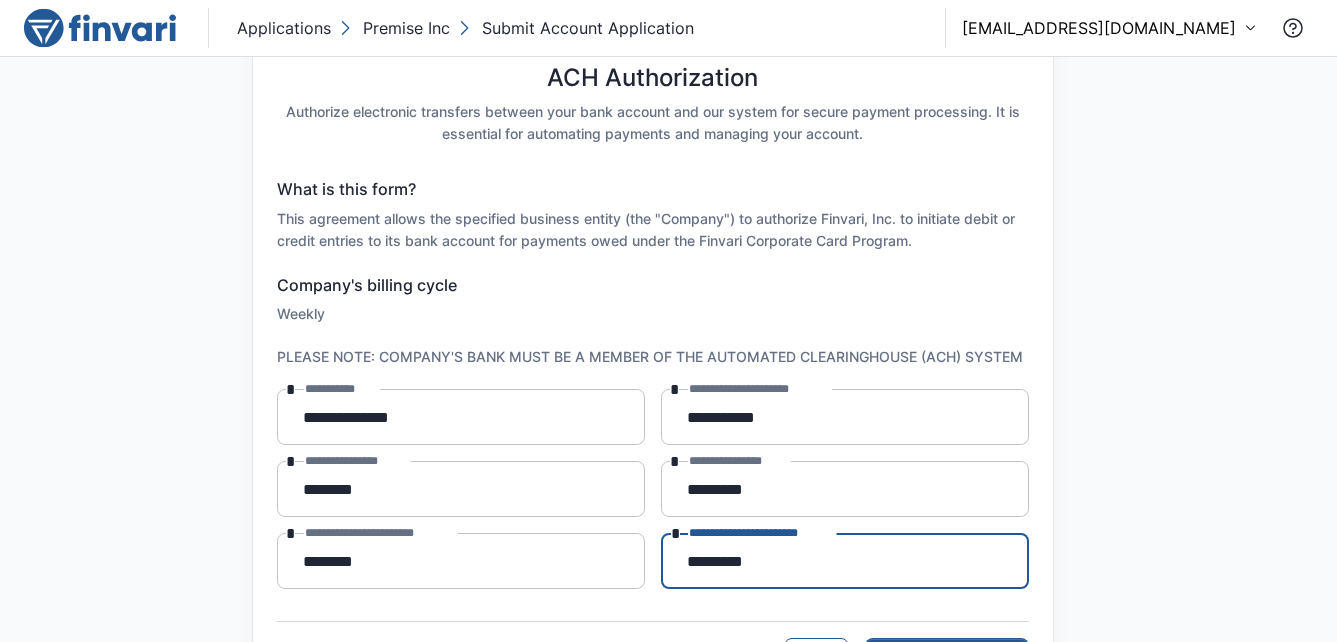 type on "*********" 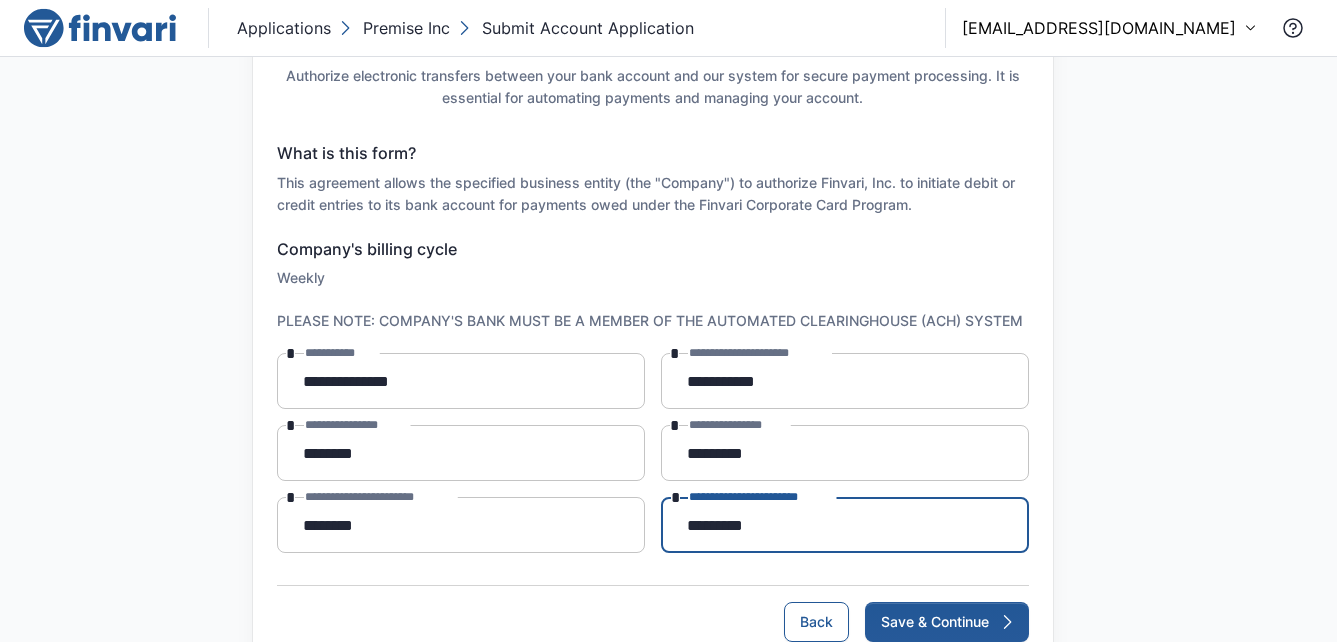 type 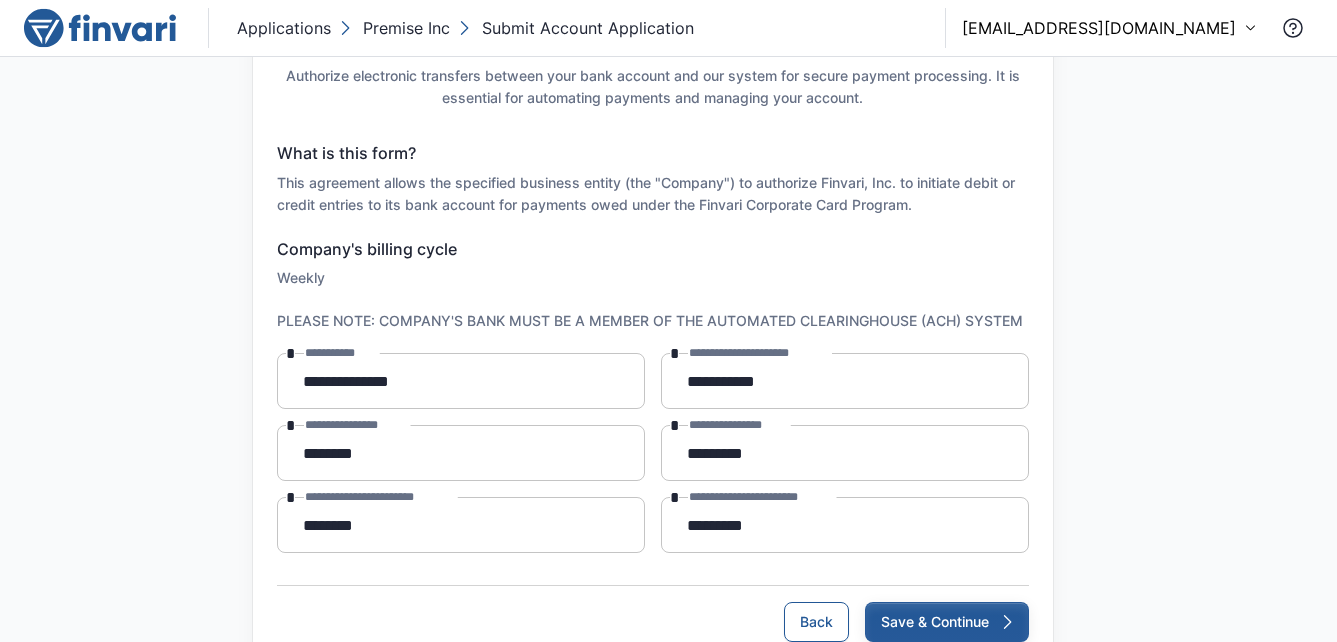 click on "Save & Continue" at bounding box center (947, 622) 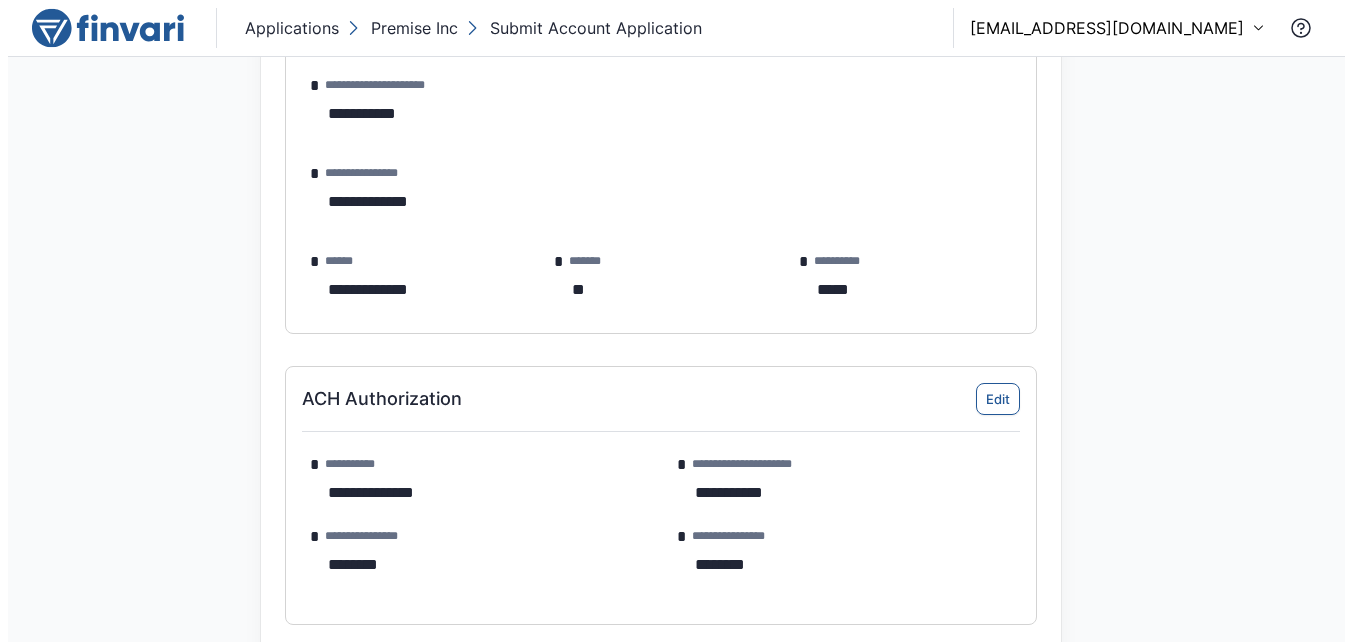scroll, scrollTop: 4492, scrollLeft: 0, axis: vertical 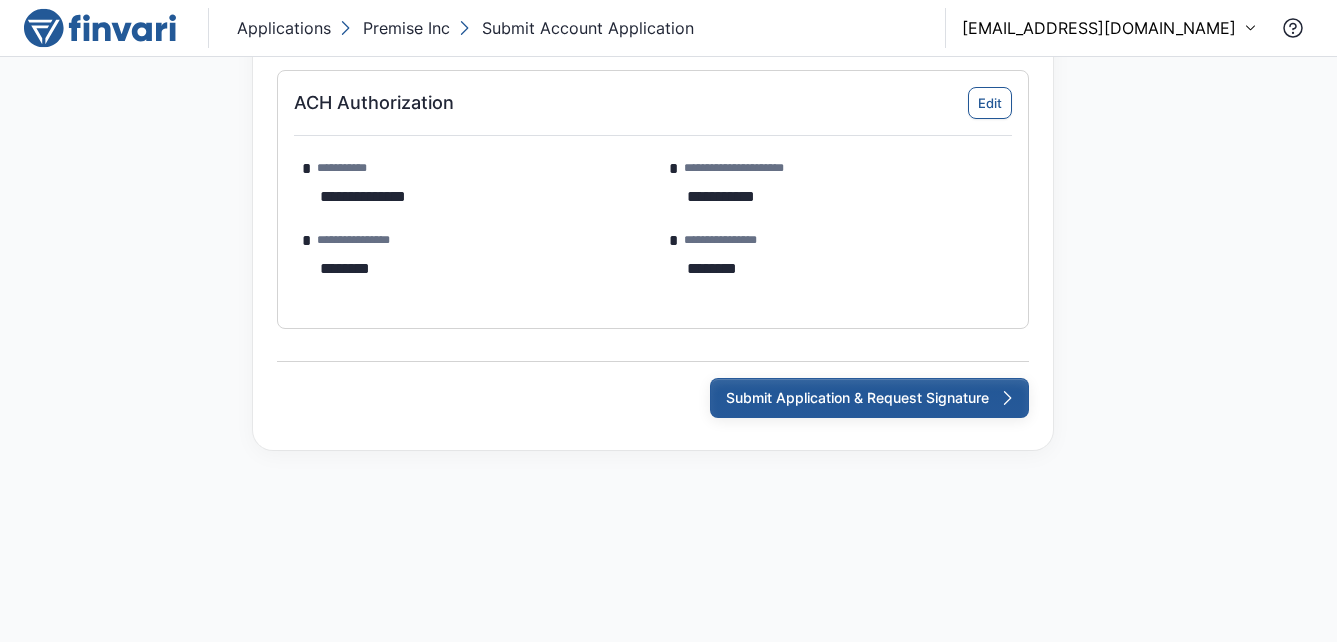 click on "Submit Application & Request Signature" at bounding box center [869, 398] 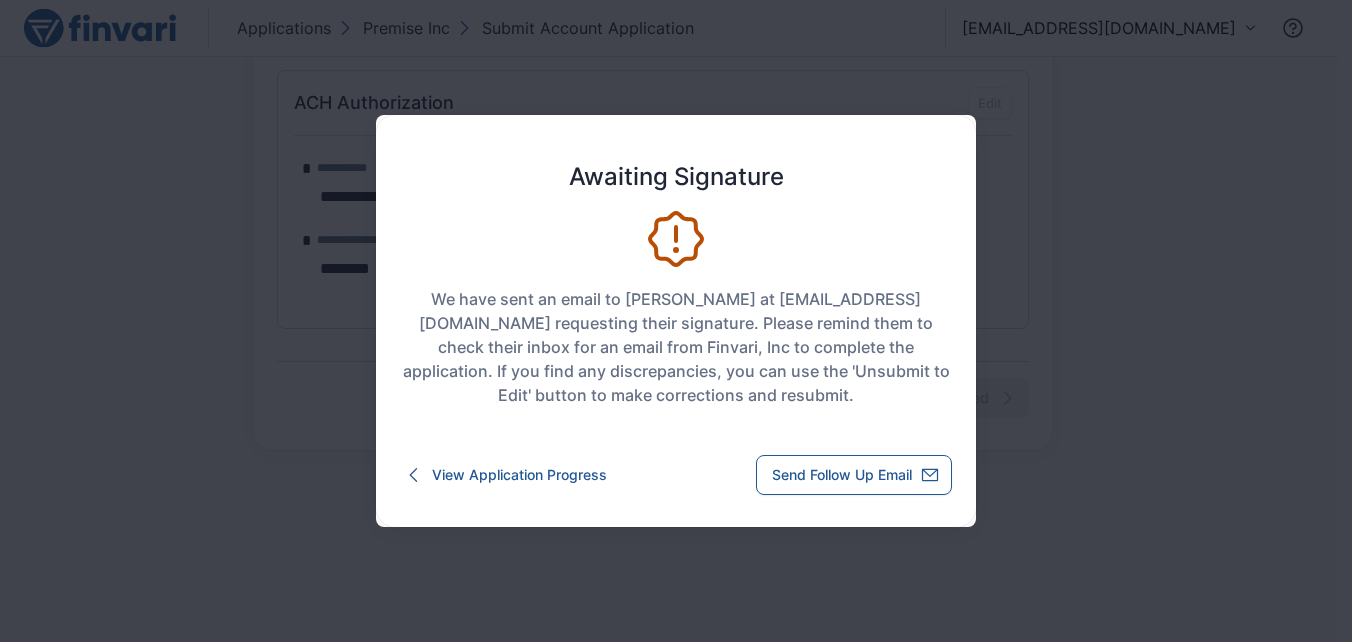 click at bounding box center (676, 321) 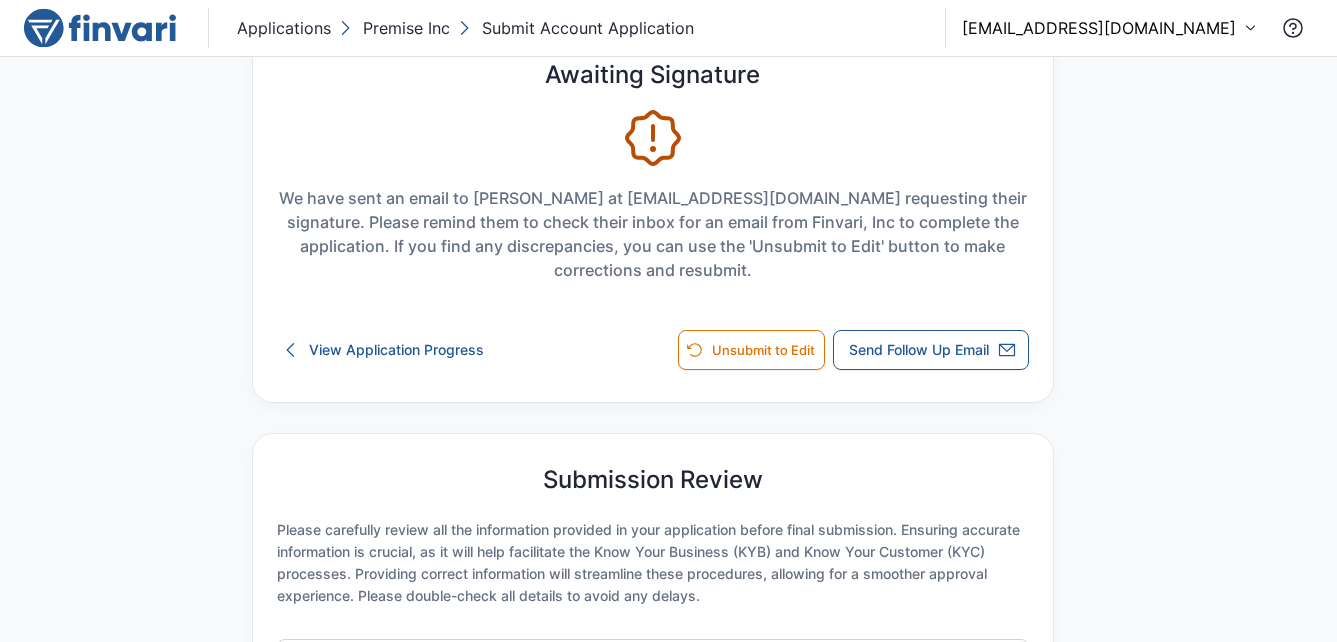 scroll, scrollTop: 0, scrollLeft: 0, axis: both 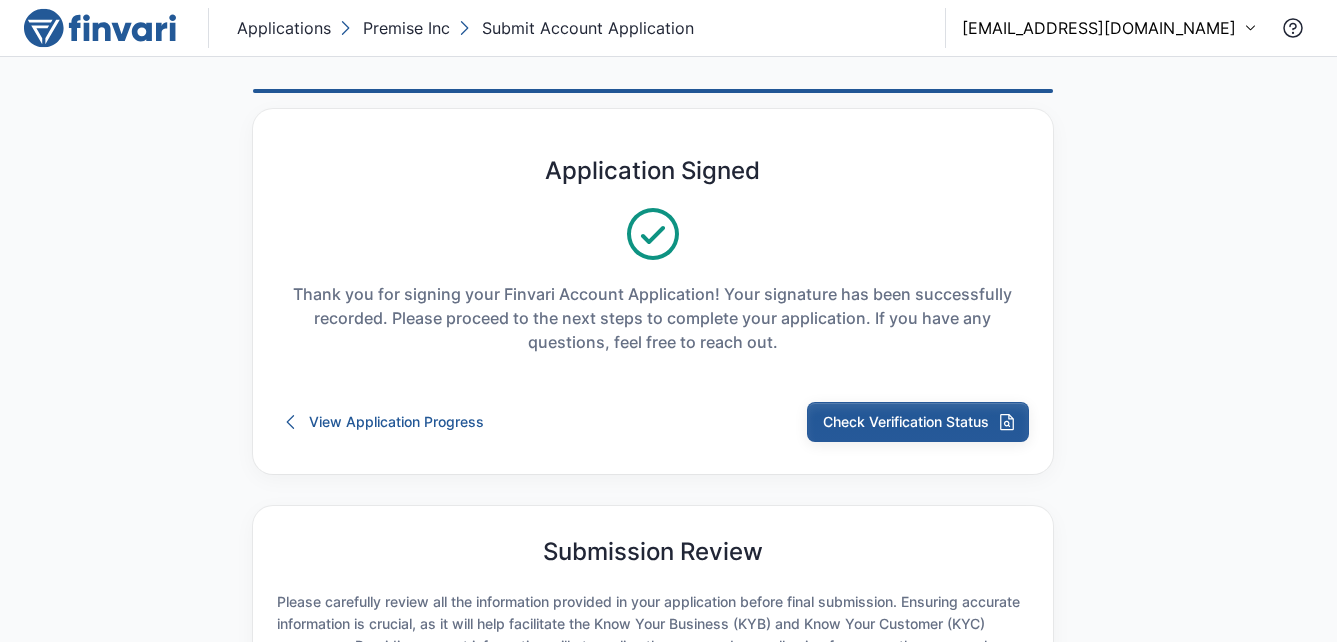 click on "Check Verification Status" at bounding box center (918, 422) 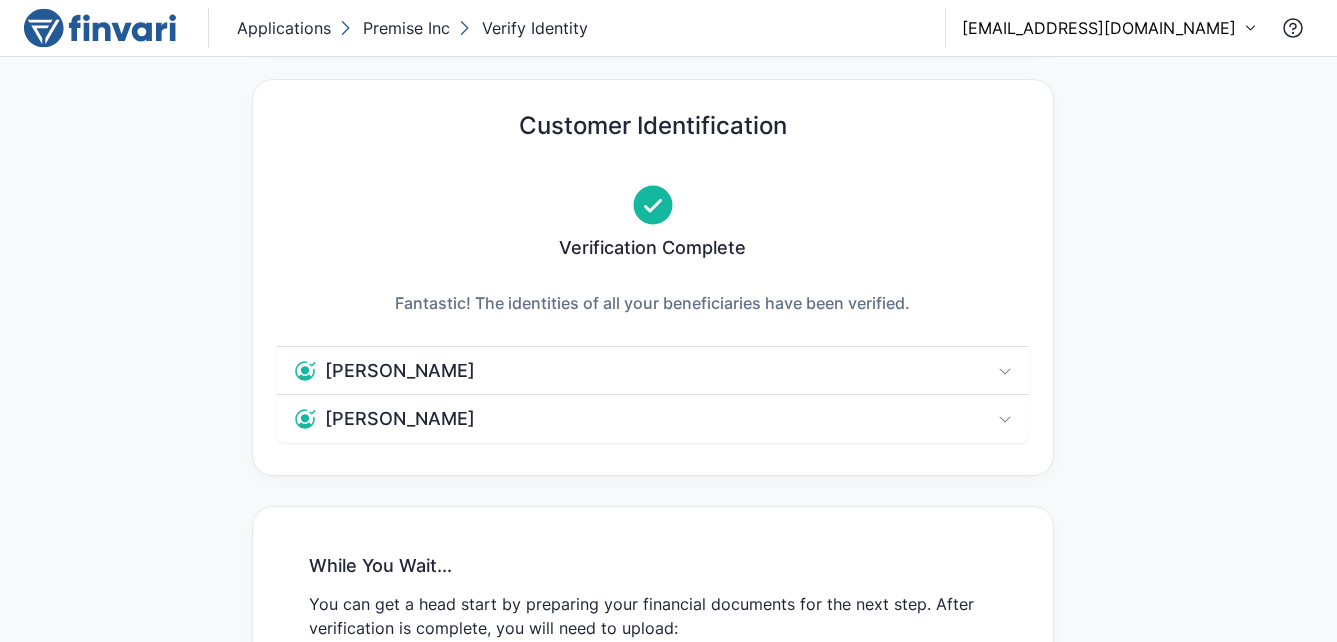 scroll, scrollTop: 314, scrollLeft: 0, axis: vertical 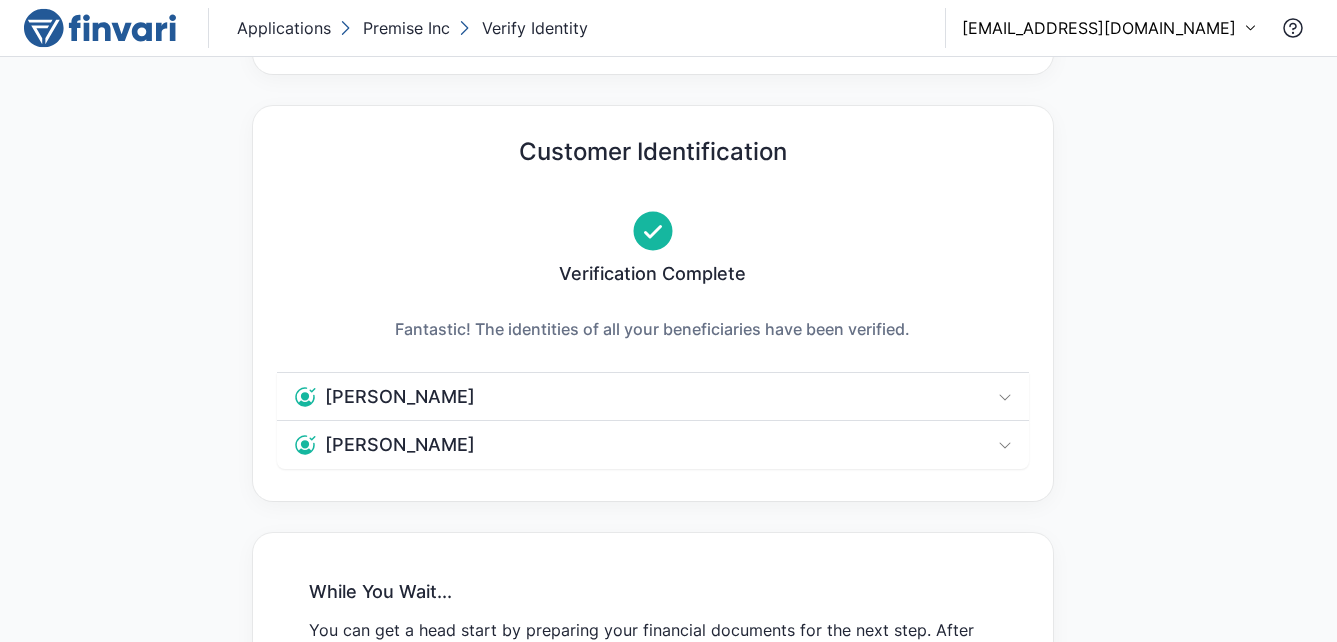 click on "Matt Cina" at bounding box center [653, 397] 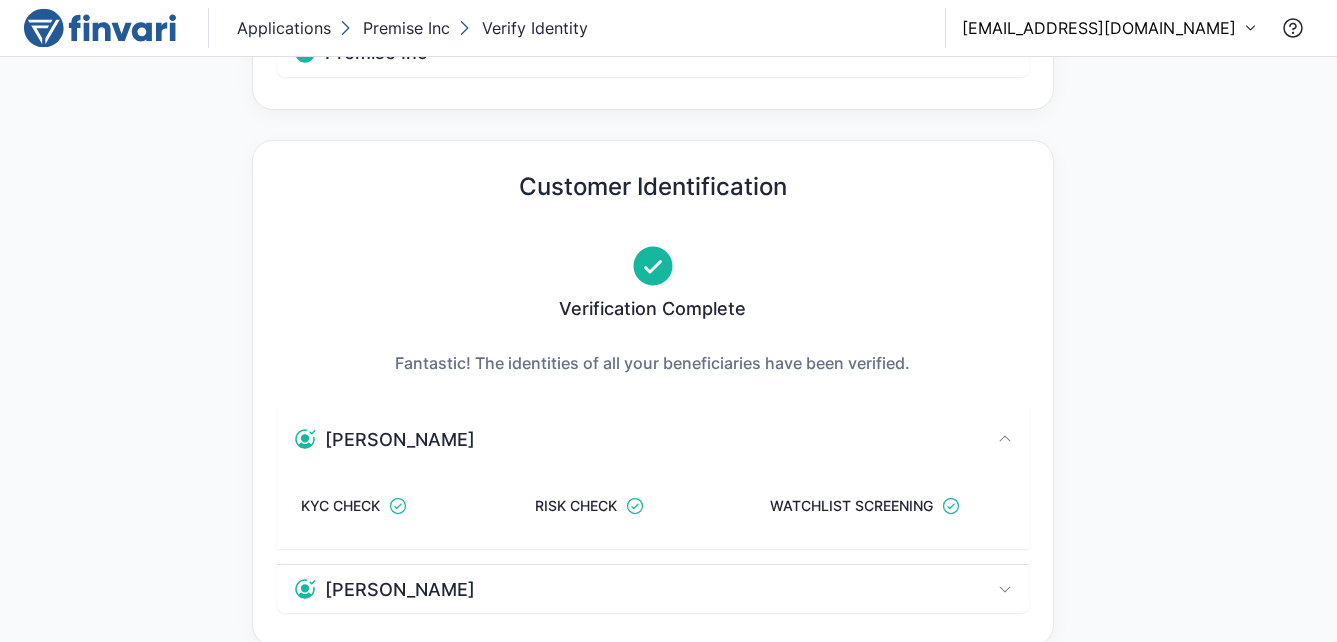 scroll, scrollTop: 735, scrollLeft: 0, axis: vertical 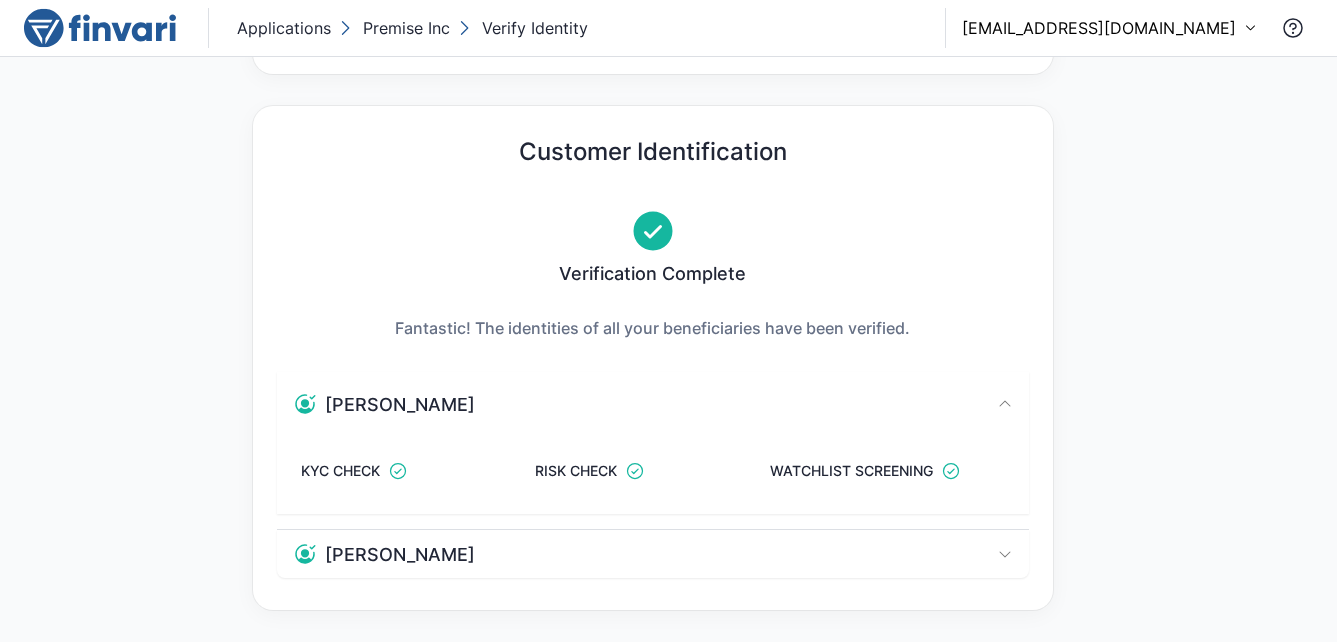 click 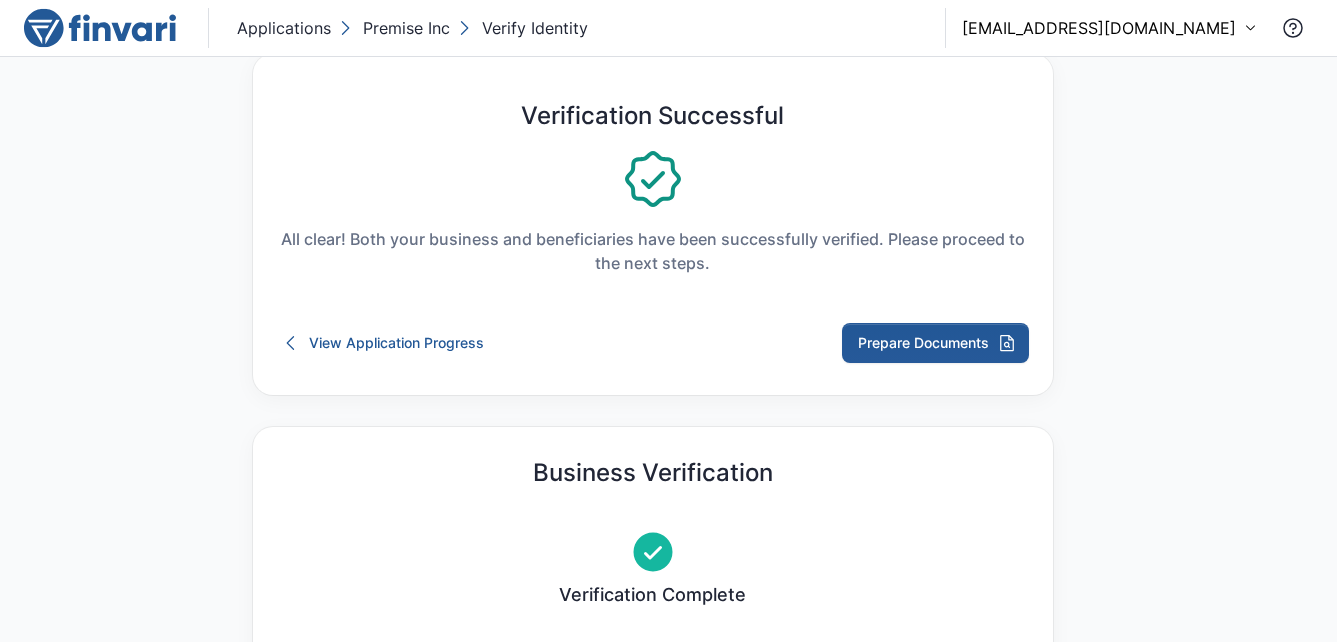 scroll, scrollTop: 0, scrollLeft: 0, axis: both 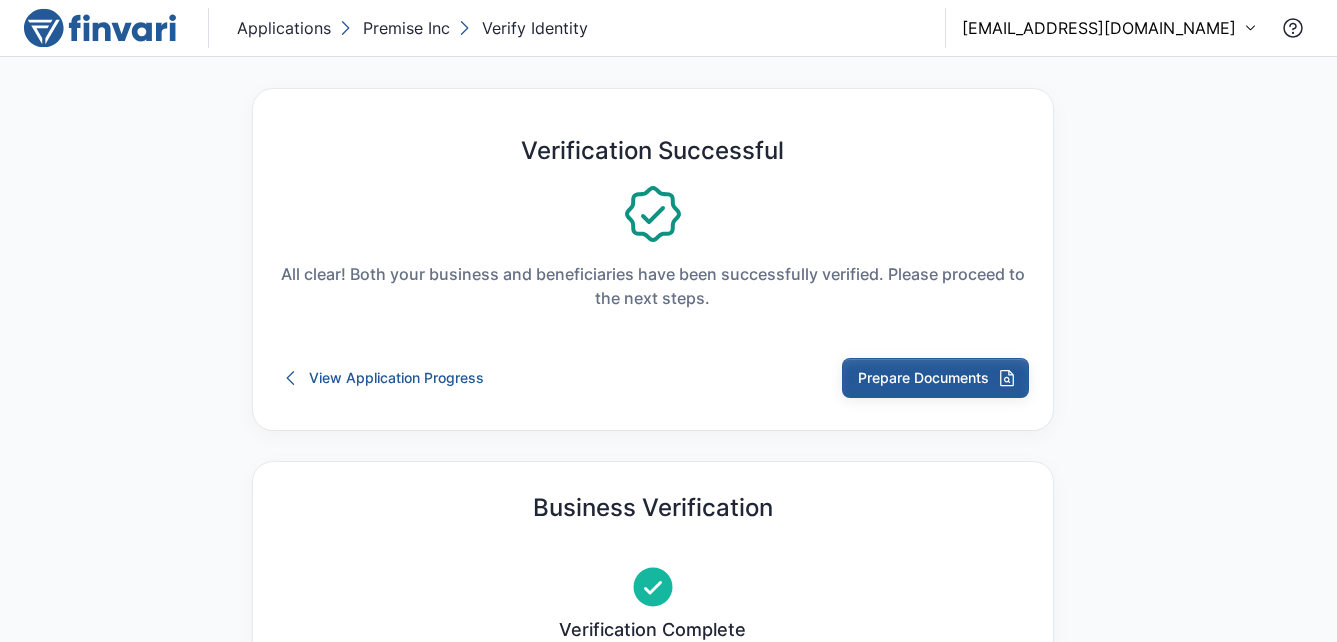 click on "Prepare Documents" at bounding box center (935, 378) 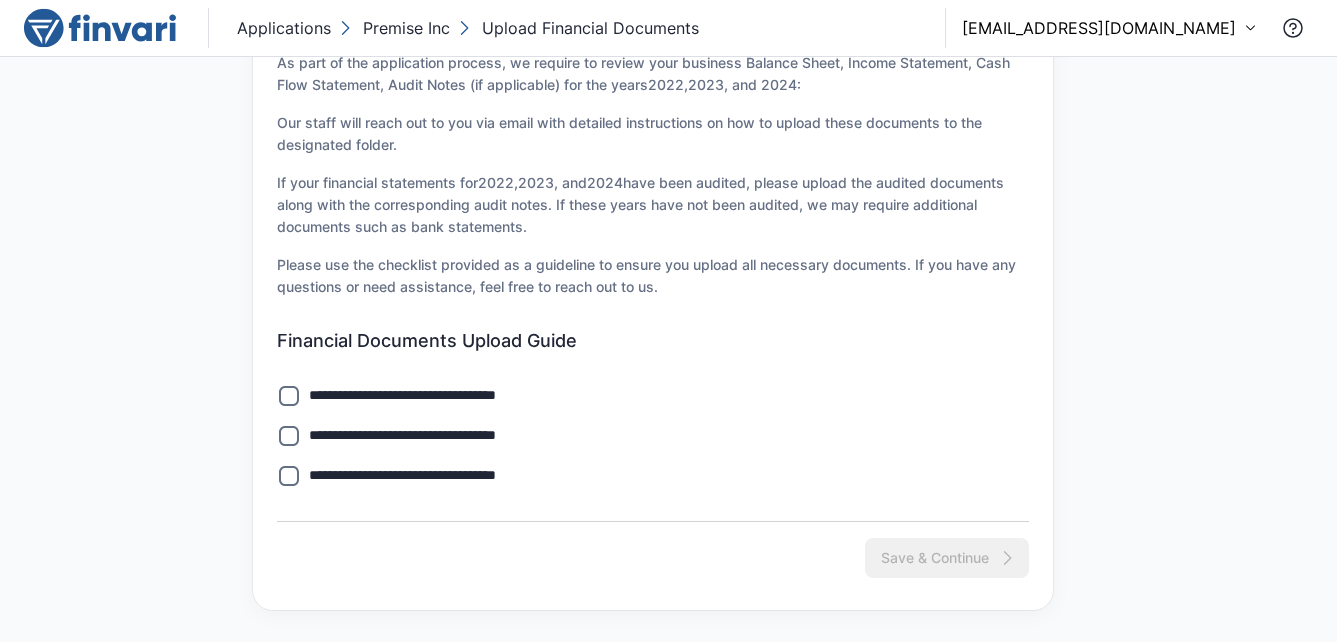 scroll, scrollTop: 0, scrollLeft: 0, axis: both 